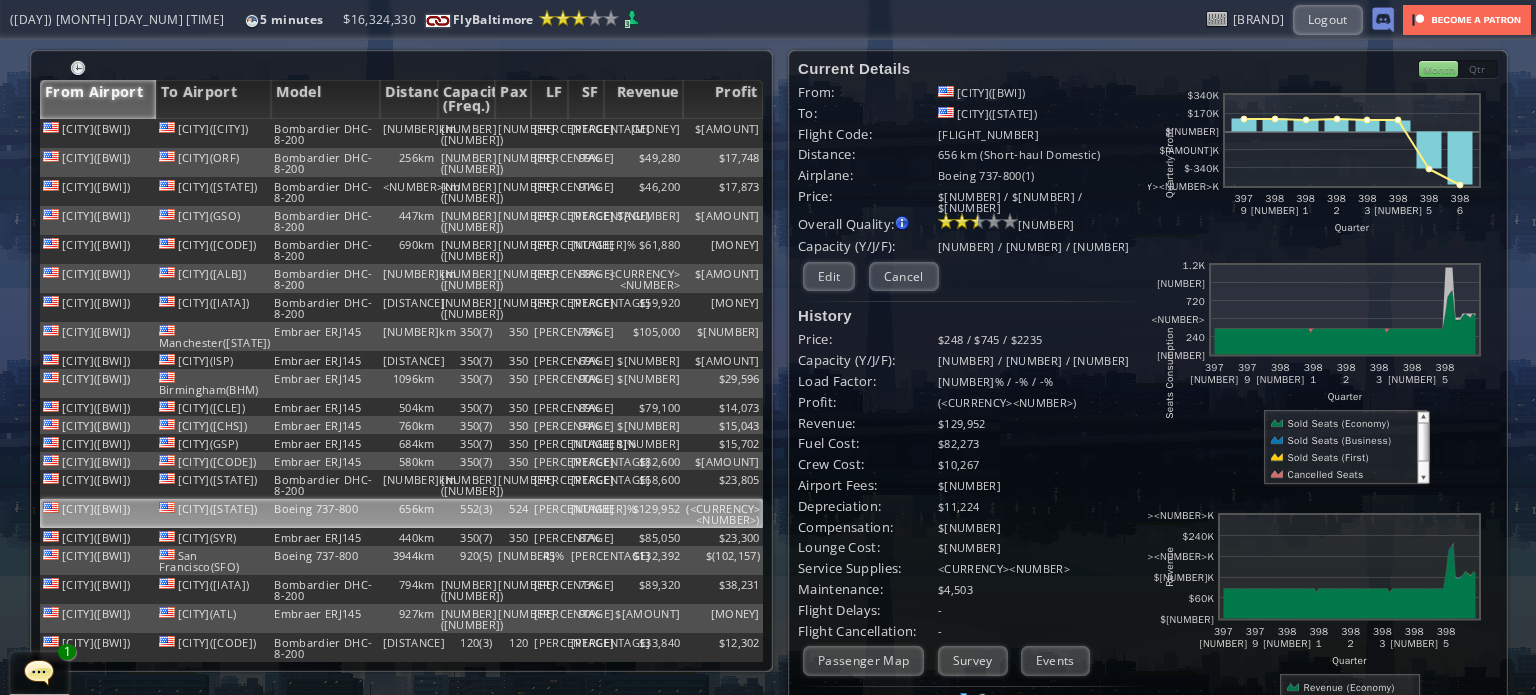 scroll, scrollTop: 0, scrollLeft: 0, axis: both 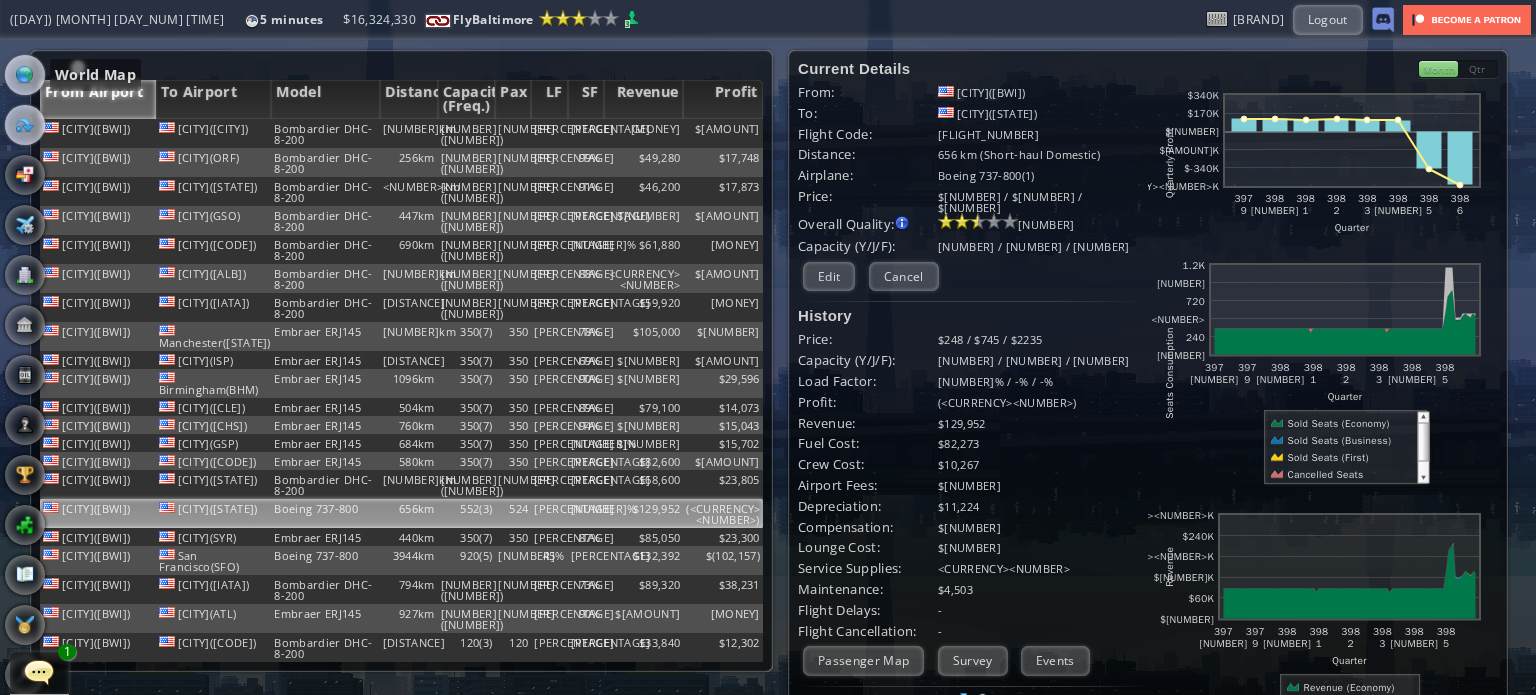 click at bounding box center (25, 75) 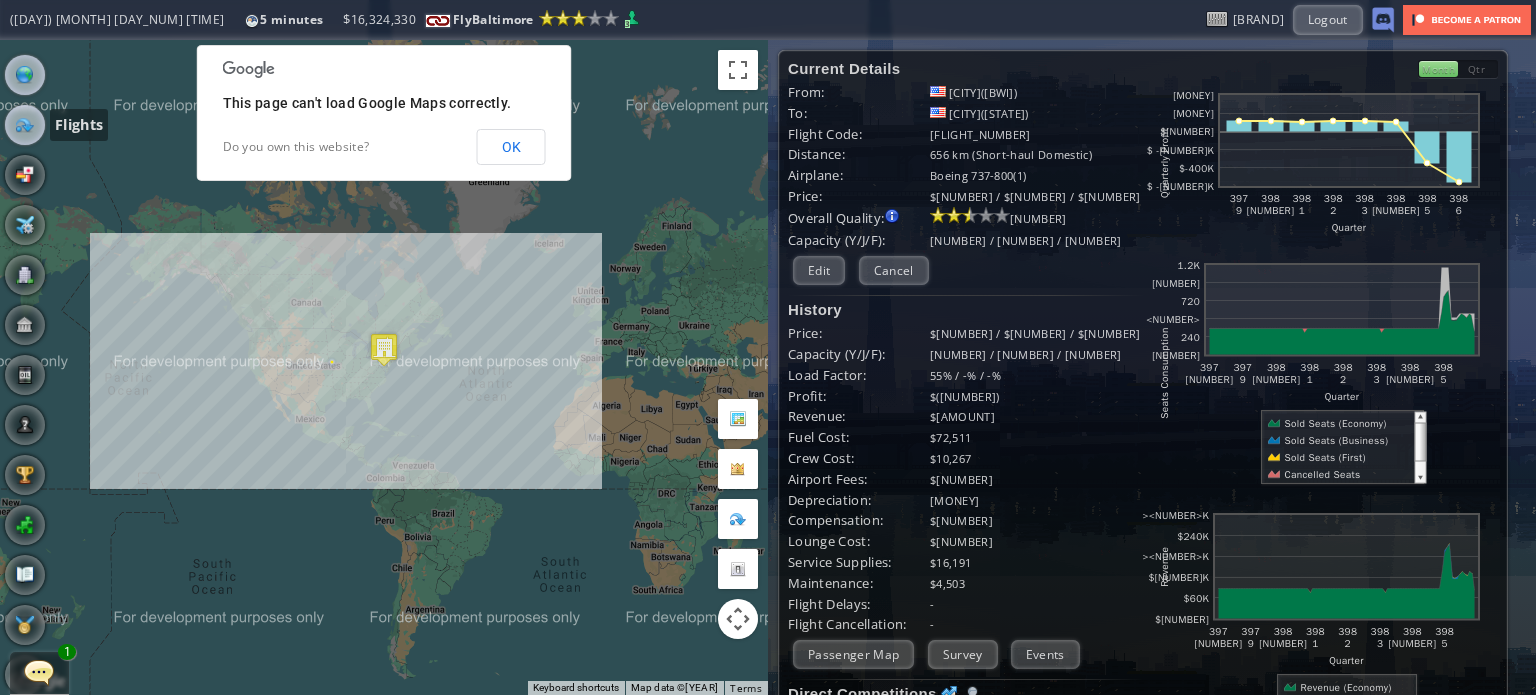 click at bounding box center (25, 125) 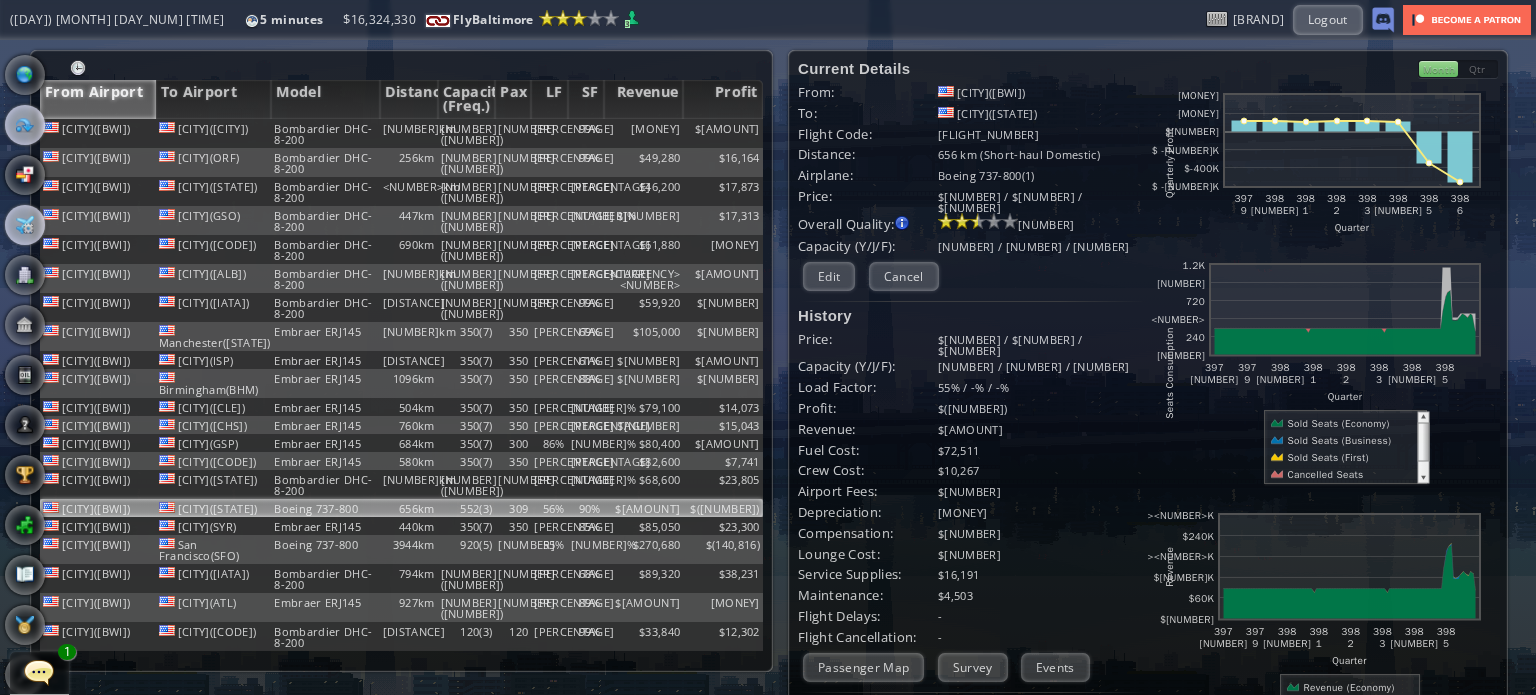 click at bounding box center (25, 225) 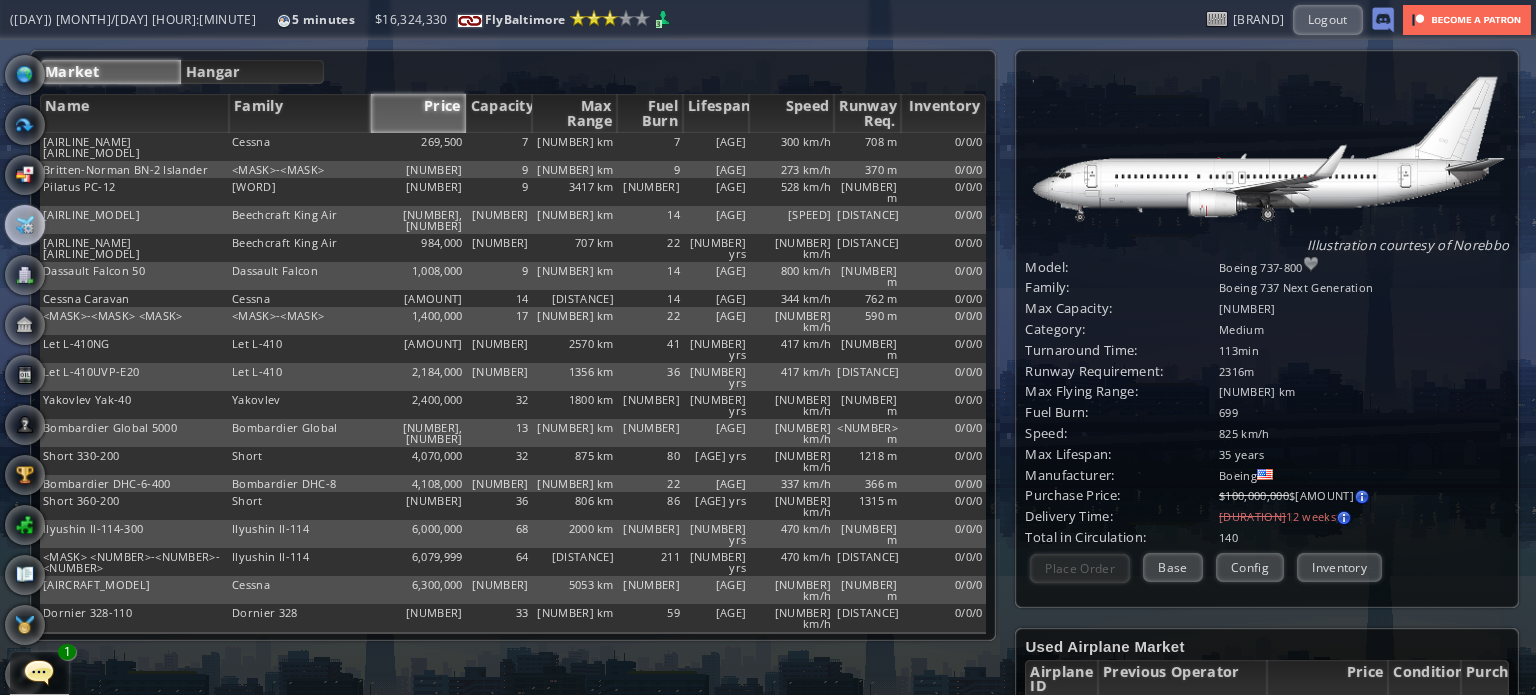 click on "Office" at bounding box center (25, 275) 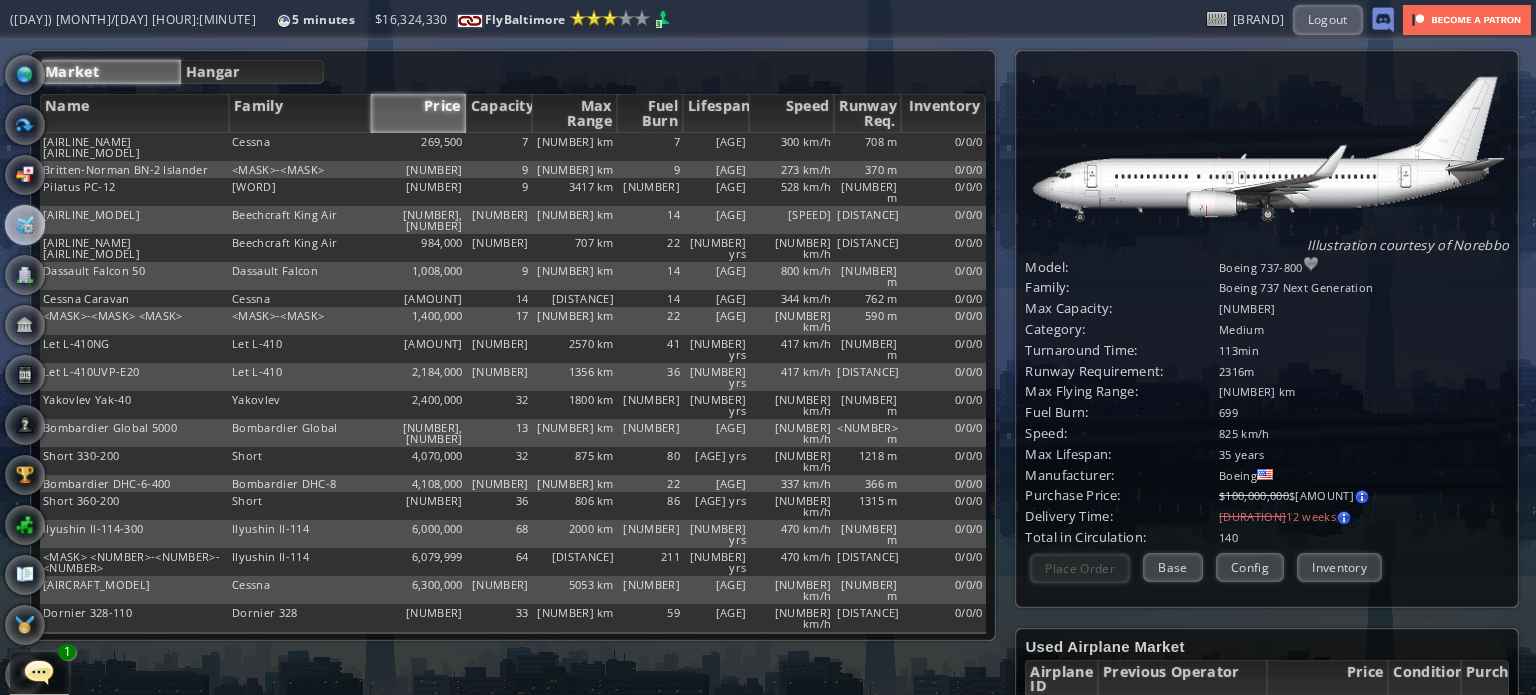 click at bounding box center (7, 347) 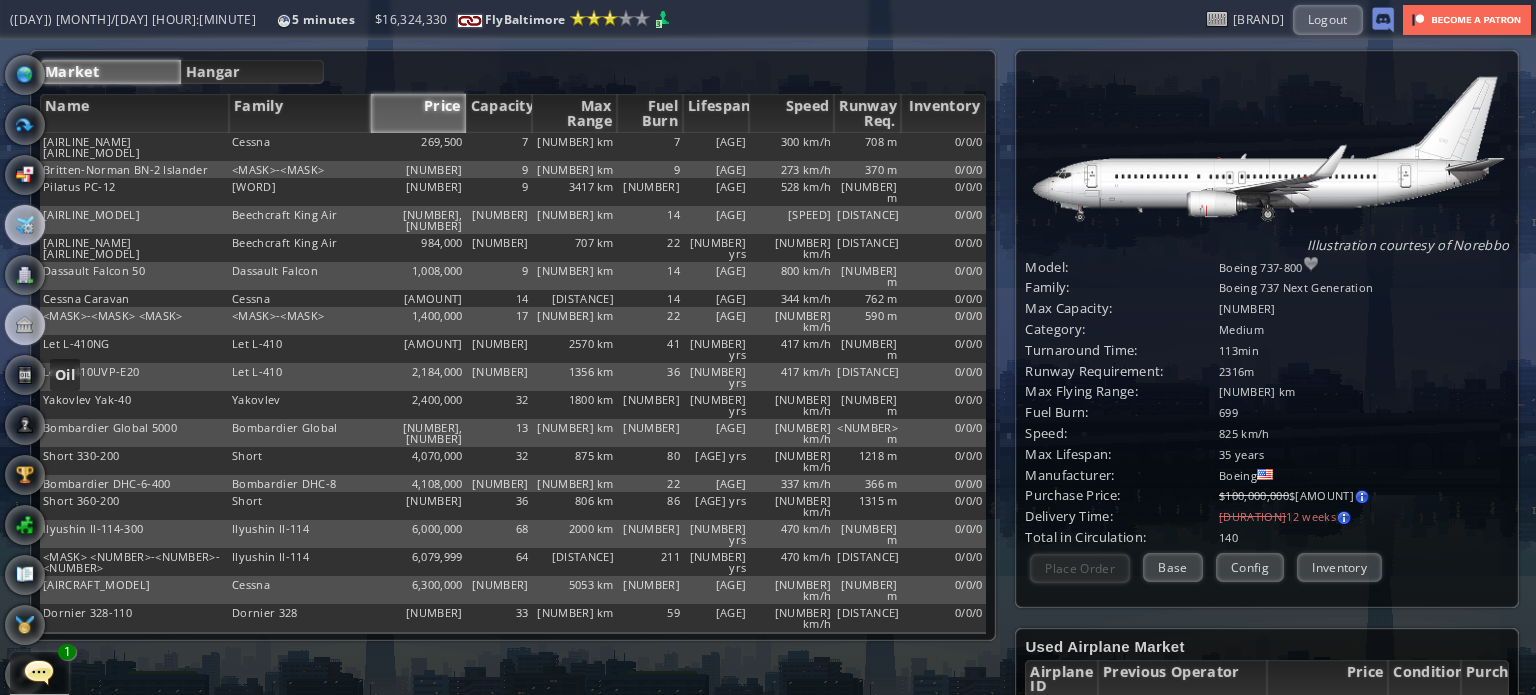 click at bounding box center [25, 325] 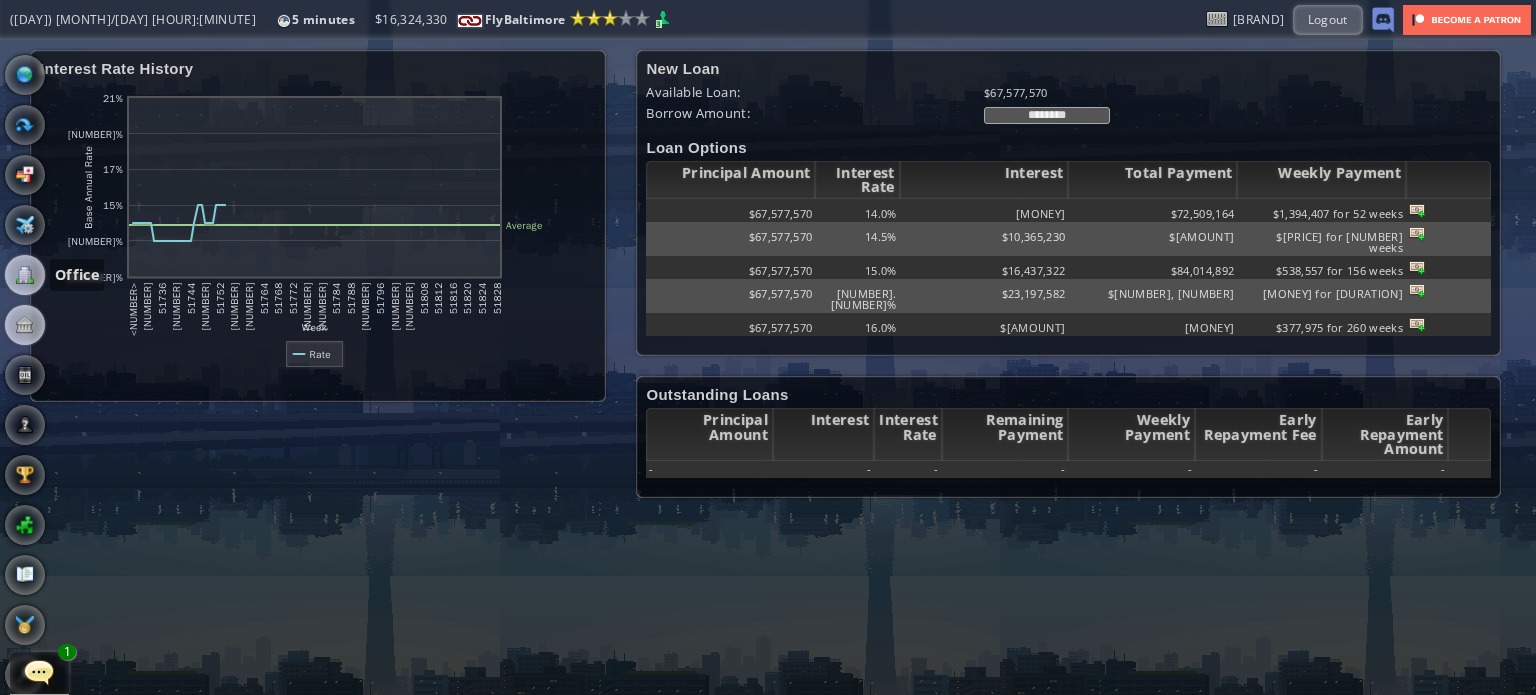 click at bounding box center (25, 275) 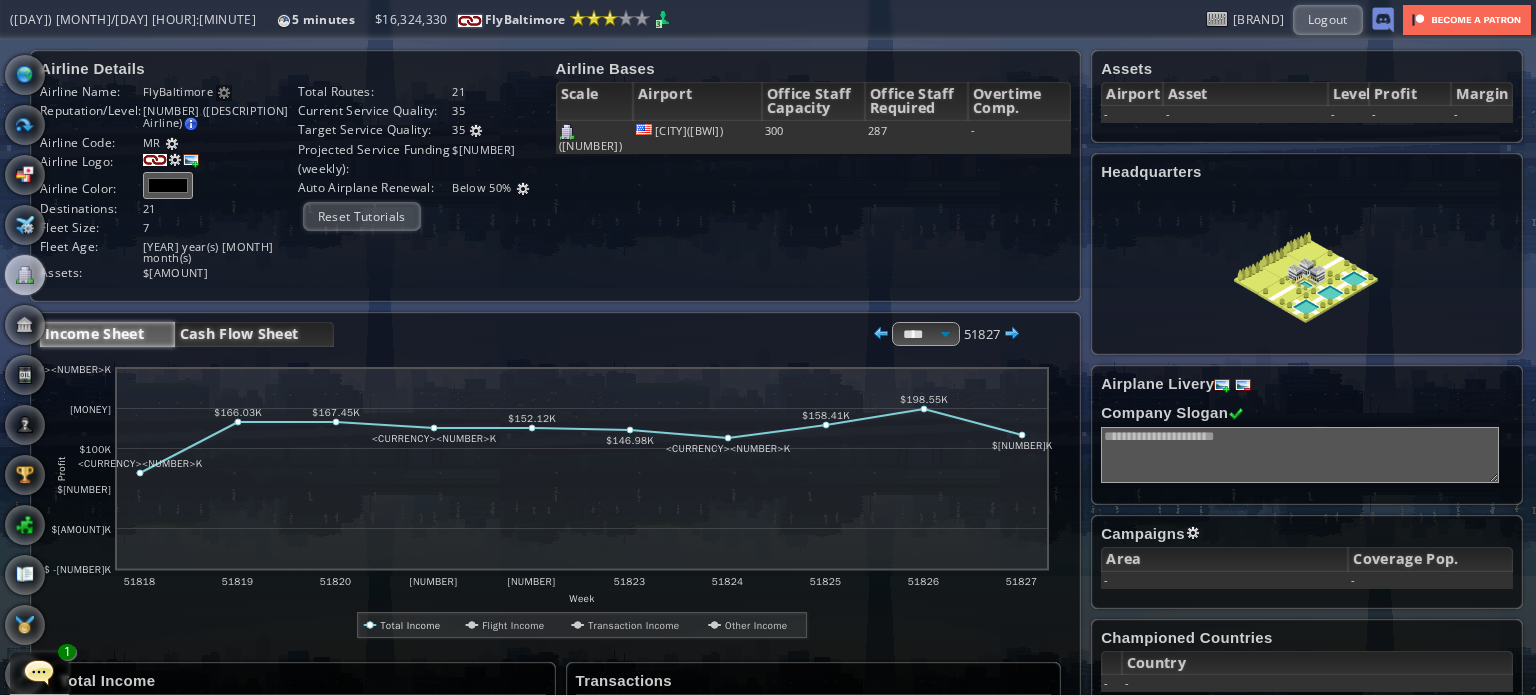 click on "Cash Flow Sheet" at bounding box center (254, 334) 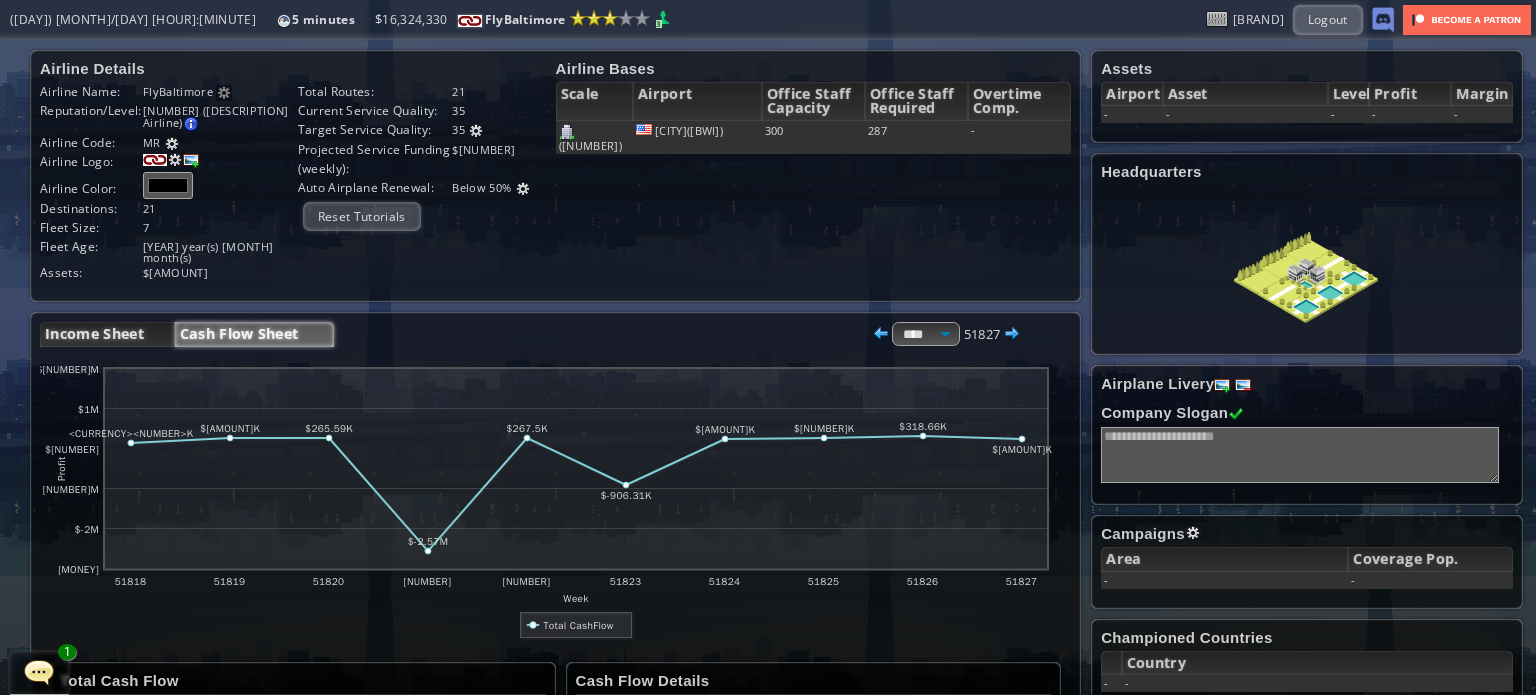 click on "Income Sheet" at bounding box center [107, 334] 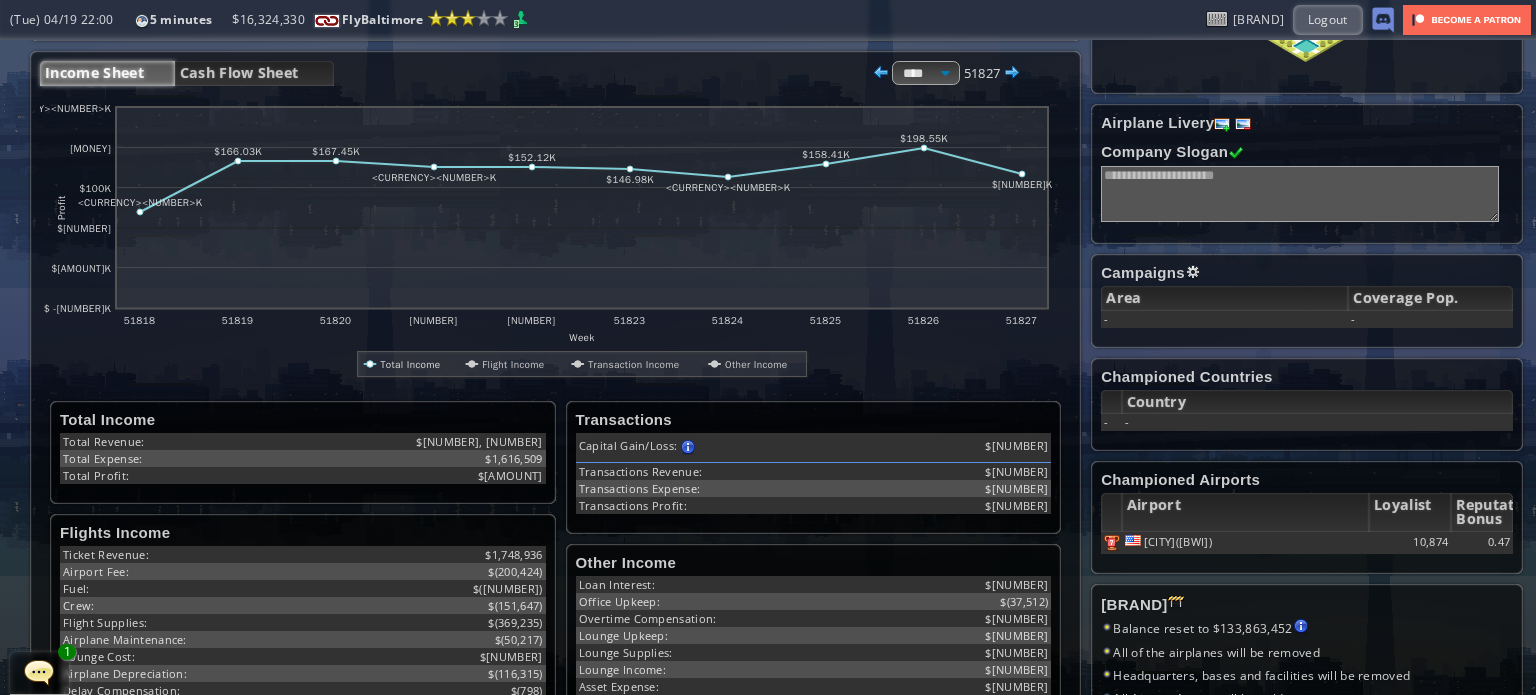 scroll, scrollTop: 0, scrollLeft: 0, axis: both 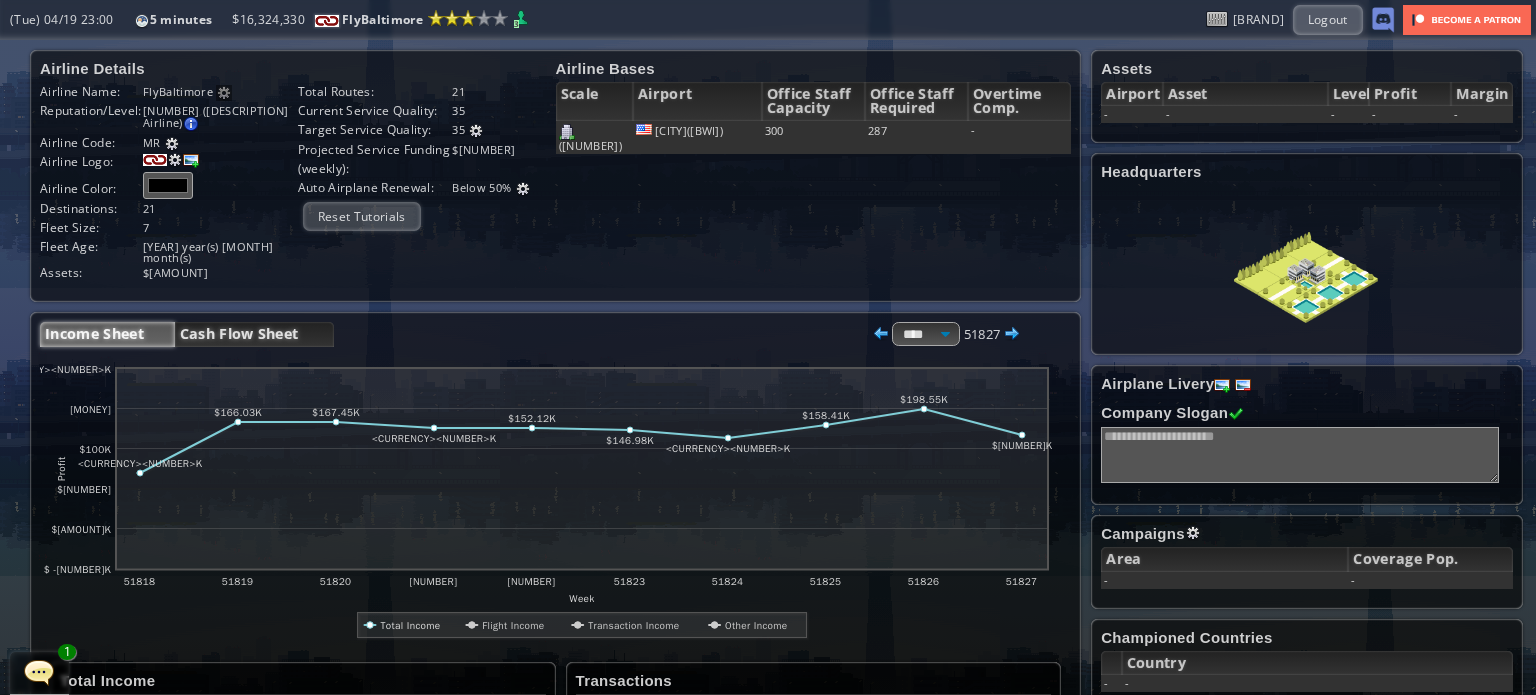 click on "Cash Flow Sheet" at bounding box center (254, 334) 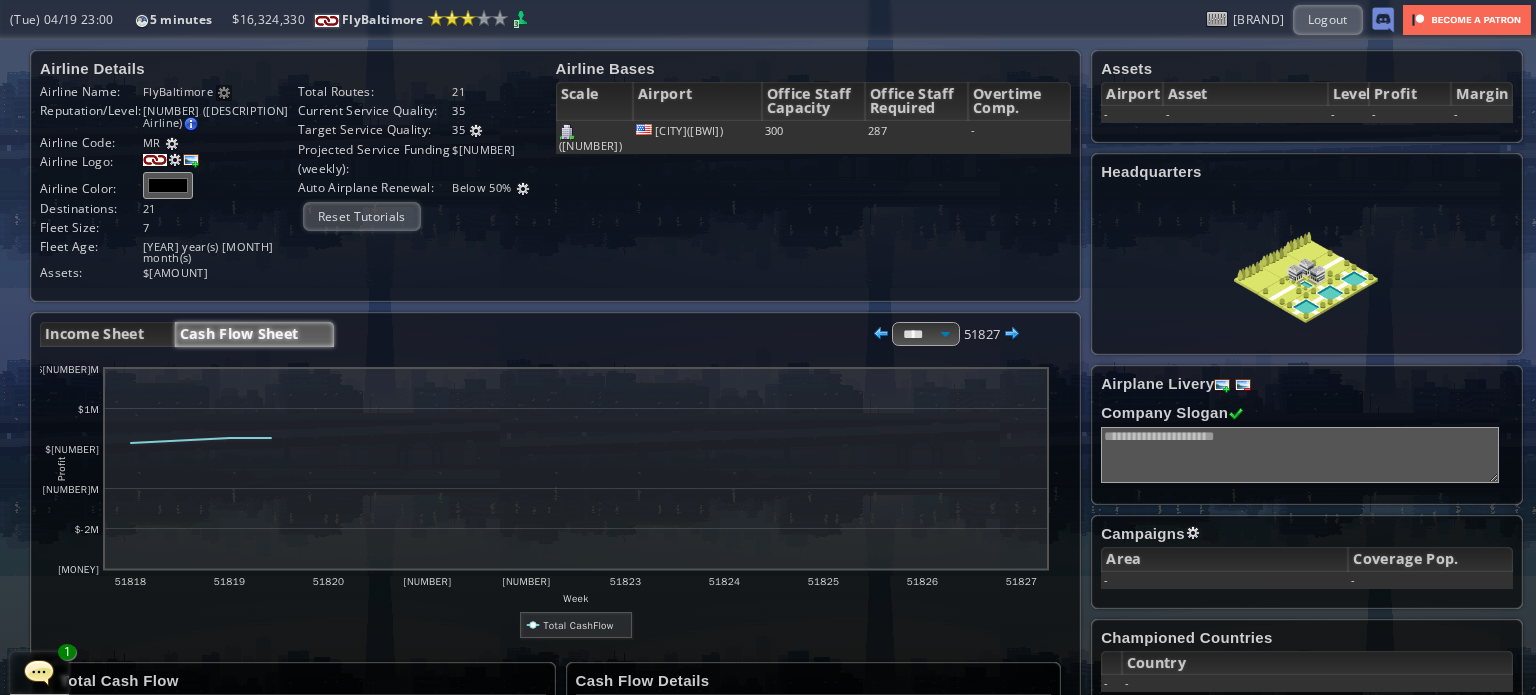 click on "Income Sheet
Cash Flow Sheet
<MASK>
<MASK>
<MASK>
<MASK> <NUMBER>
<MASK>
abcdefhiklmnopqrstuvwxyz Loading chart. Please wait. abcdefhiklmnopqrstuvwxyz Week Profit <CURRENCY><NUMBER> <CURRENCY><NUMBER> <CURRENCY><NUMBER> <CURRENCY><NUMBER> <CURRENCY><NUMBER> <CURRENCY><NUMBER> <NUMBER> <NUMBER> <NUMBER> <NUMBER> <NUMBER>" at bounding box center (555, 612) 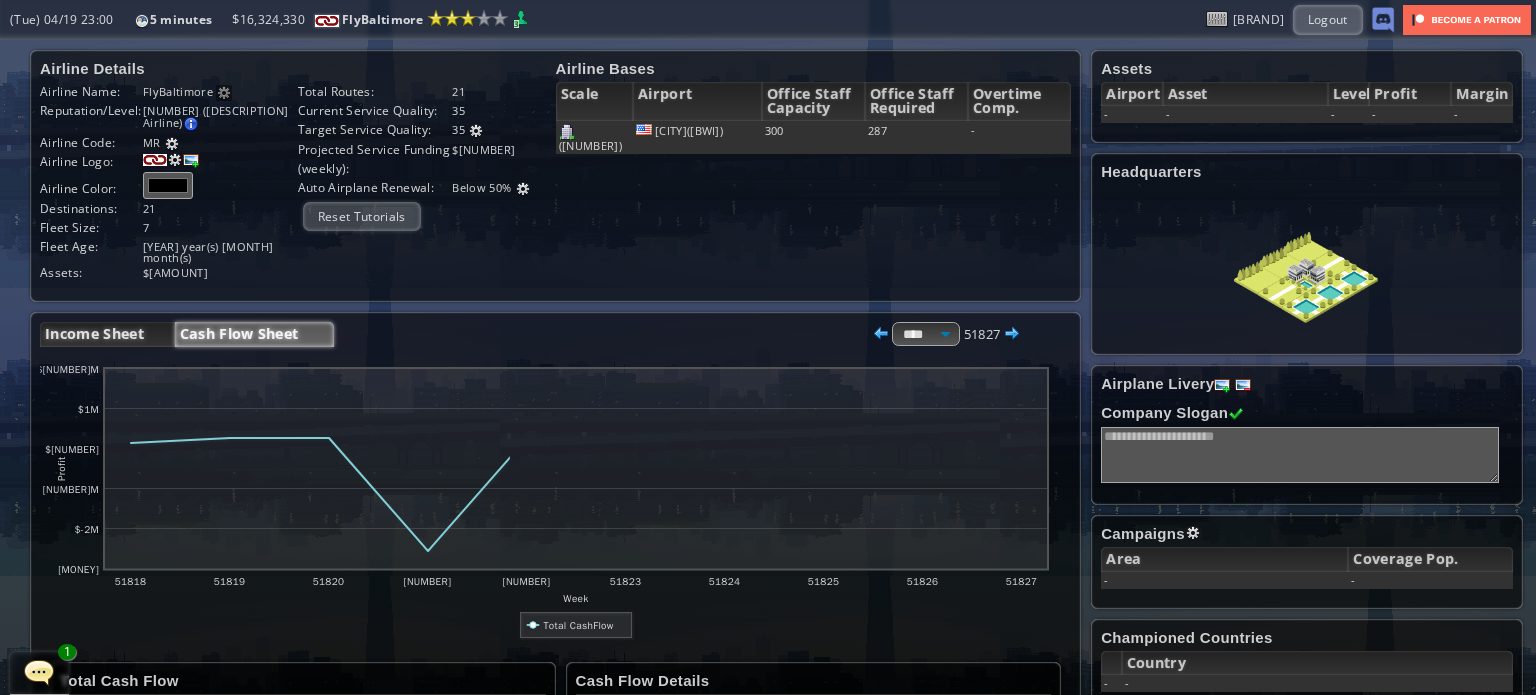click on "Income Sheet" at bounding box center [107, 334] 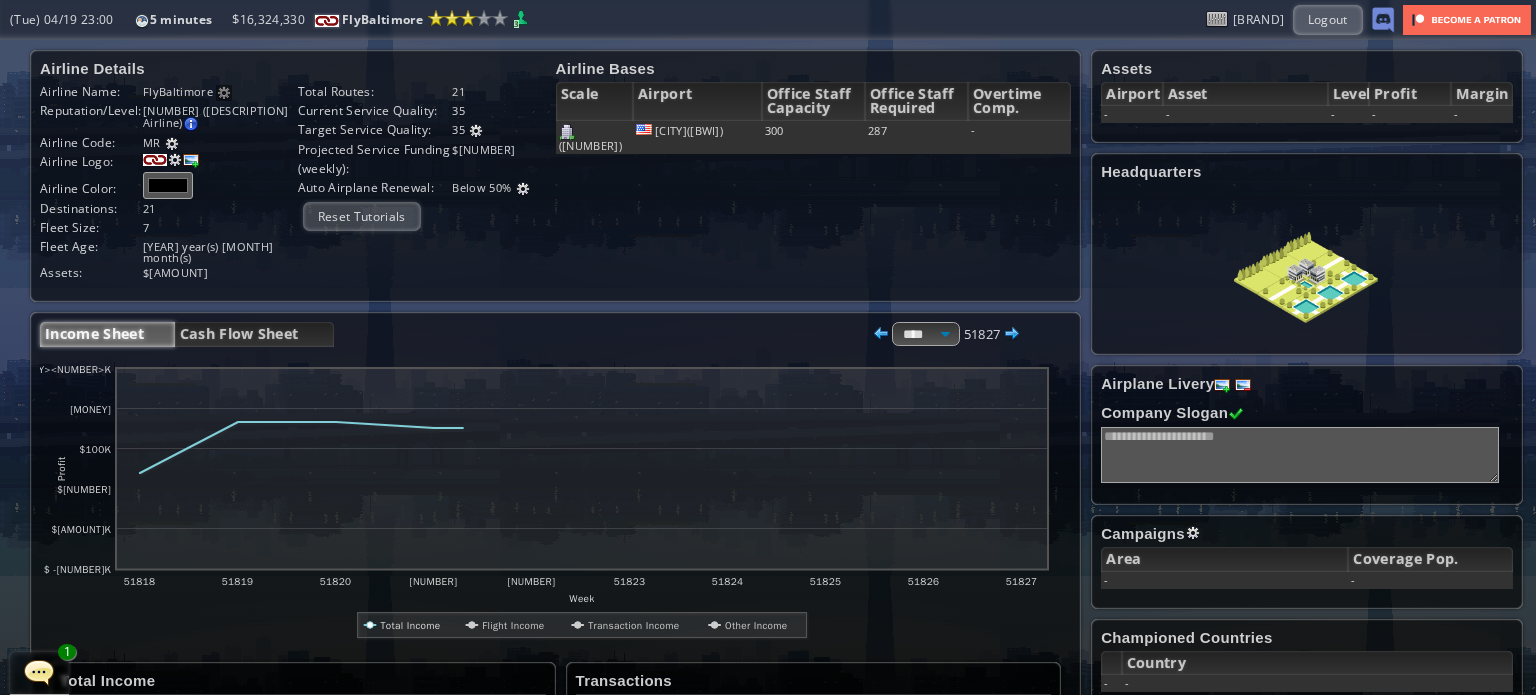 click on "Income Sheet
Cash Flow Sheet
<br/>
****
*****
****
<br/> [POSTAL_CODE]" at bounding box center (530, 334) 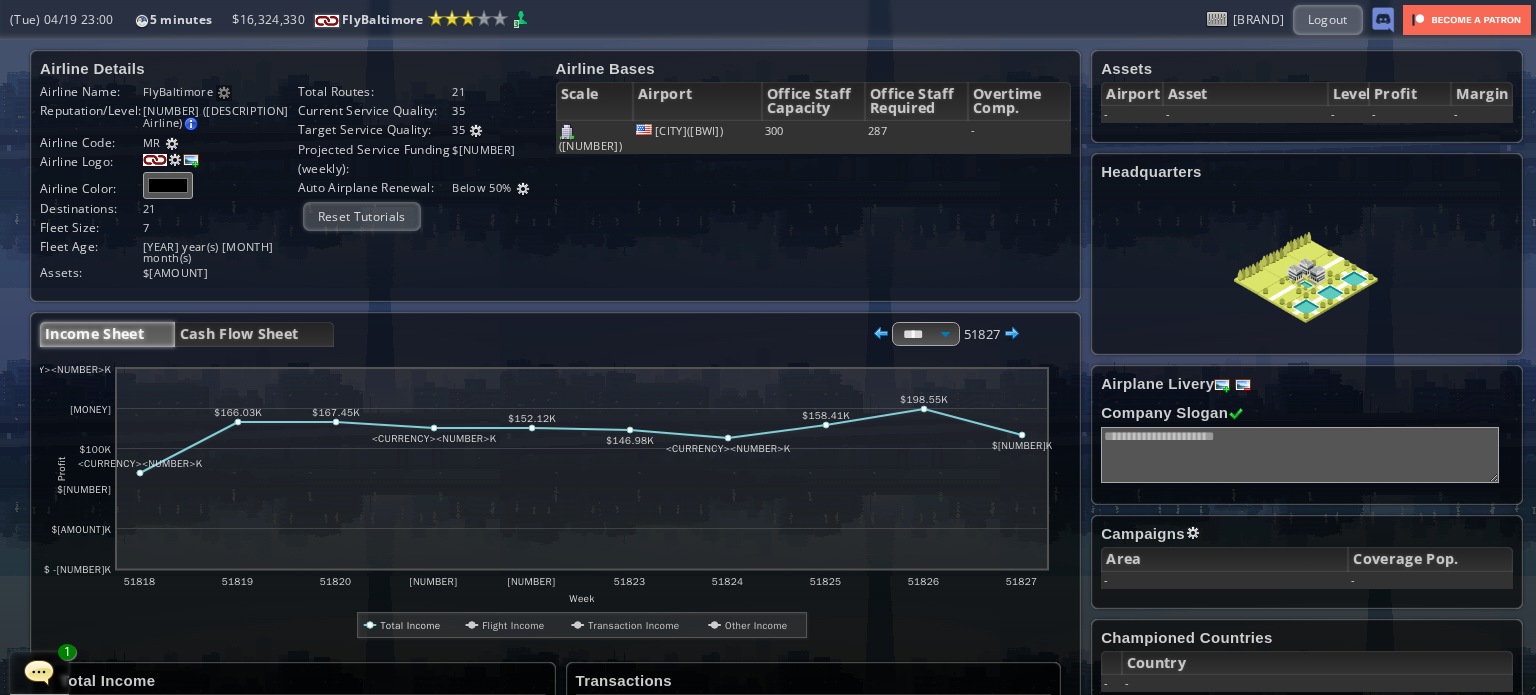 click at bounding box center [881, 334] 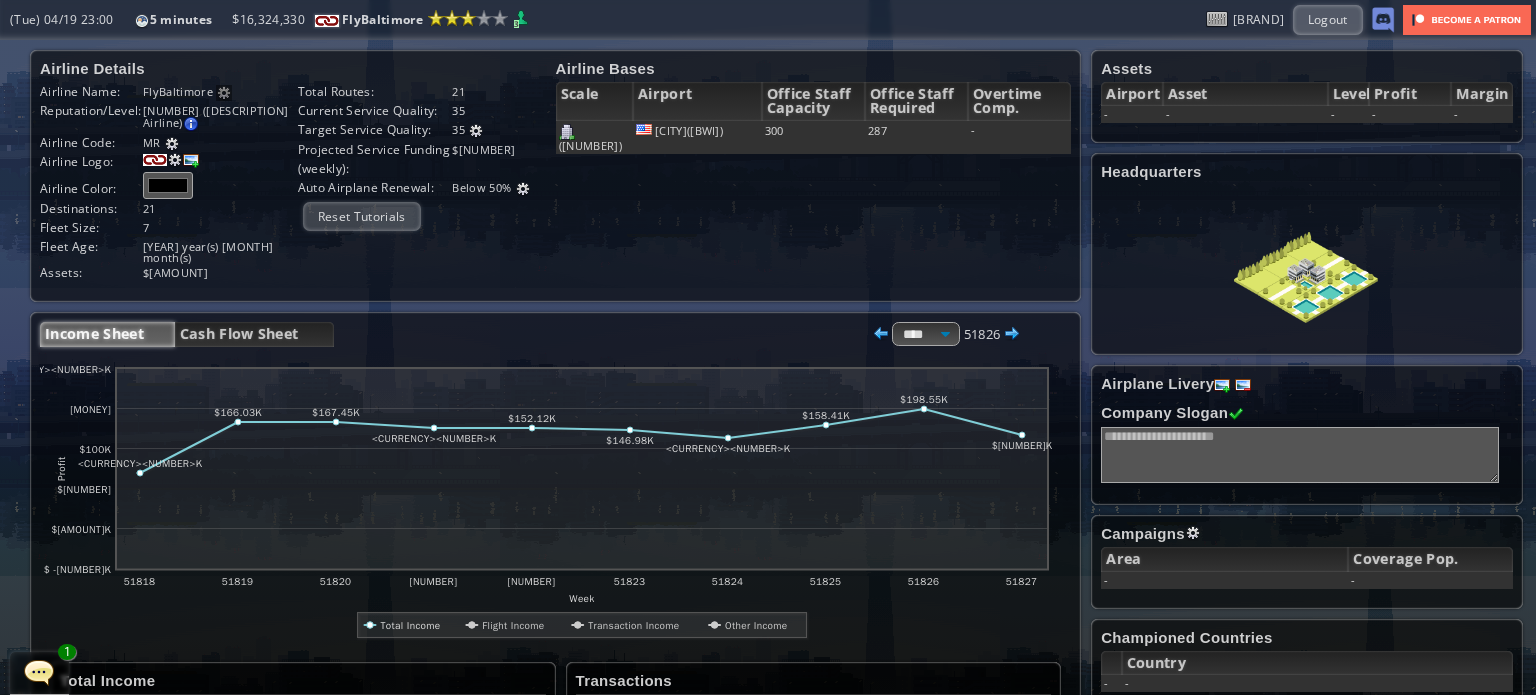 click at bounding box center (881, 334) 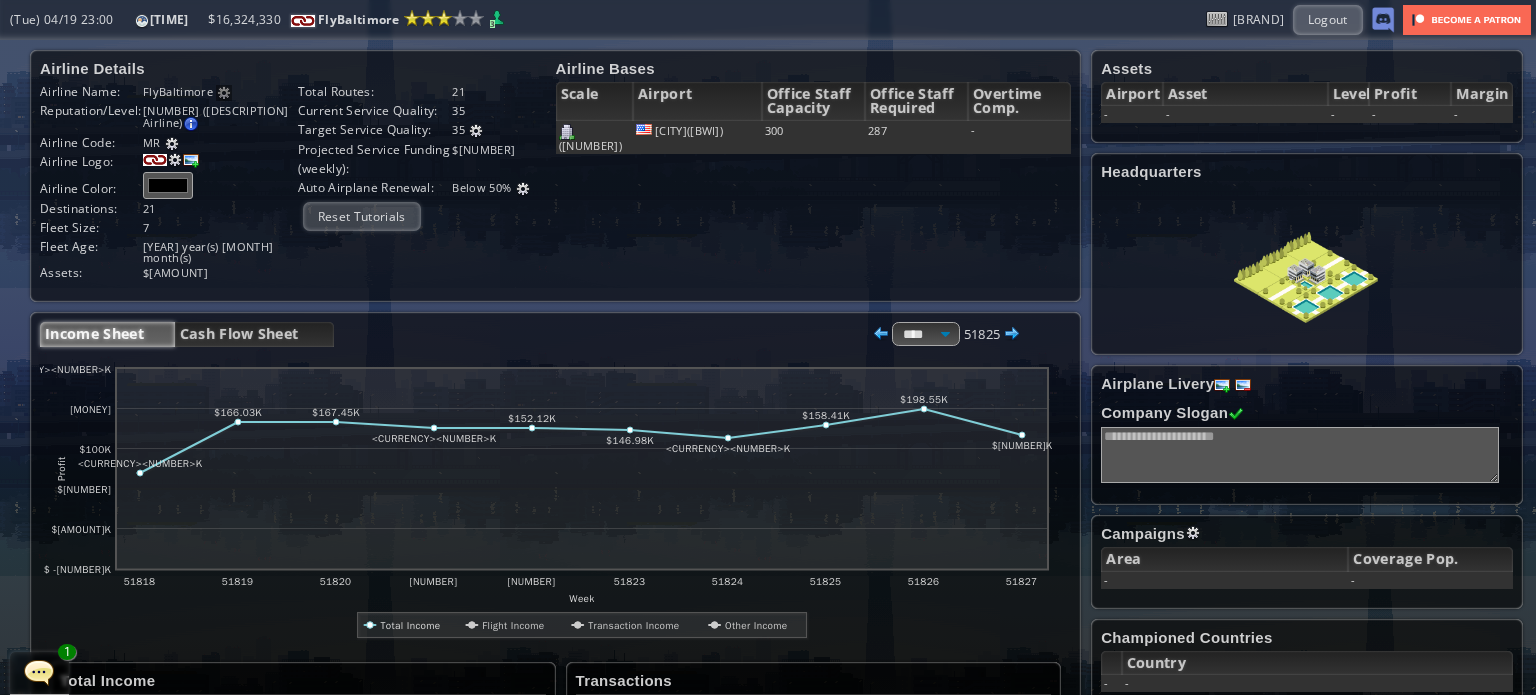 click at bounding box center [881, 334] 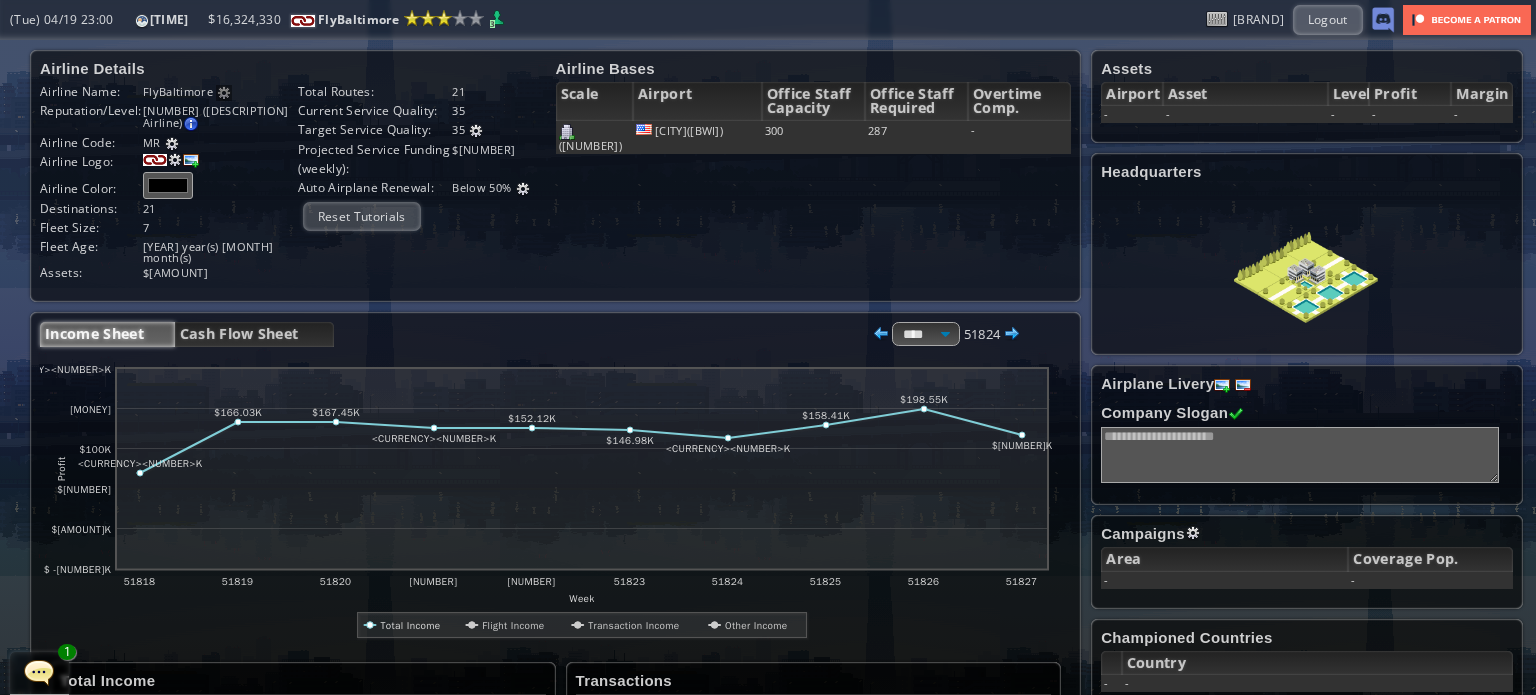click at bounding box center (881, 334) 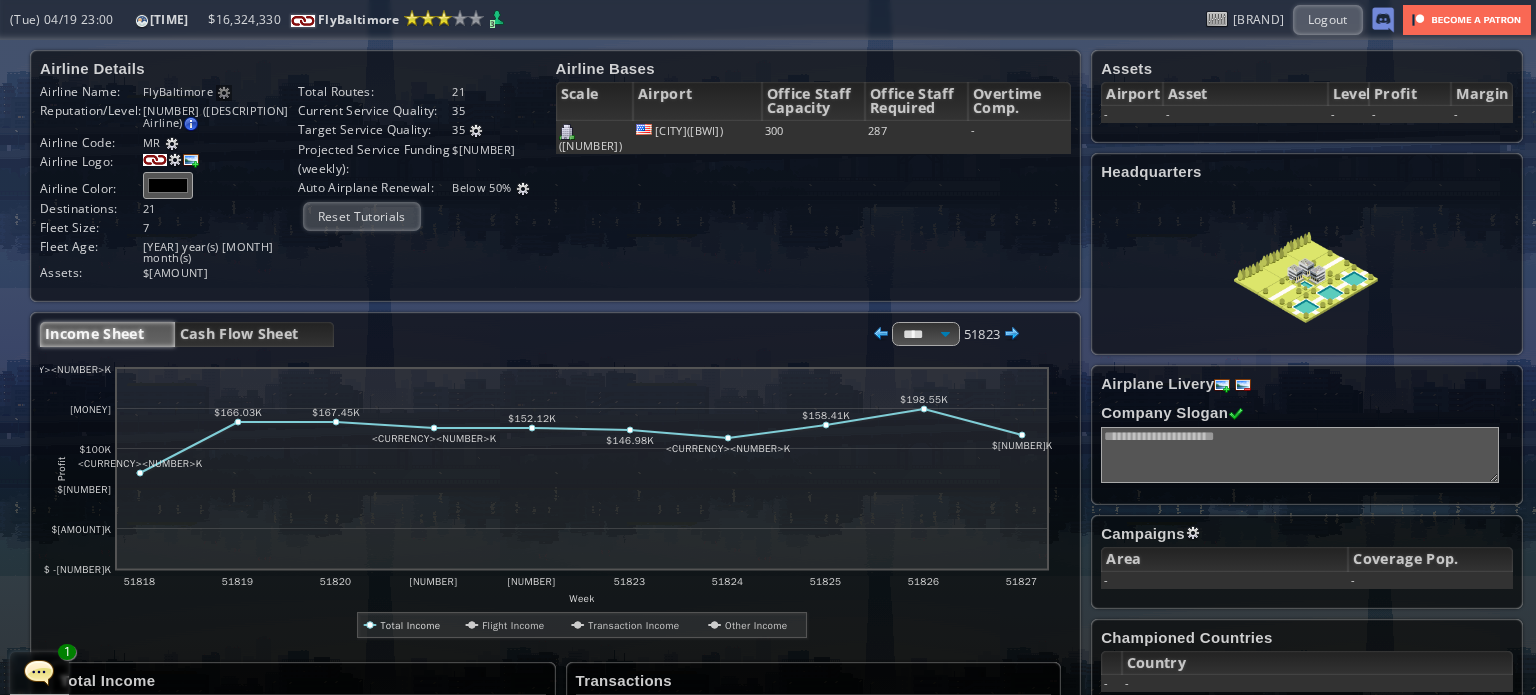 click at bounding box center (881, 334) 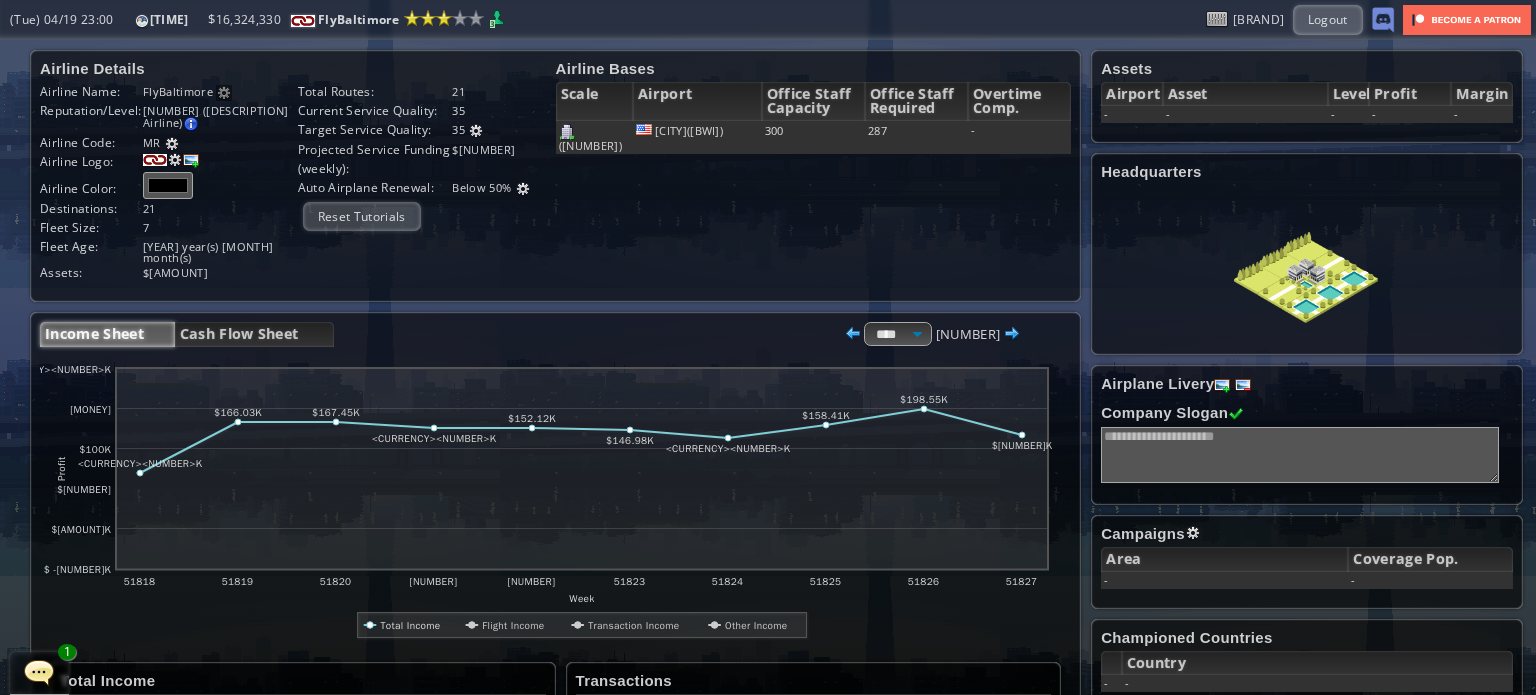 click at bounding box center [853, 334] 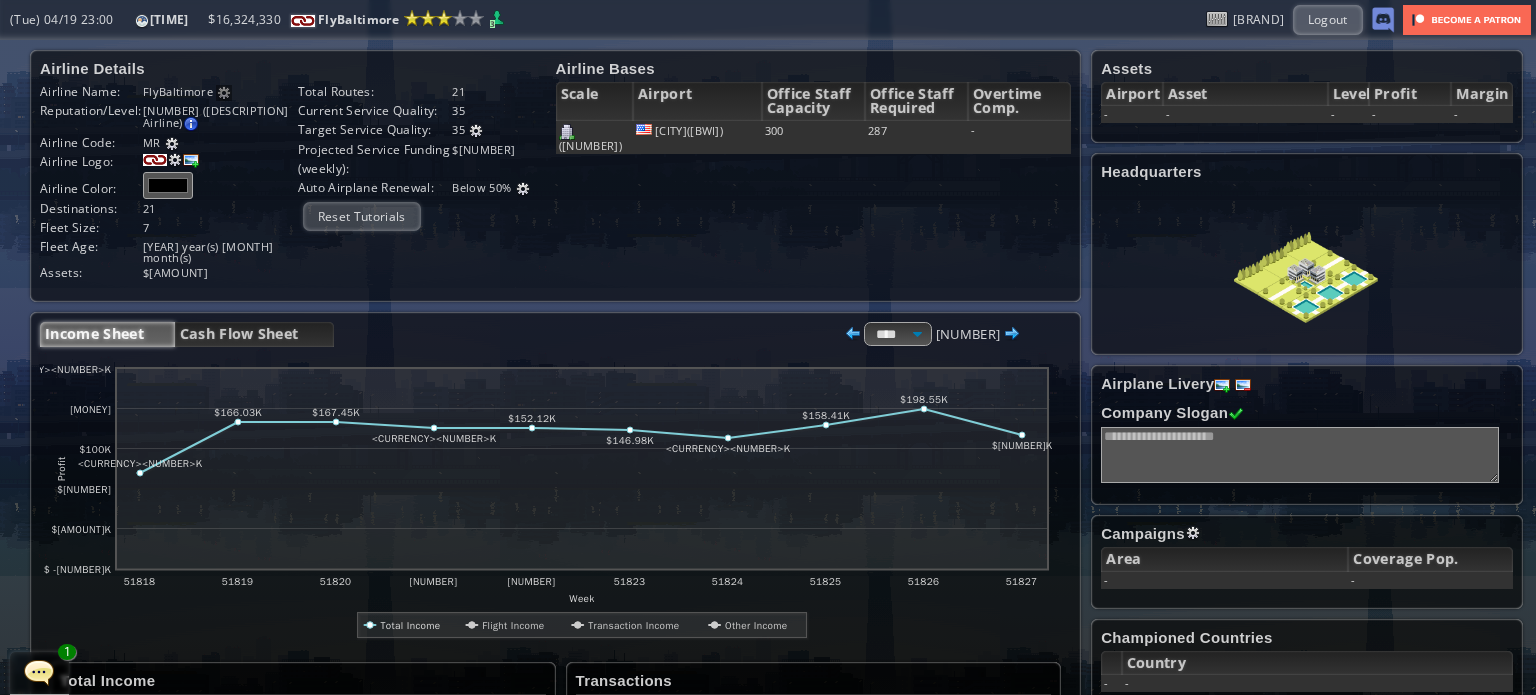 click at bounding box center (853, 334) 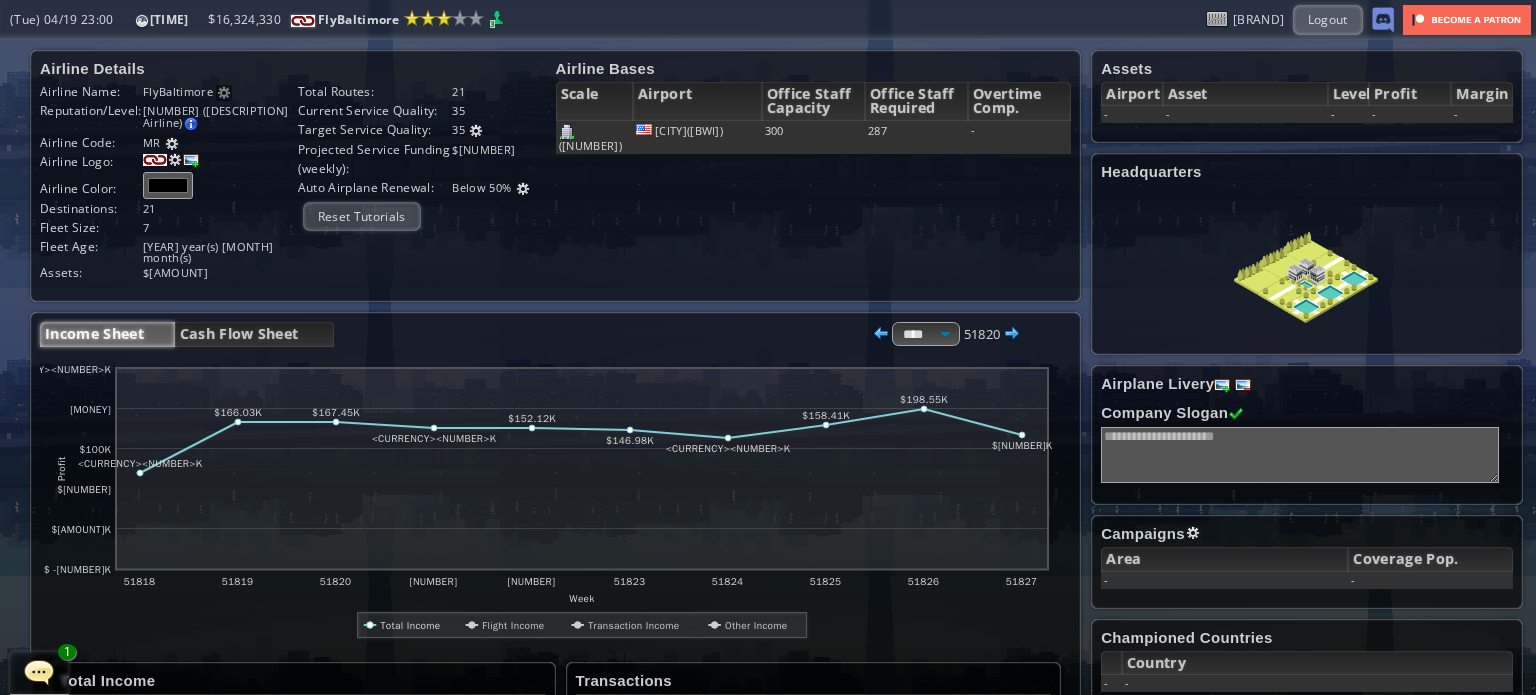 click at bounding box center [881, 334] 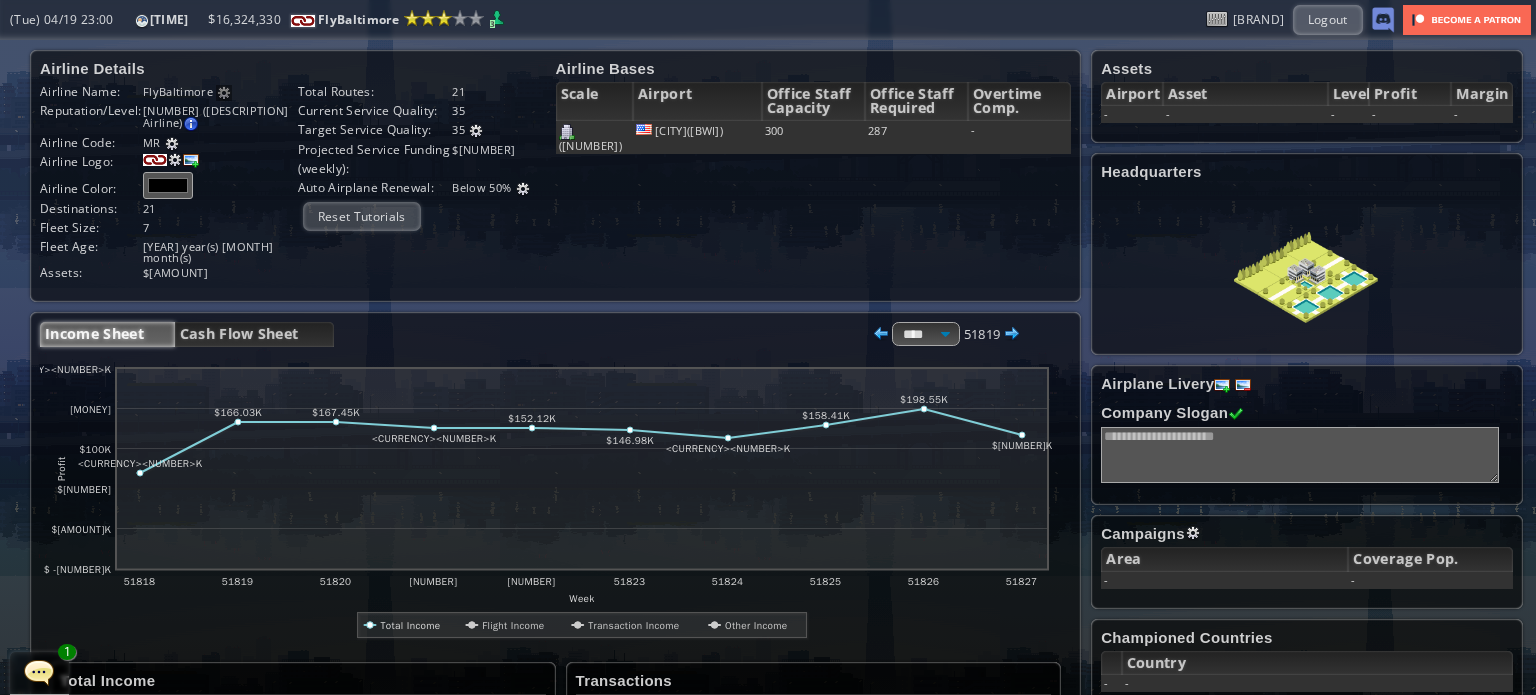 click at bounding box center [881, 334] 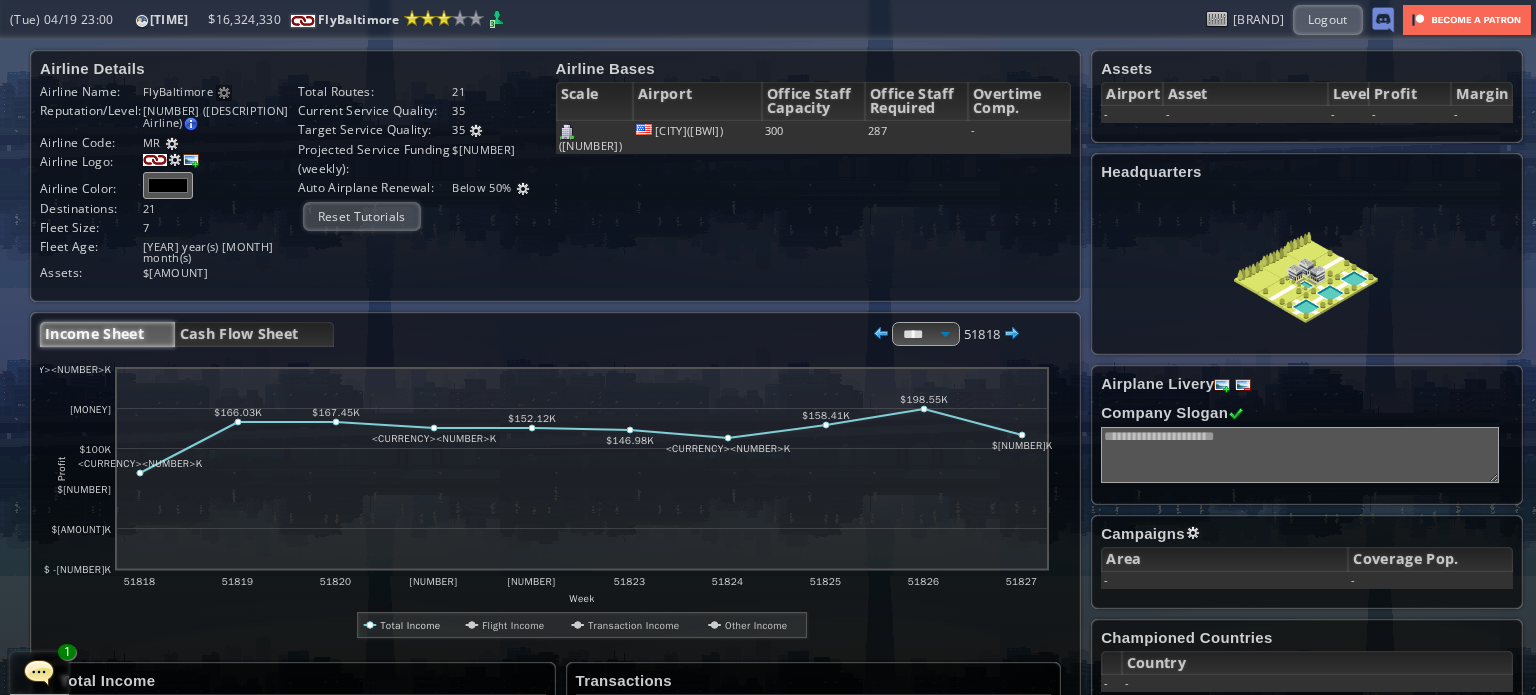 click at bounding box center [881, 334] 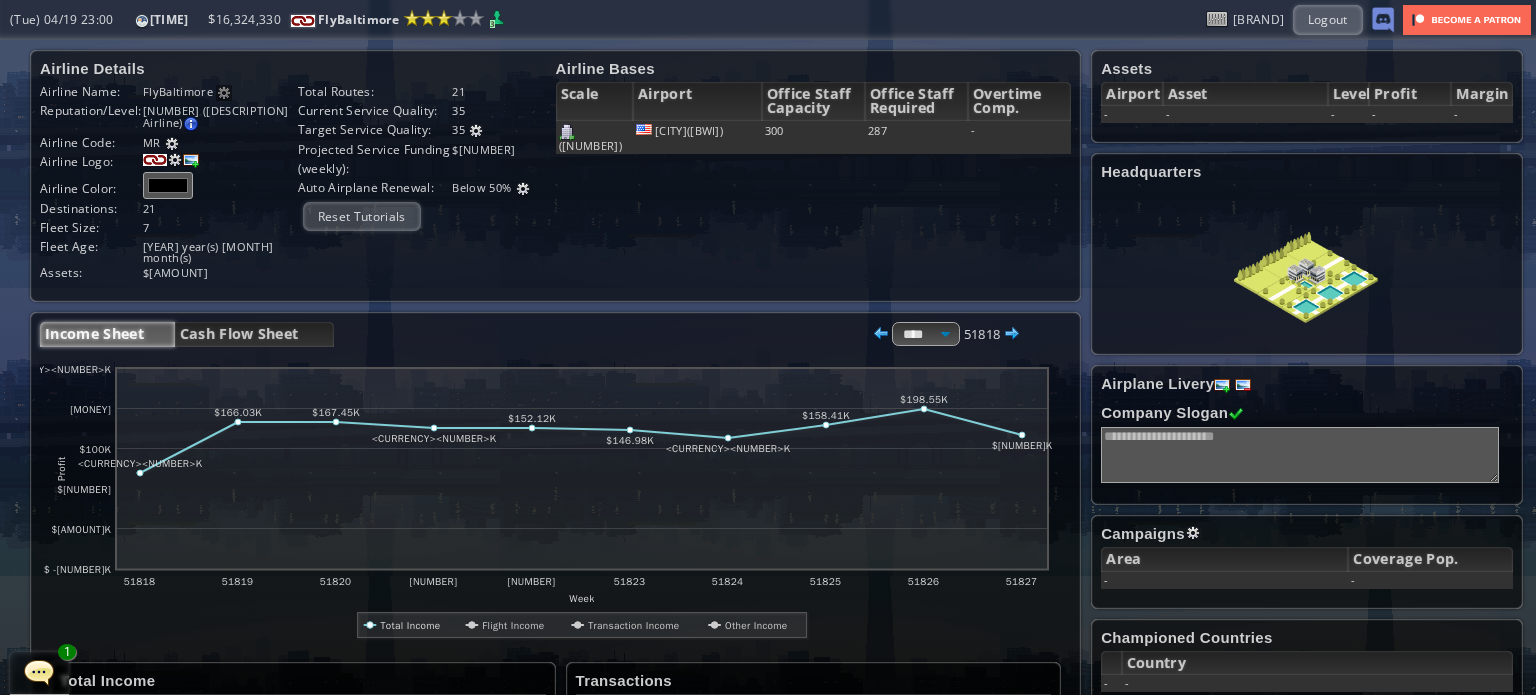 click at bounding box center [881, 334] 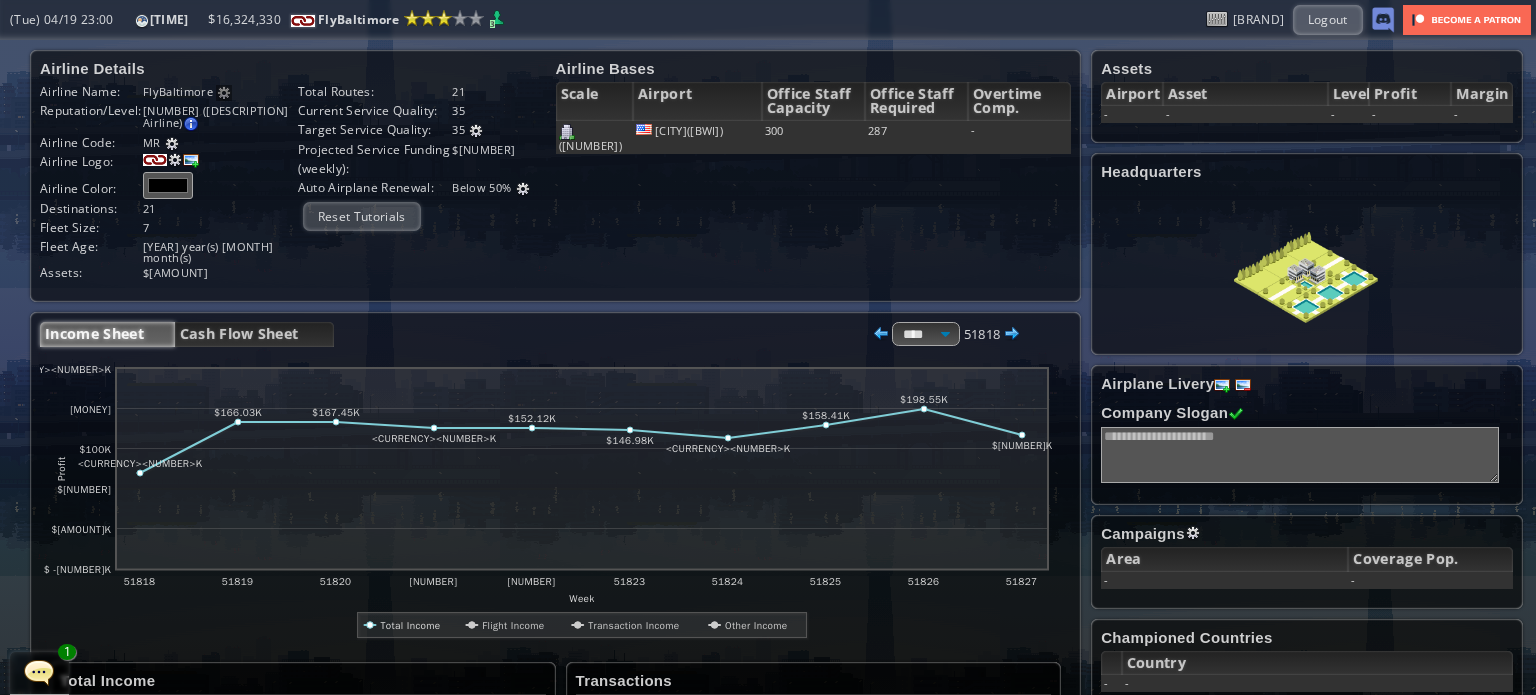 click at bounding box center (881, 334) 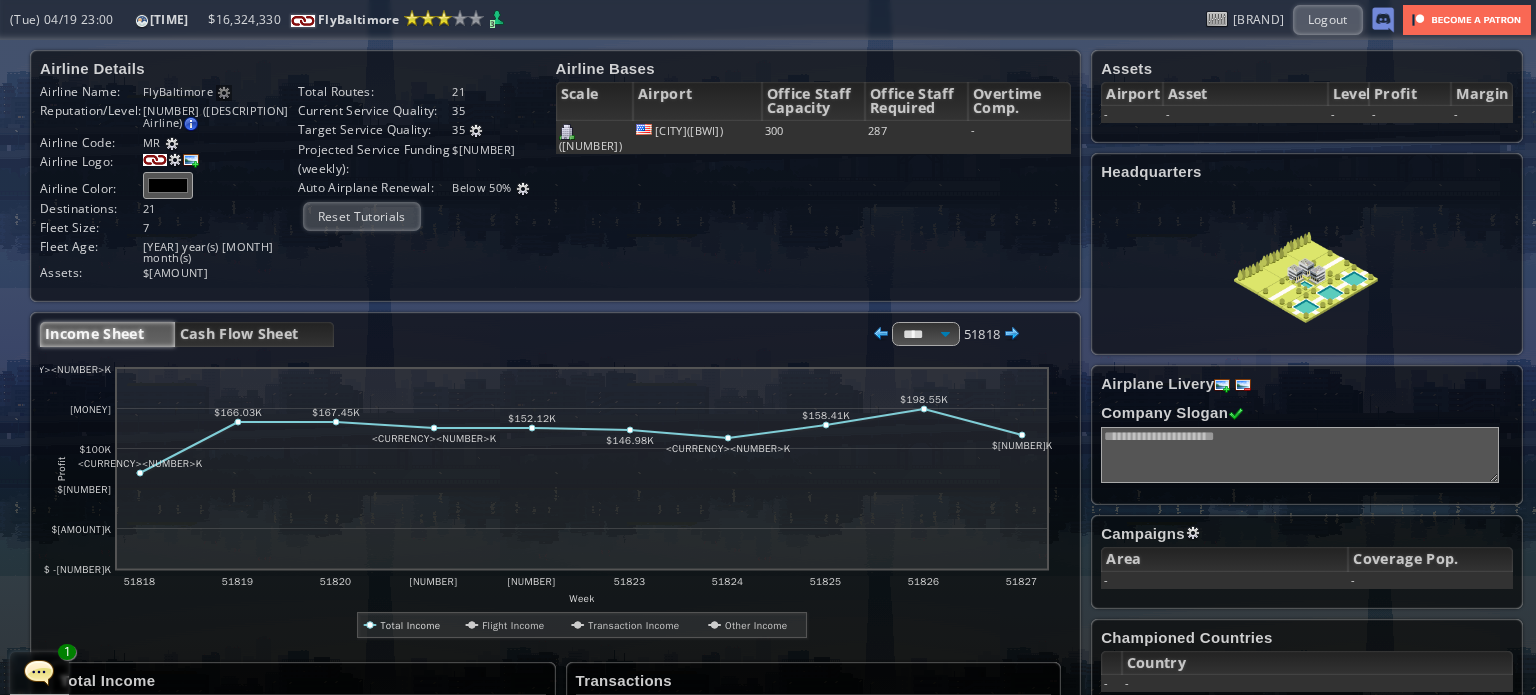 click at bounding box center [881, 334] 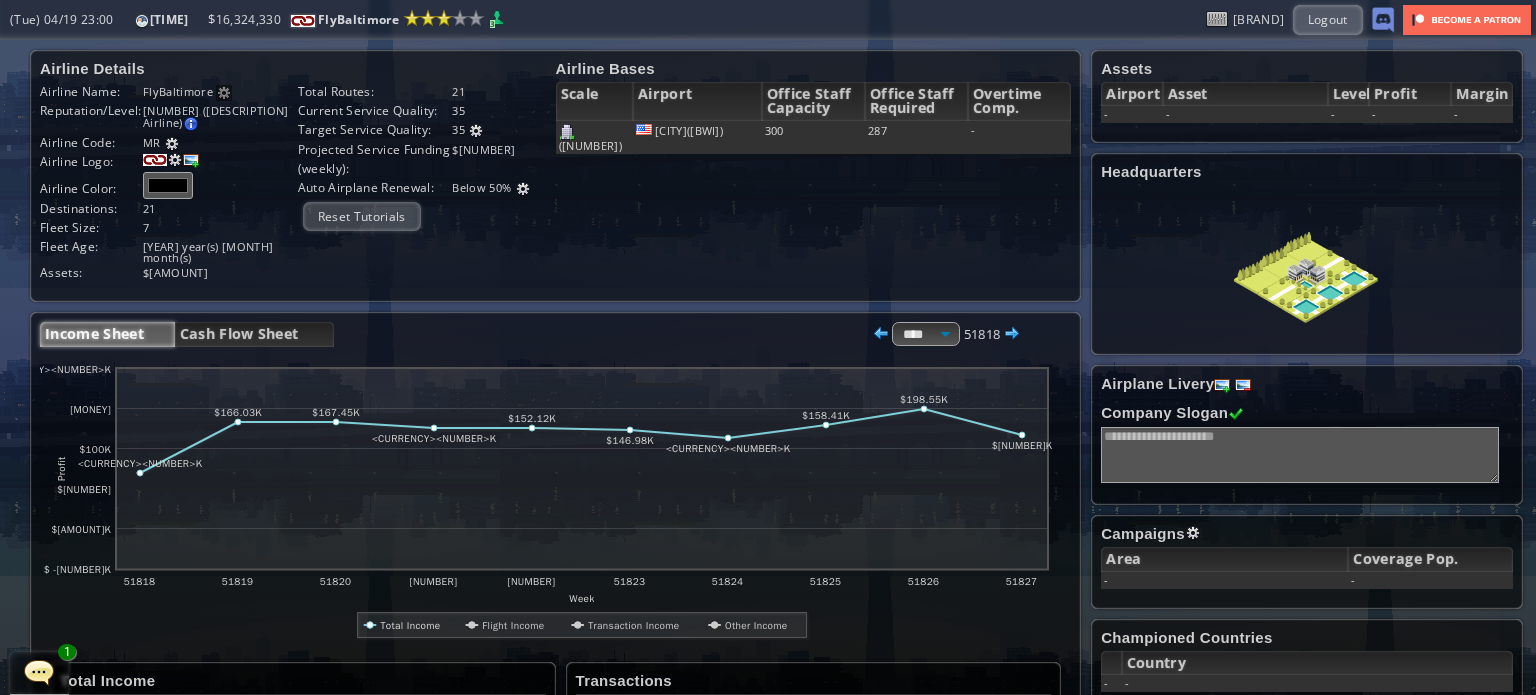 click at bounding box center [881, 334] 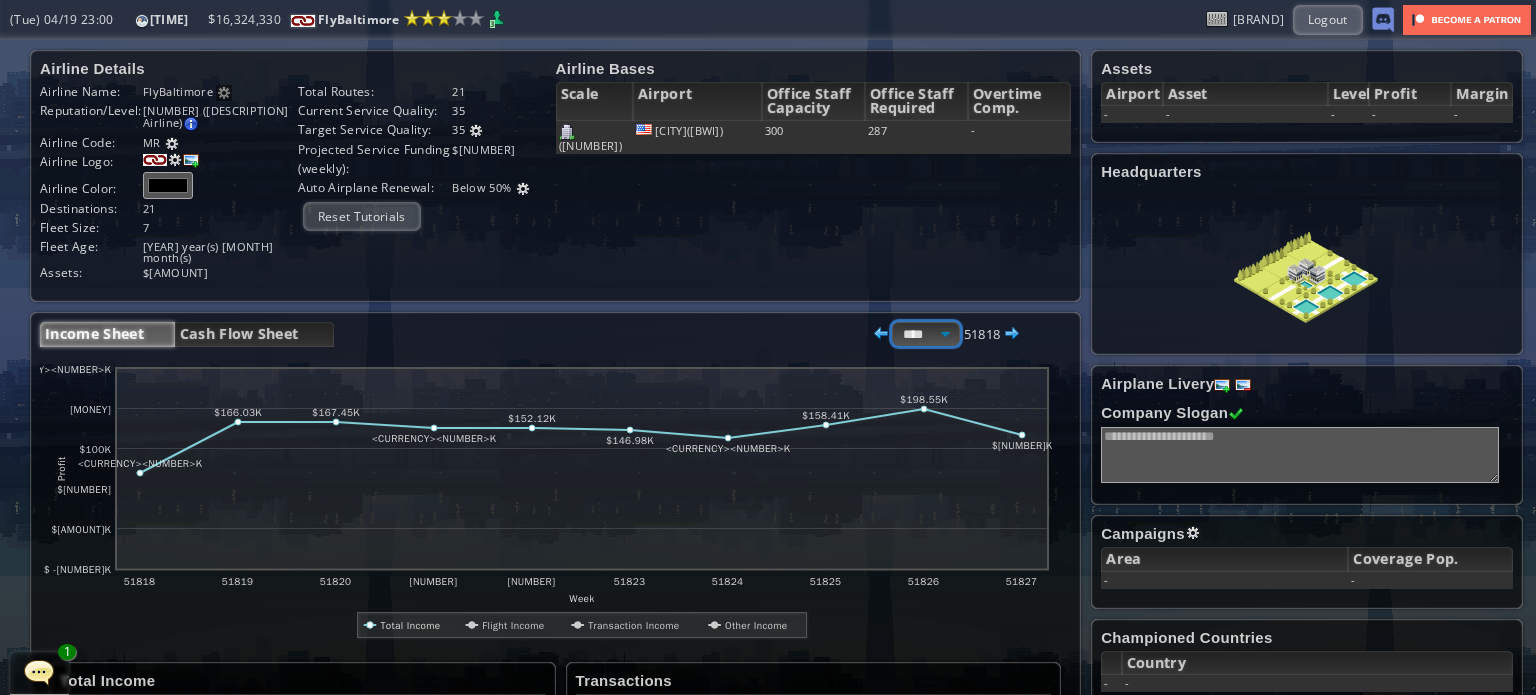 click on "****
*****
****" at bounding box center [926, 334] 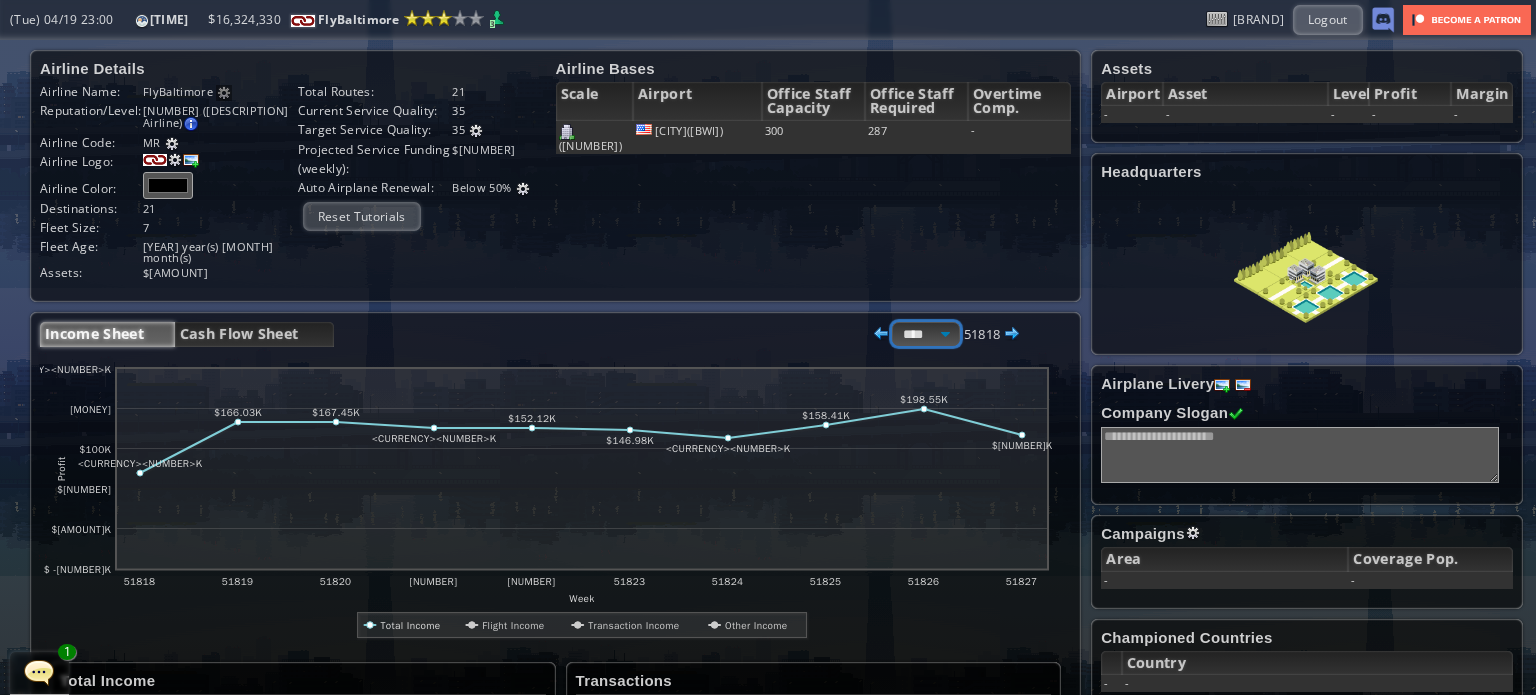 click on "****
*****
****" at bounding box center (926, 334) 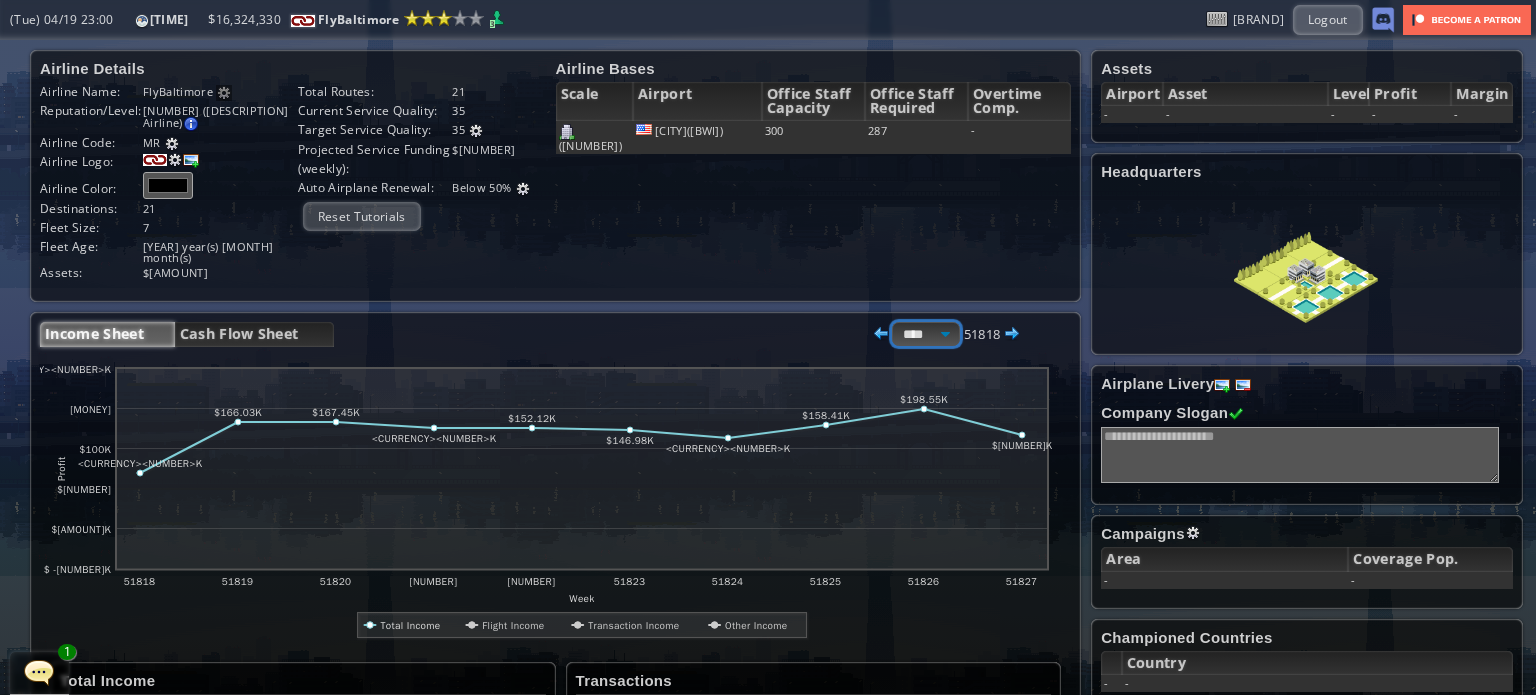 click on "****
*****
****" at bounding box center [926, 334] 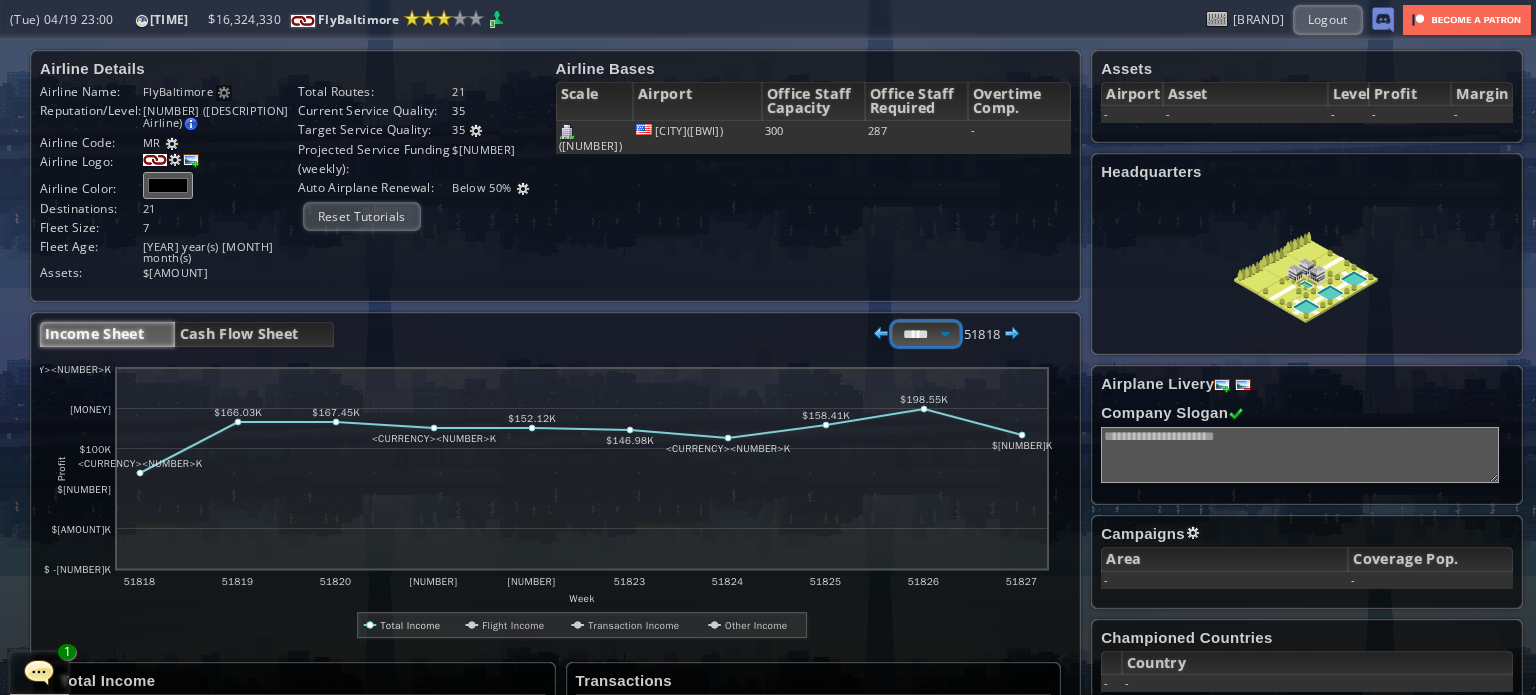 click on "****
*****
****" at bounding box center [926, 334] 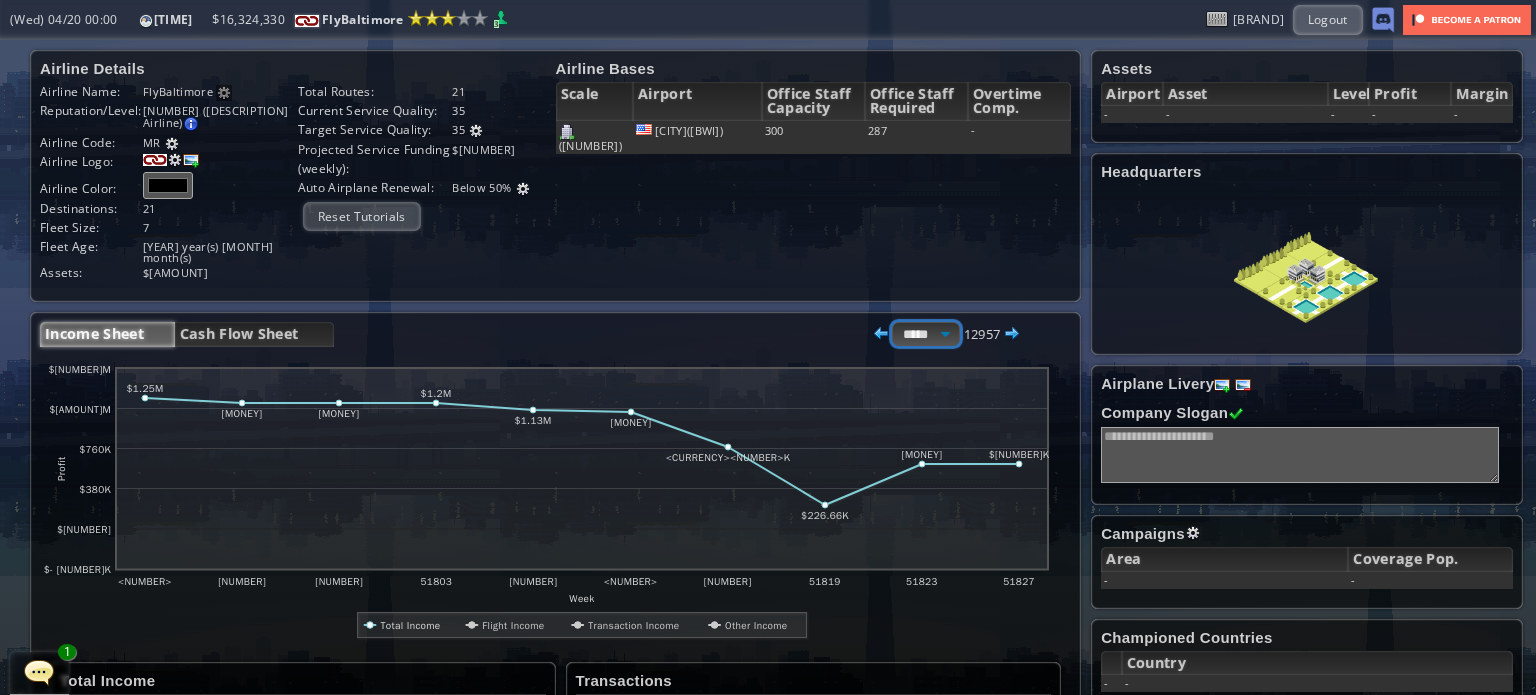 click on "****
*****
****" at bounding box center [926, 334] 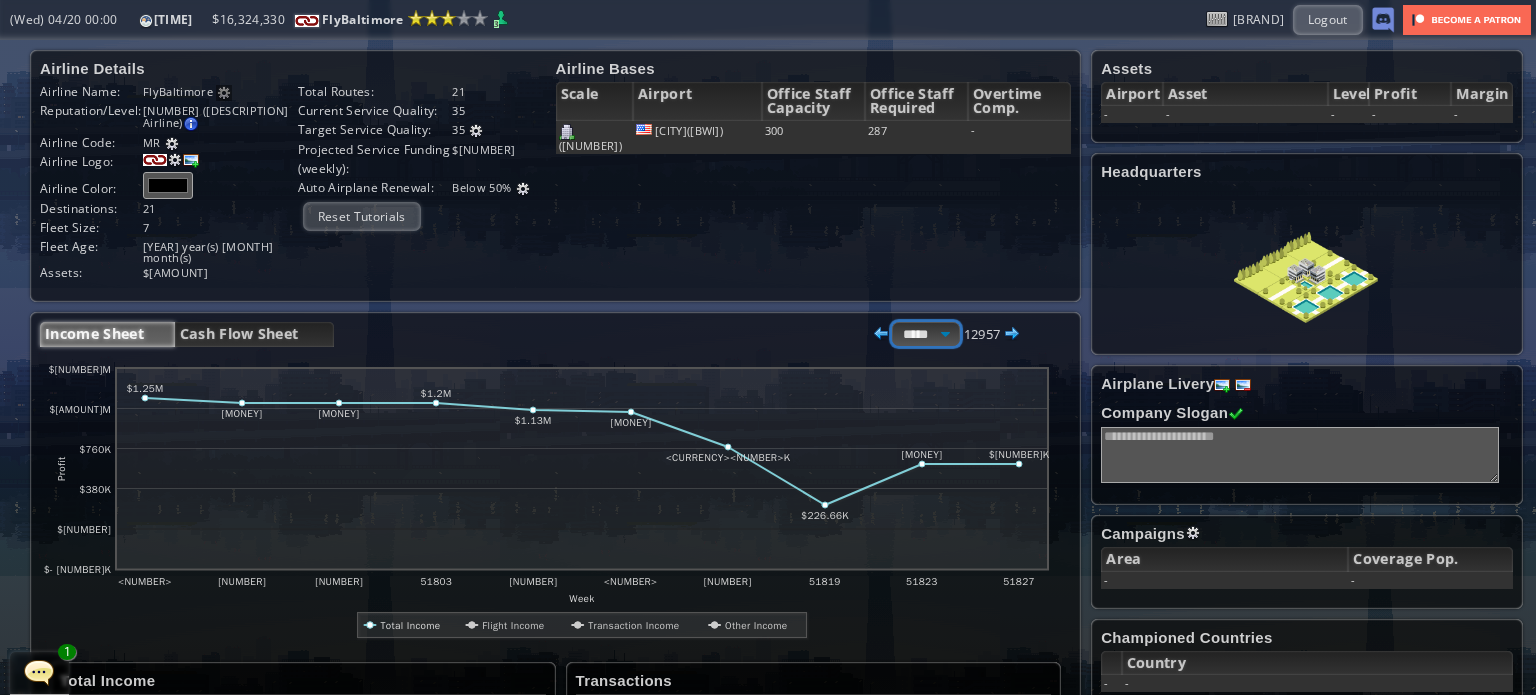 select on "******" 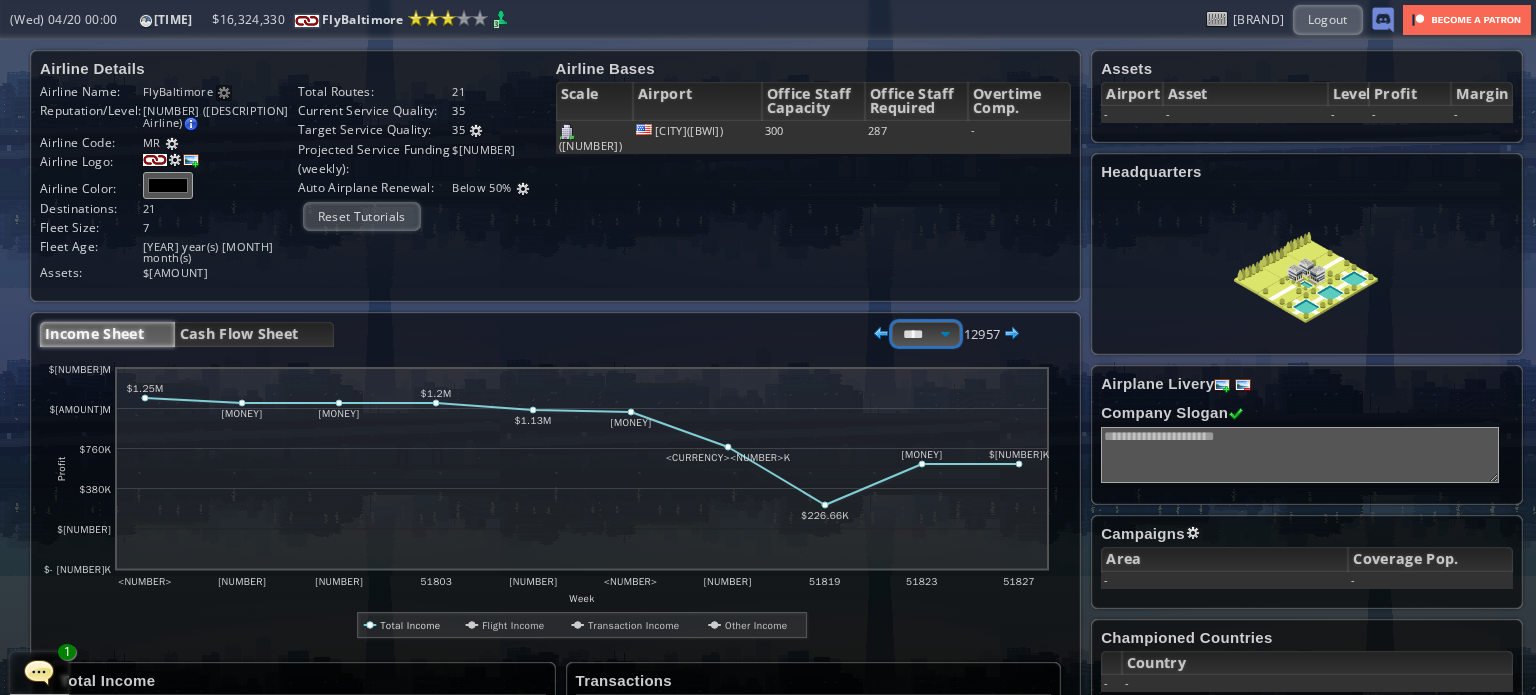 click on "****
*****
****" at bounding box center [926, 334] 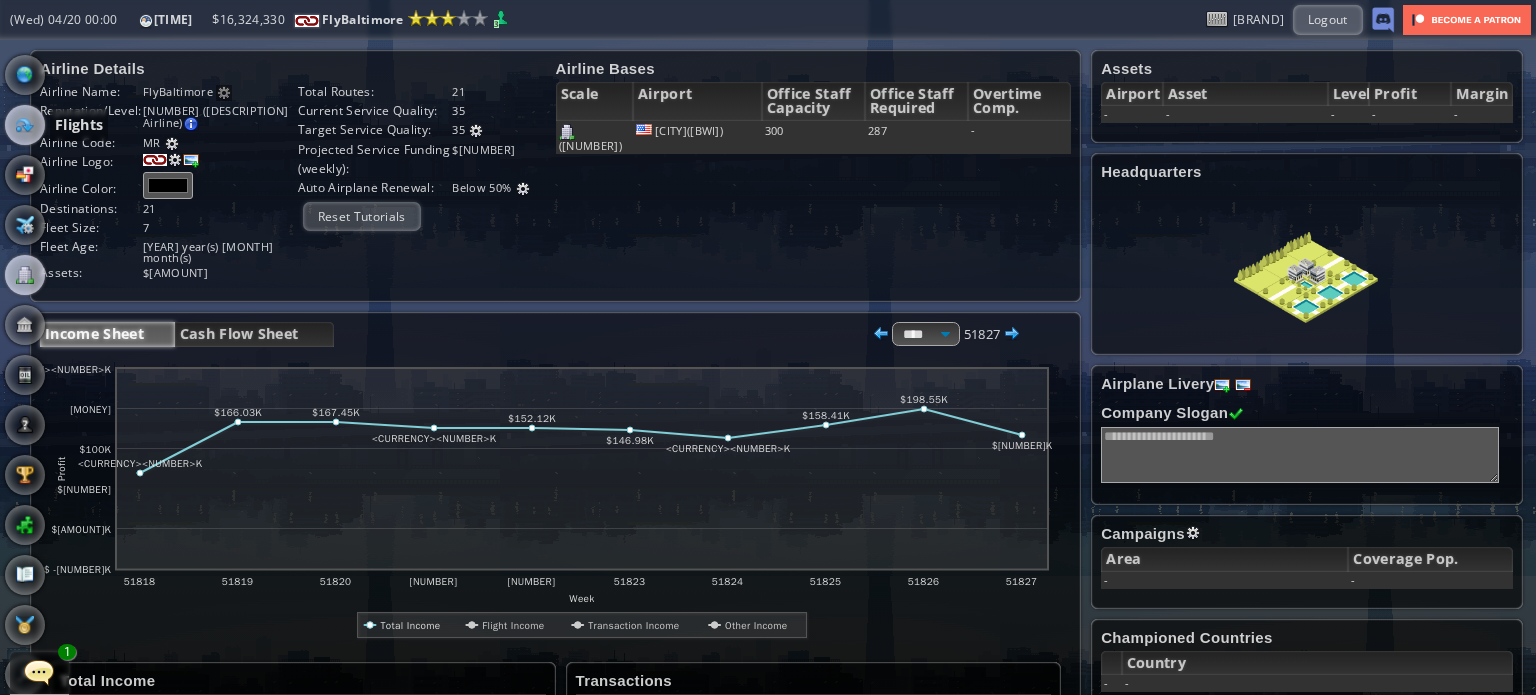 click at bounding box center [25, 125] 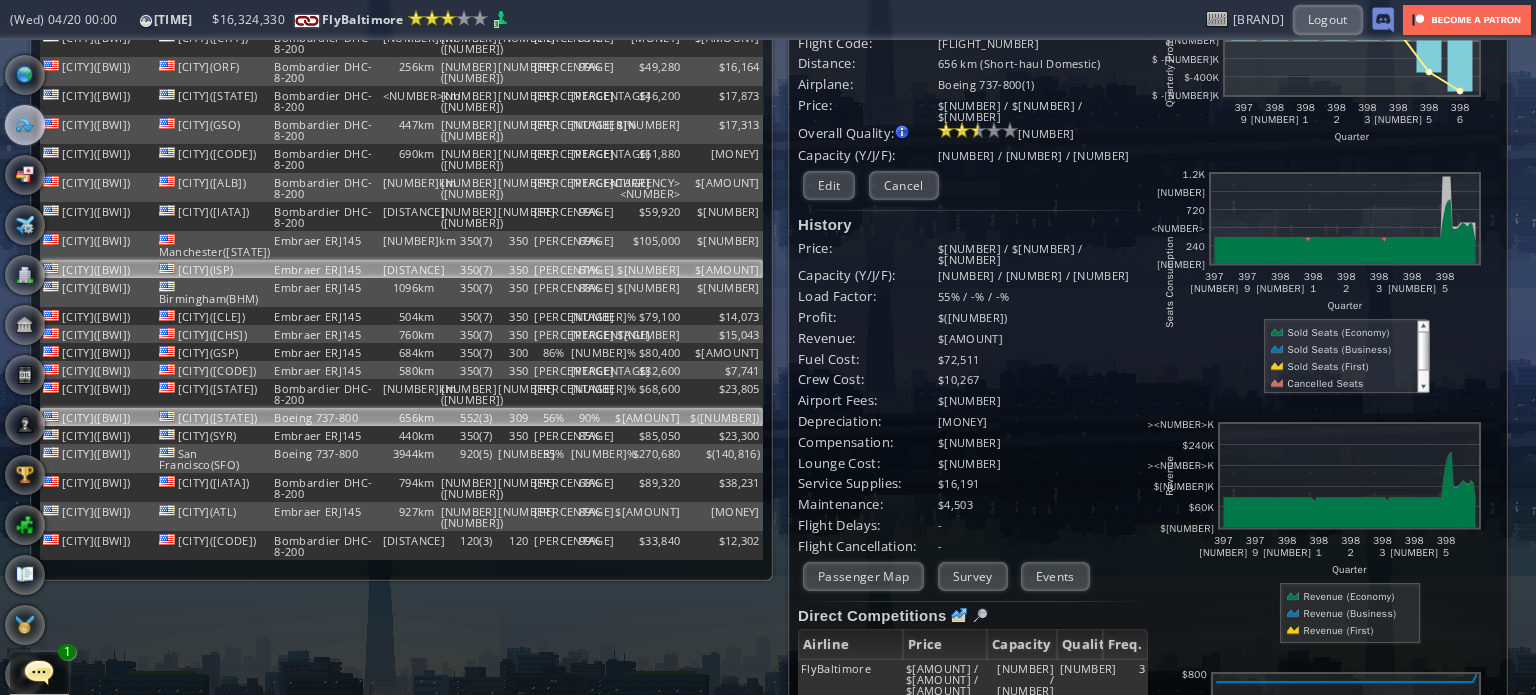 scroll, scrollTop: 100, scrollLeft: 0, axis: vertical 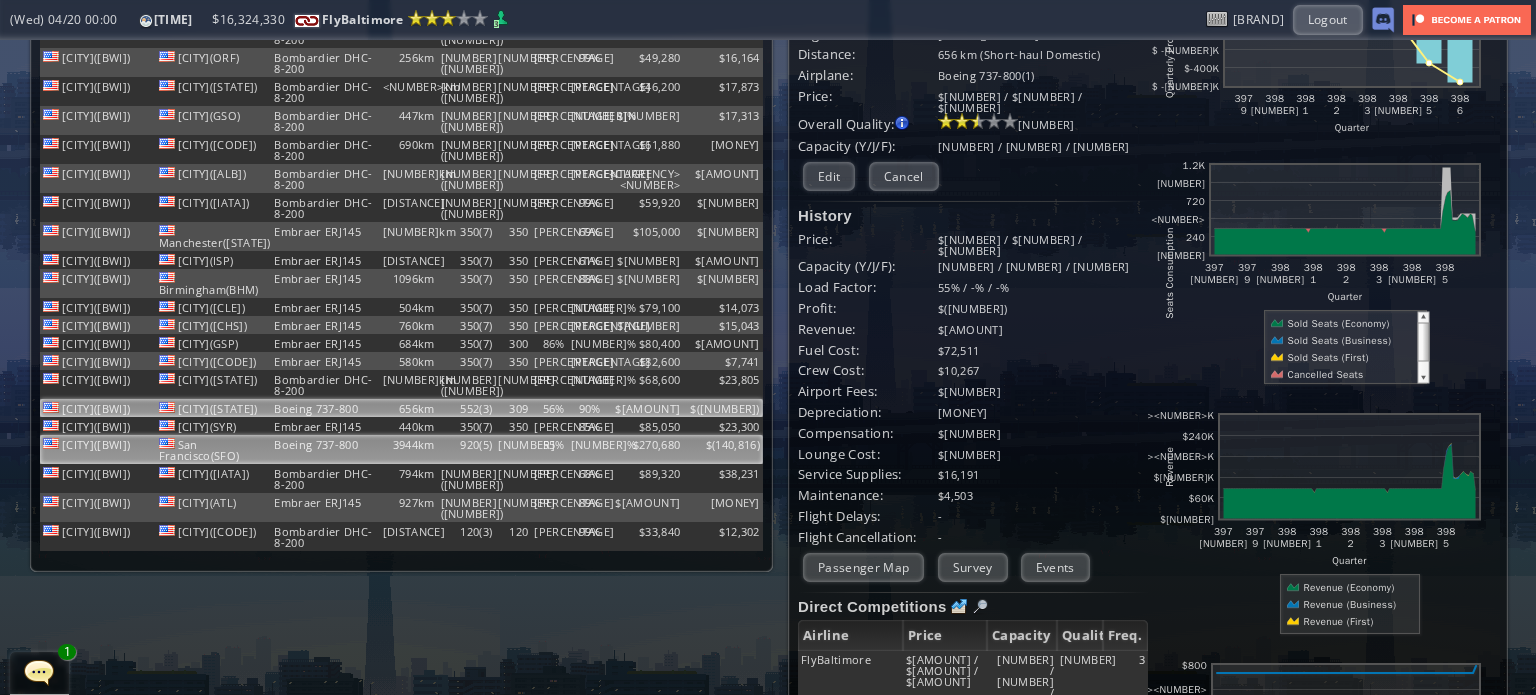 click on "$(140,816)" at bounding box center (723, 33) 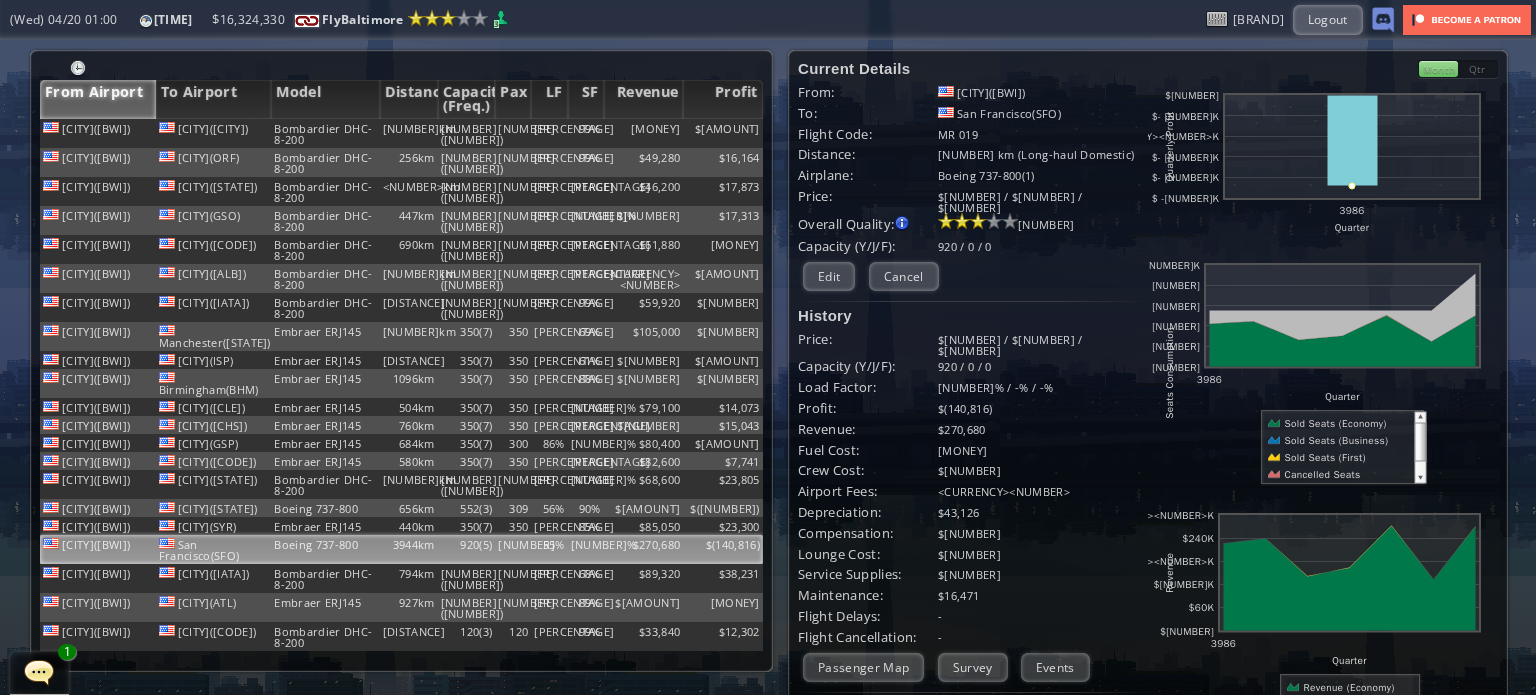 scroll, scrollTop: 100, scrollLeft: 0, axis: vertical 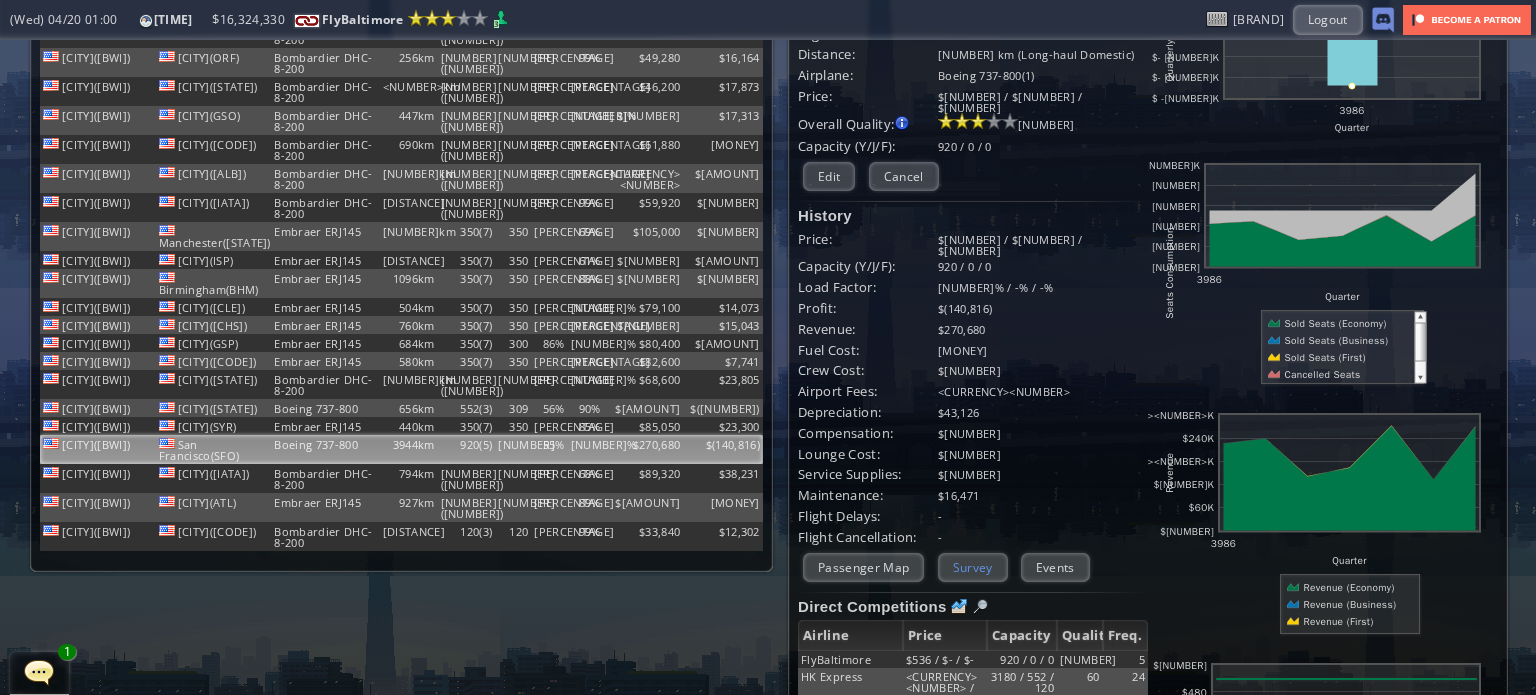 click on "Survey" at bounding box center (973, 567) 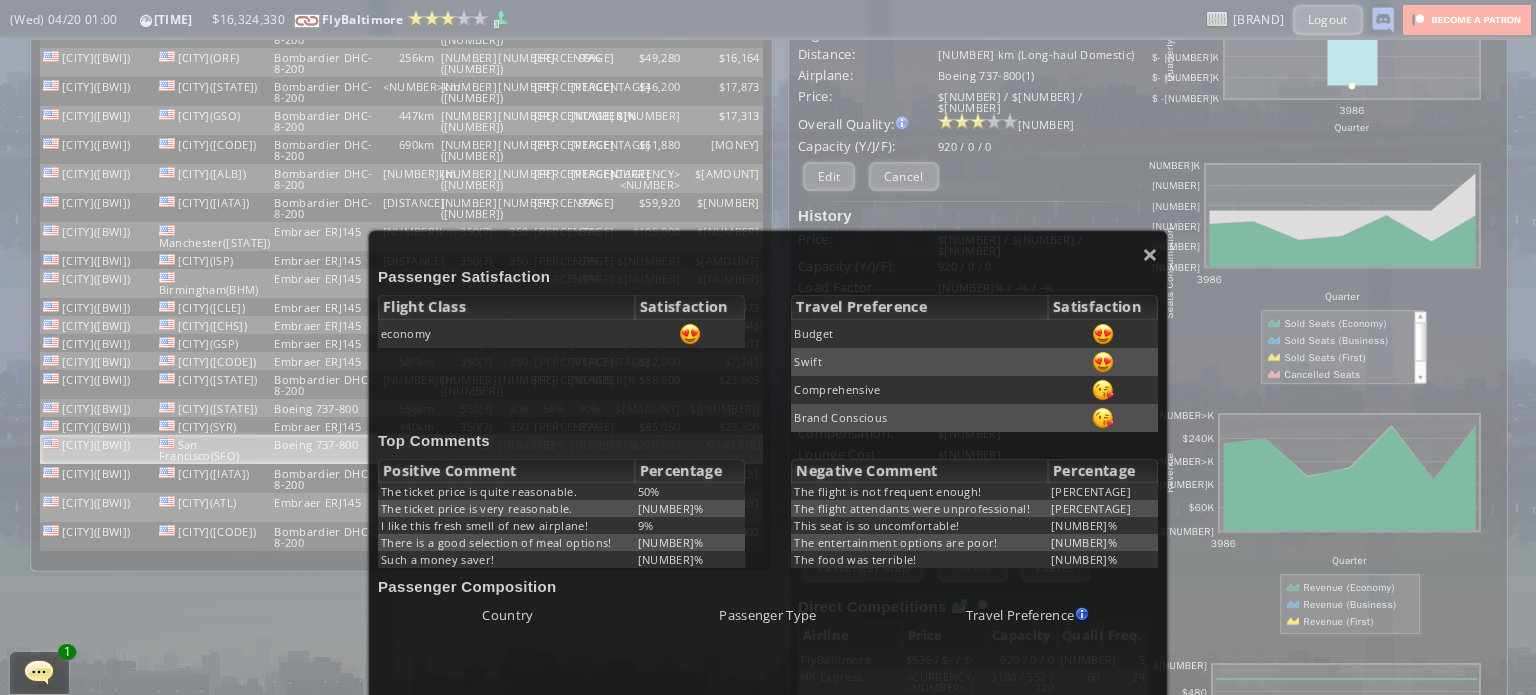 scroll, scrollTop: 100, scrollLeft: 0, axis: vertical 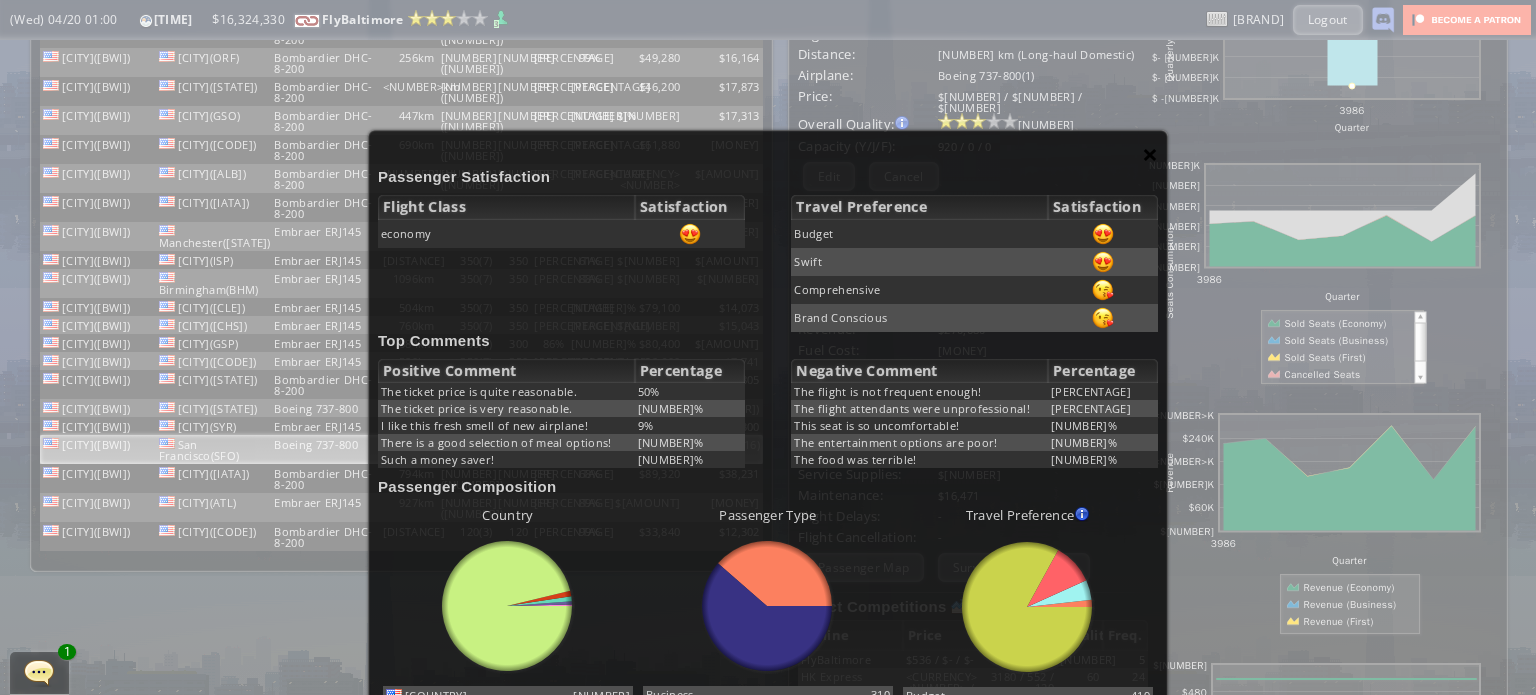 click on "×" at bounding box center [1150, 154] 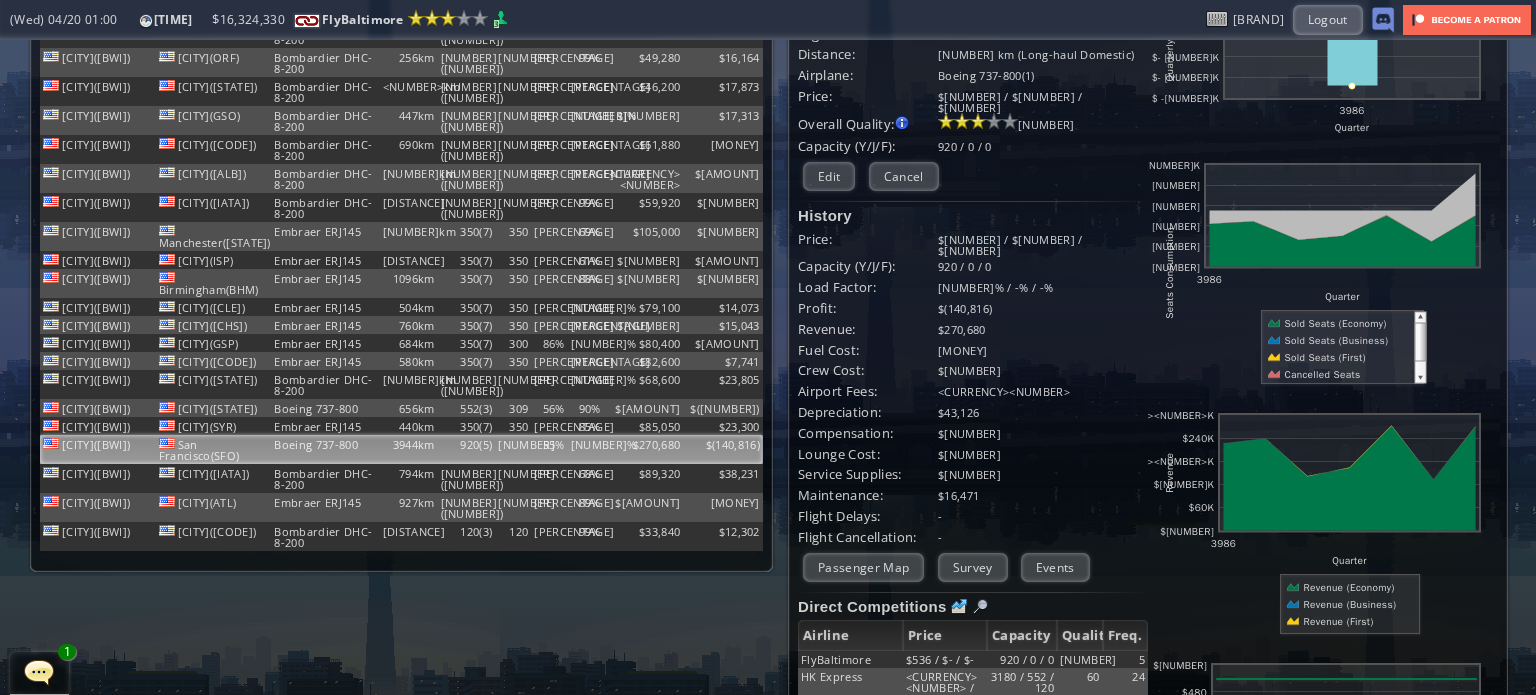 click on "Current Details
From:
[CITY]([CITY_CODE])
To:
[CITY]([CITY_CODE])
Flight Code:
[FLIGHT_CODE]
Distance:
[DISTANCE] ([DISTANCE_TYPE])
airplane:
[AIRPLANE_MODEL]([AIRPLANE_COUNT])
Price:
$[PRICE] / $[PRICE] / $[PRICE]
Overall Quality:
Overall quality is determined by:
- Fleet Age per Route
- Service Star level per route
- Company wide Service Quality
[NUMBER]
Edit $[PRICE]" at bounding box center [973, 430] 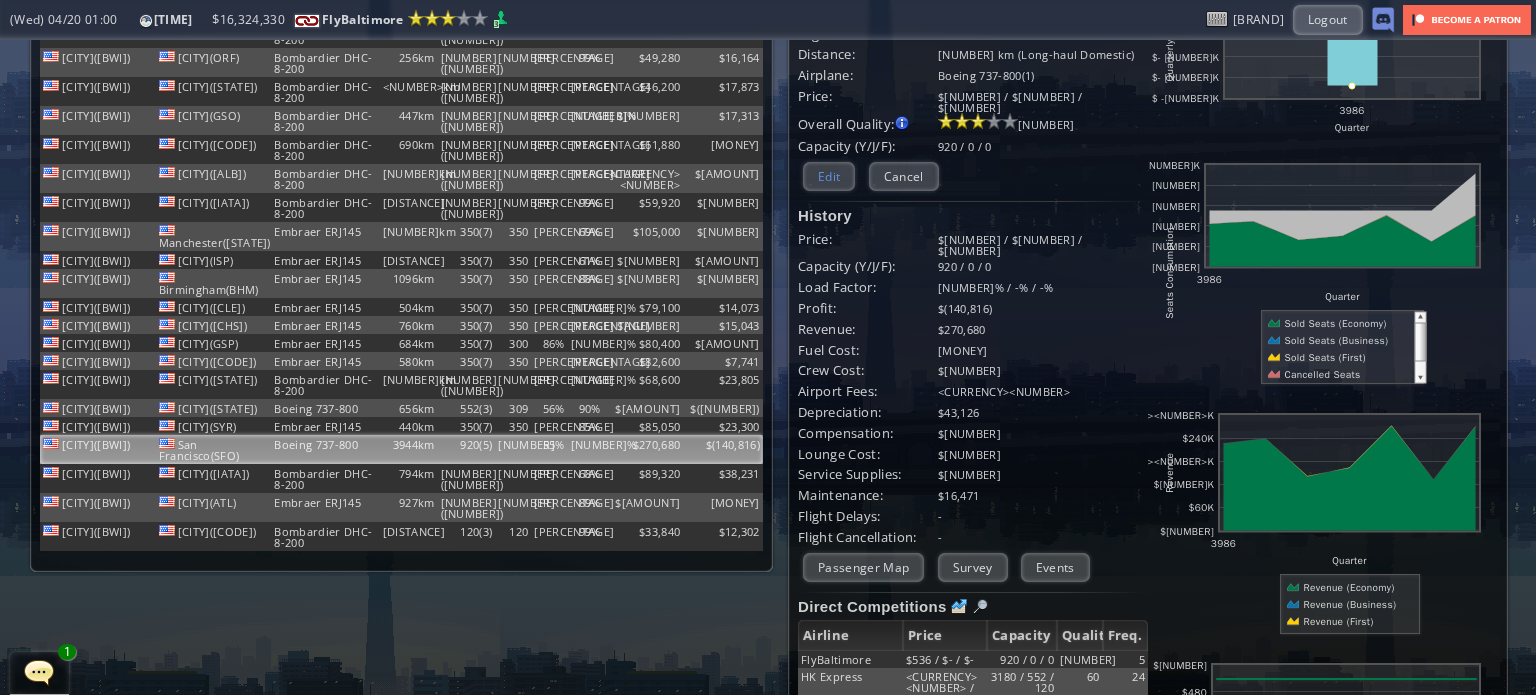 click on "Edit" at bounding box center (829, 176) 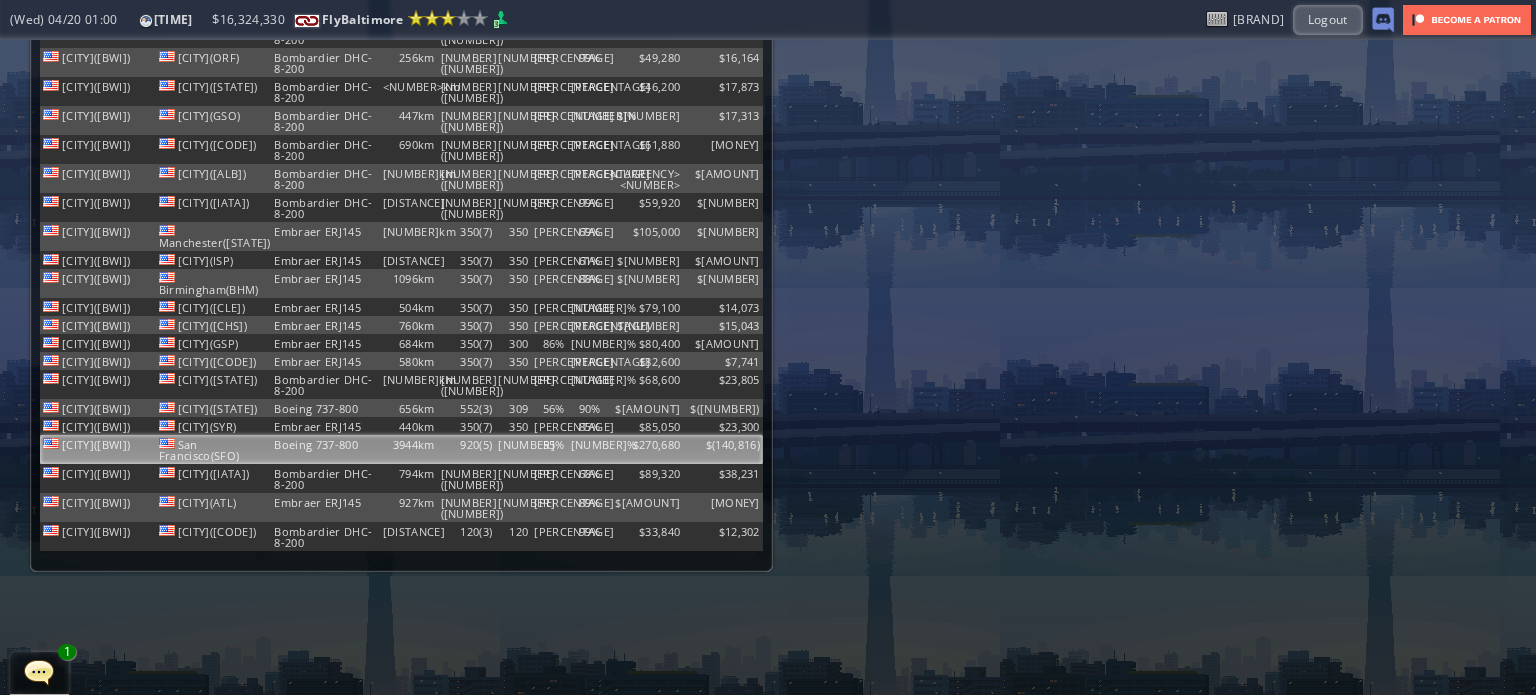 scroll, scrollTop: 0, scrollLeft: 0, axis: both 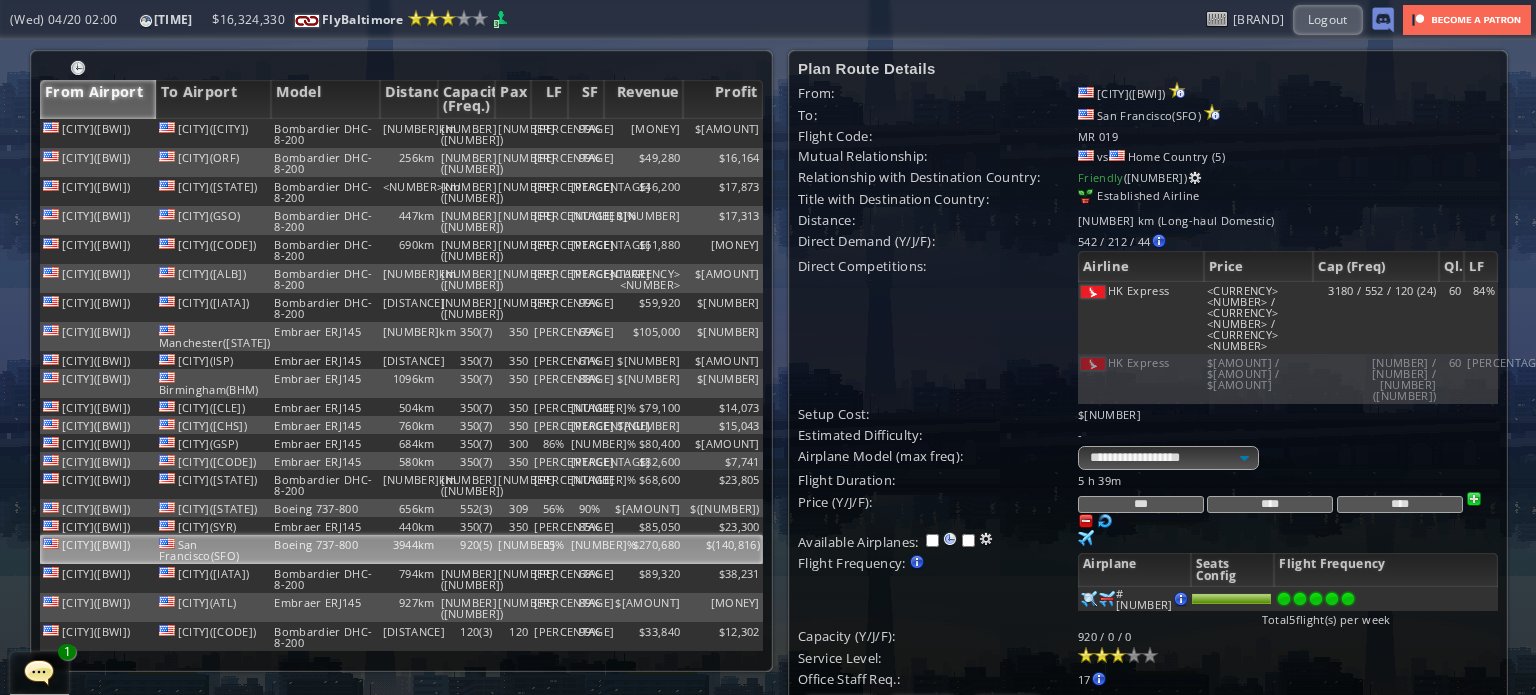 click at bounding box center (1086, 521) 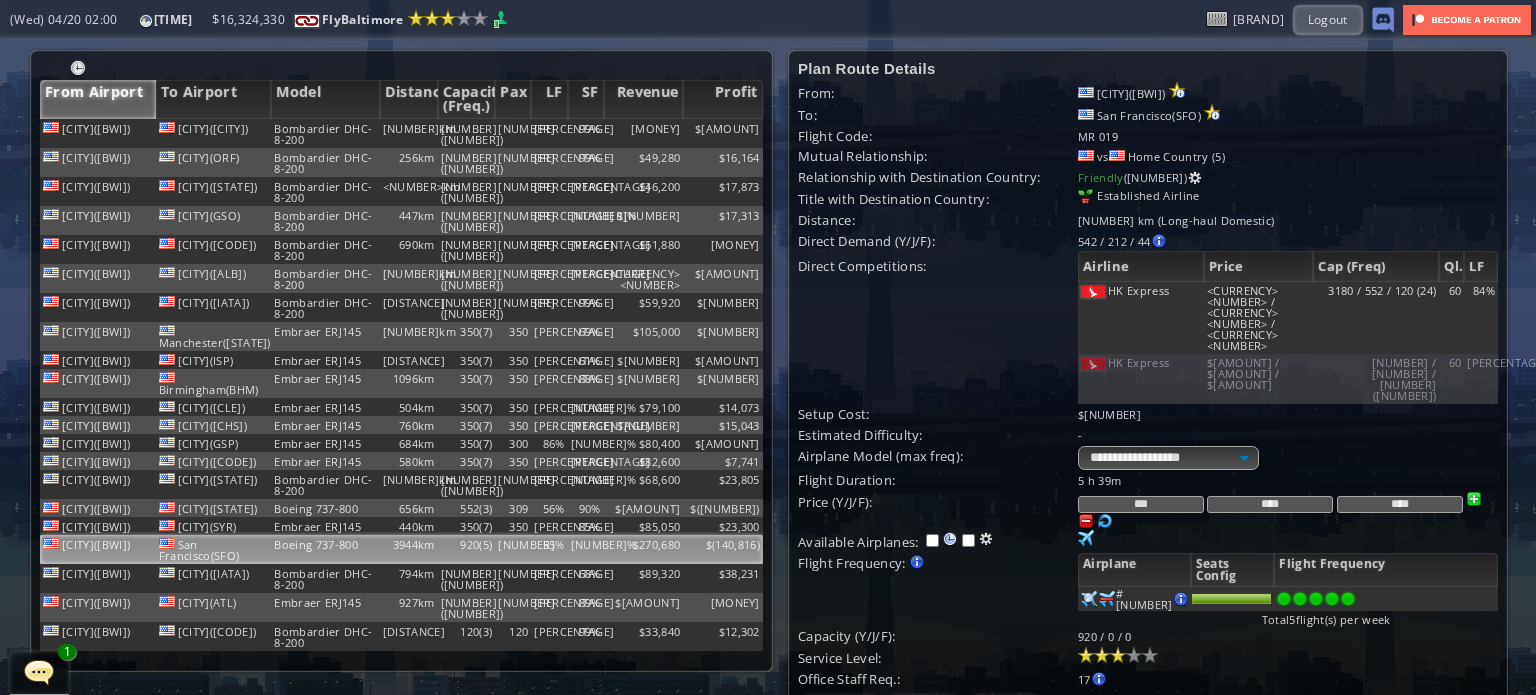 click at bounding box center [1086, 521] 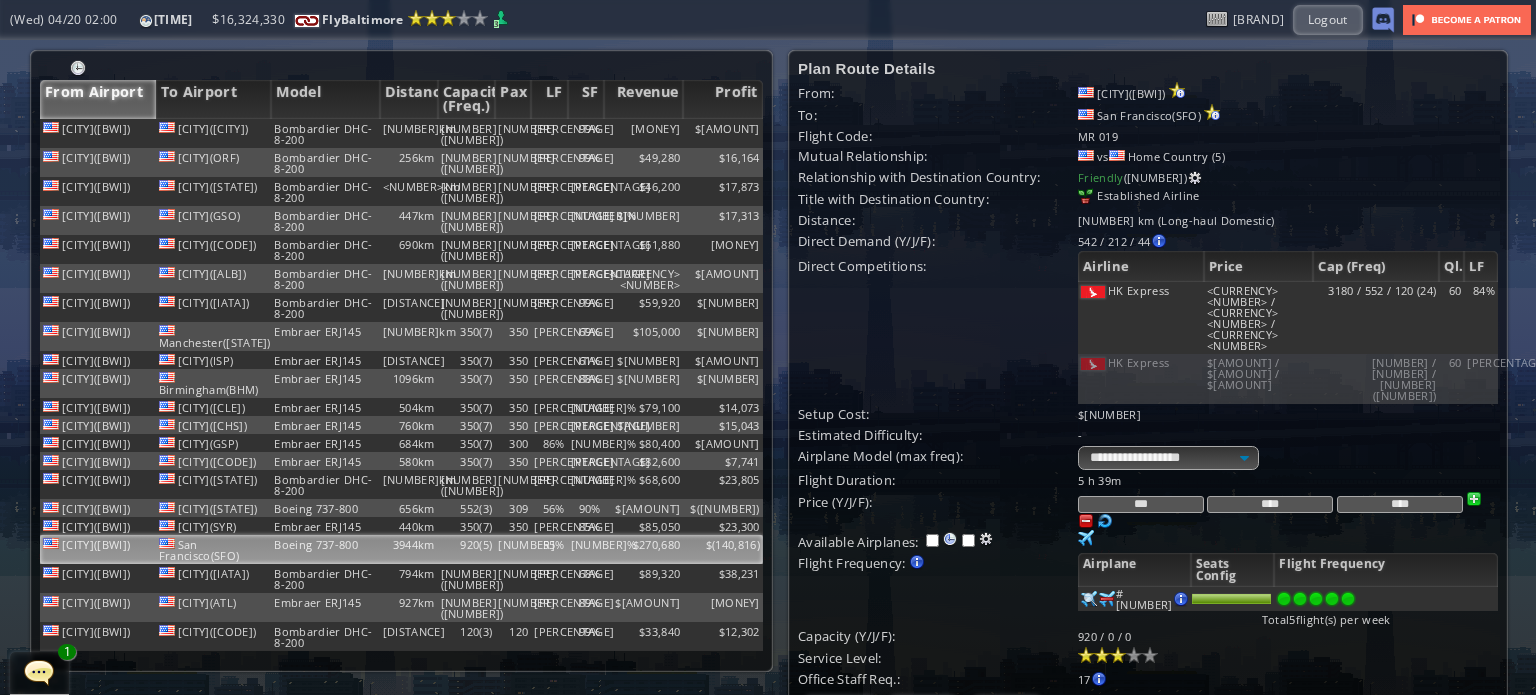 click at bounding box center [1474, 499] 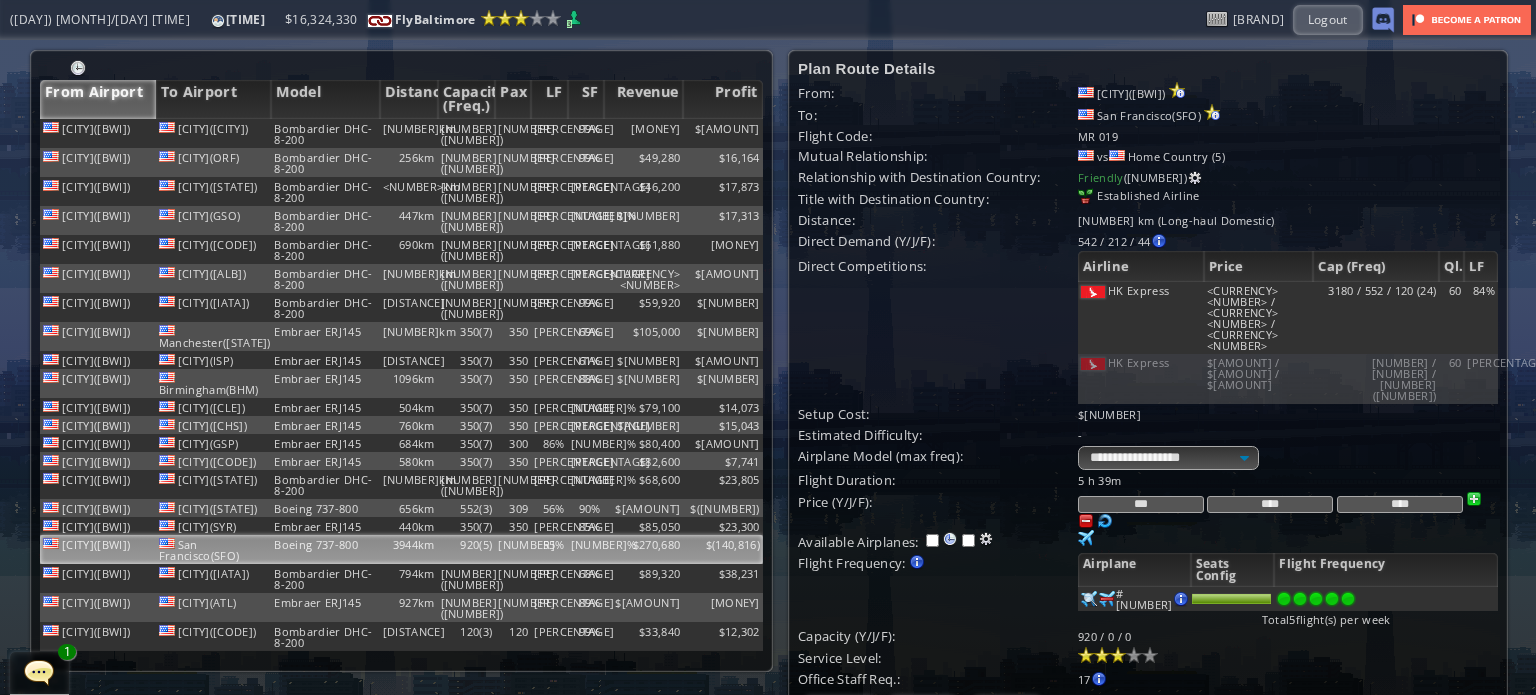 click on "Flight Frequency:
Increase/decrease the flight frequency by selecting/deselecting the airplane icons." at bounding box center (938, 480) 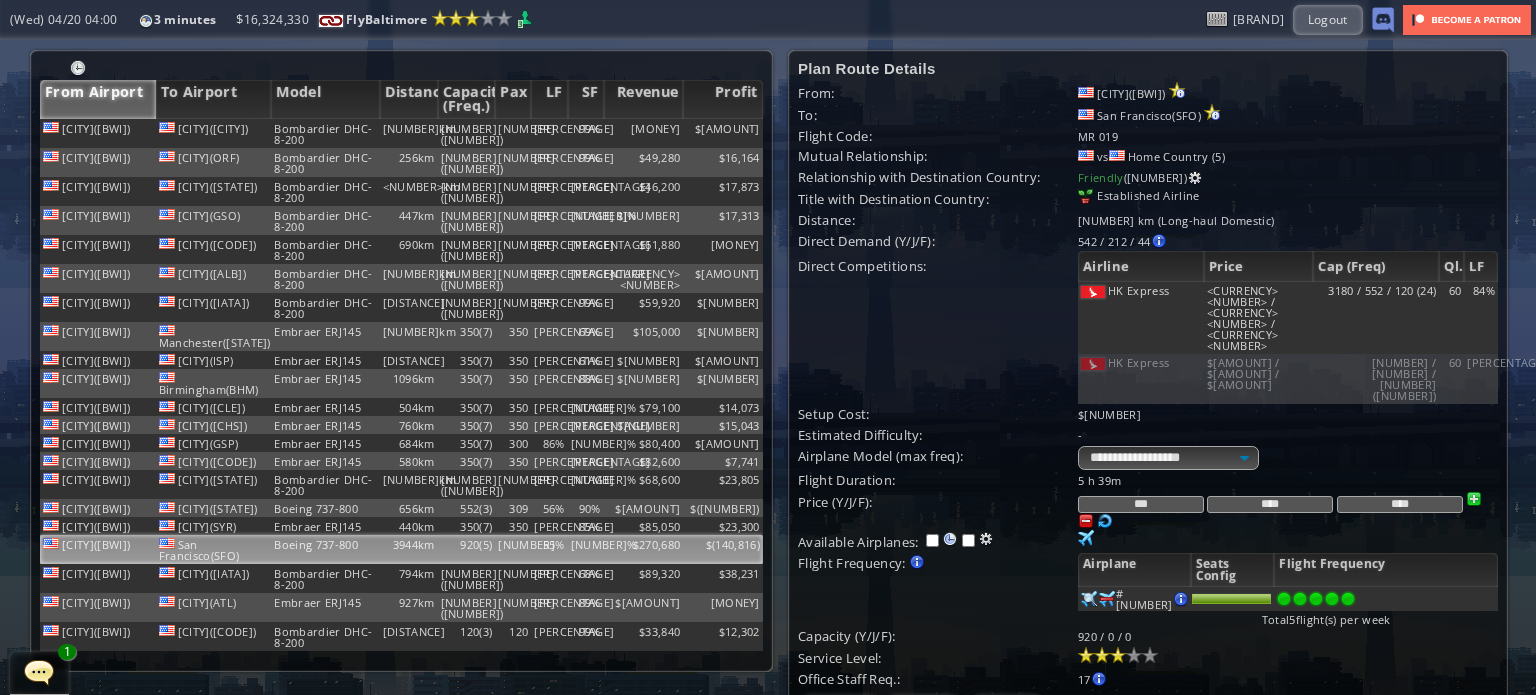 click on "Cancel" at bounding box center (1007, 709) 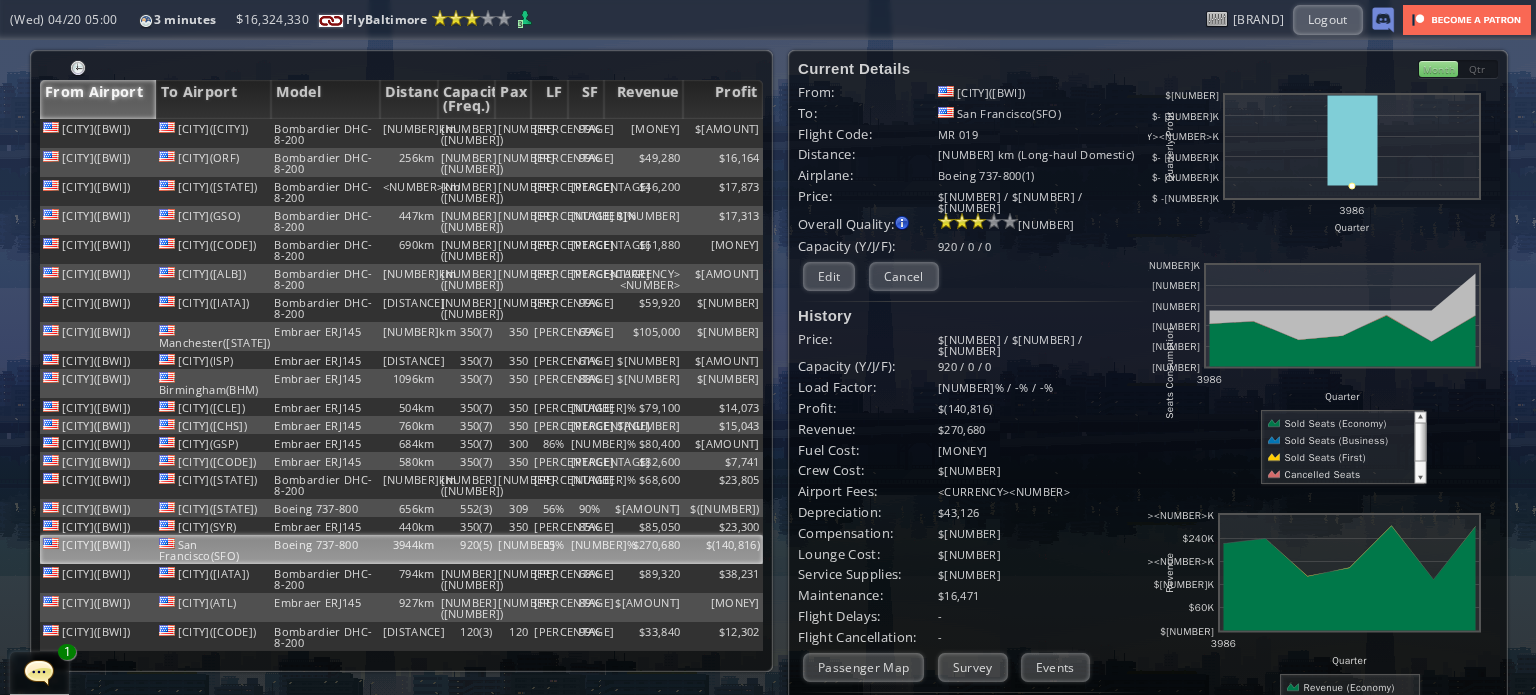 click on "[NUMBER]%" at bounding box center [586, 549] 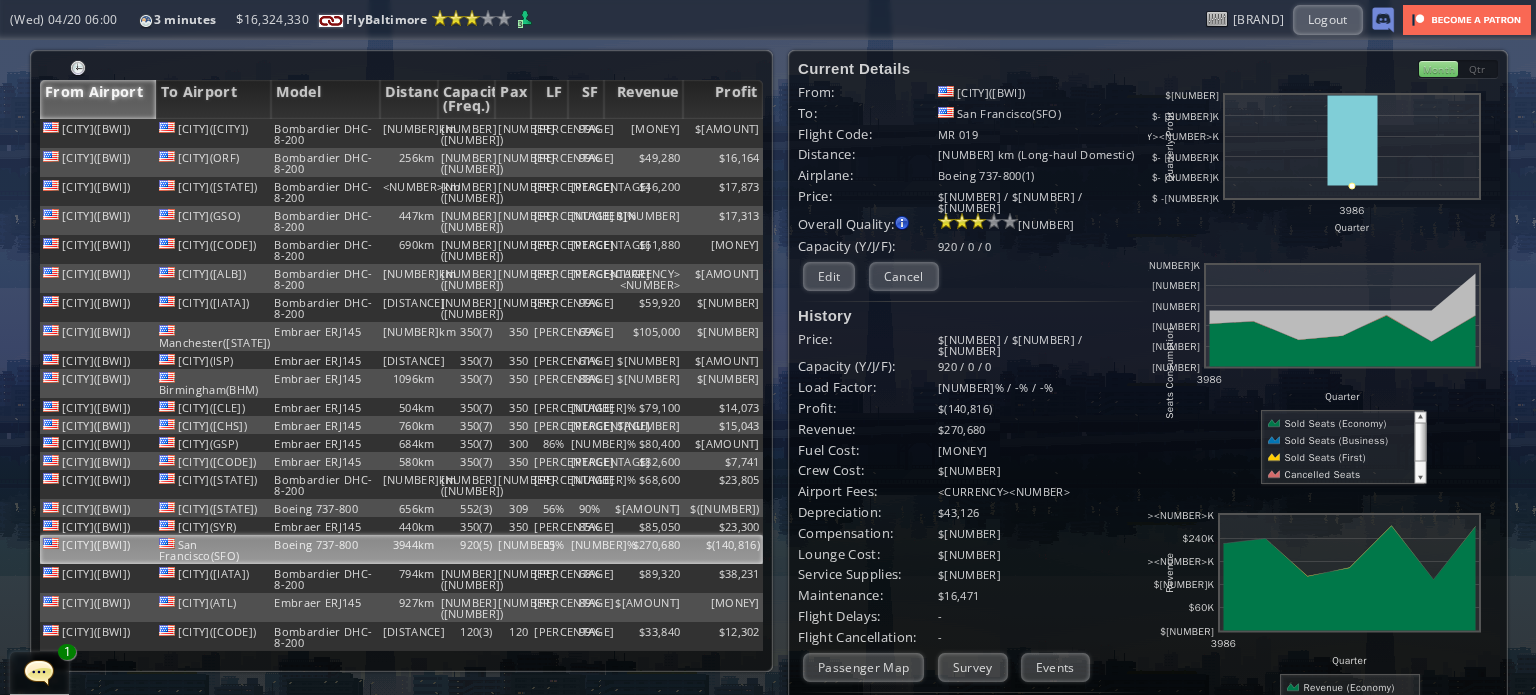 click on "Current Details
From:
[CITY]([CITY_CODE])
To:
[CITY]([CITY_CODE])
Flight Code:
[FLIGHT_CODE]
Distance:
[DISTANCE] ([DISTANCE_TYPE])
airplane:
[AIRPLANE_MODEL]([AIRPLANE_COUNT])
Price:
$[PRICE] / $[PRICE] / $[PRICE]
Overall Quality:
Overall quality is determined by:
- Fleet Age per Route
- Service Star level per route
- Company wide Service Quality
[NUMBER]
Edit $[PRICE]" at bounding box center (973, 530) 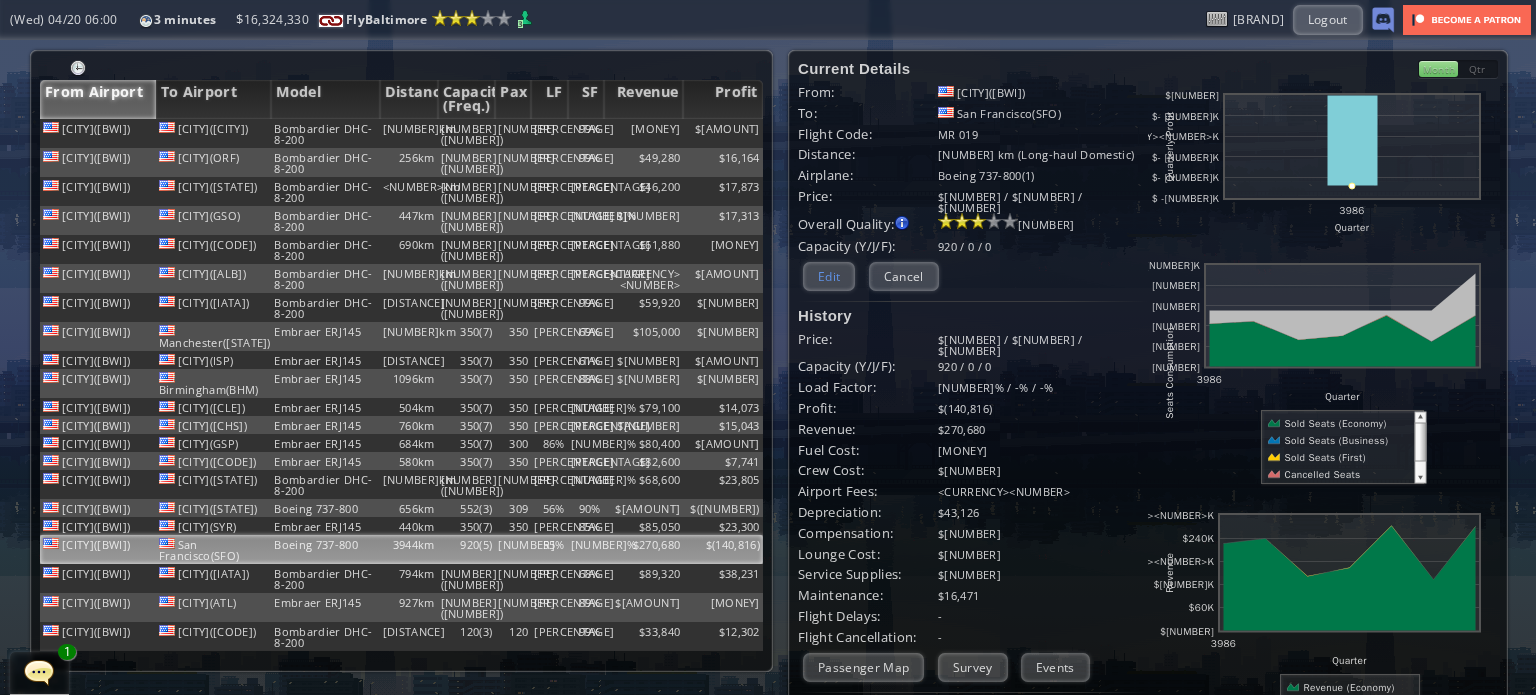 click on "Edit" at bounding box center (829, 276) 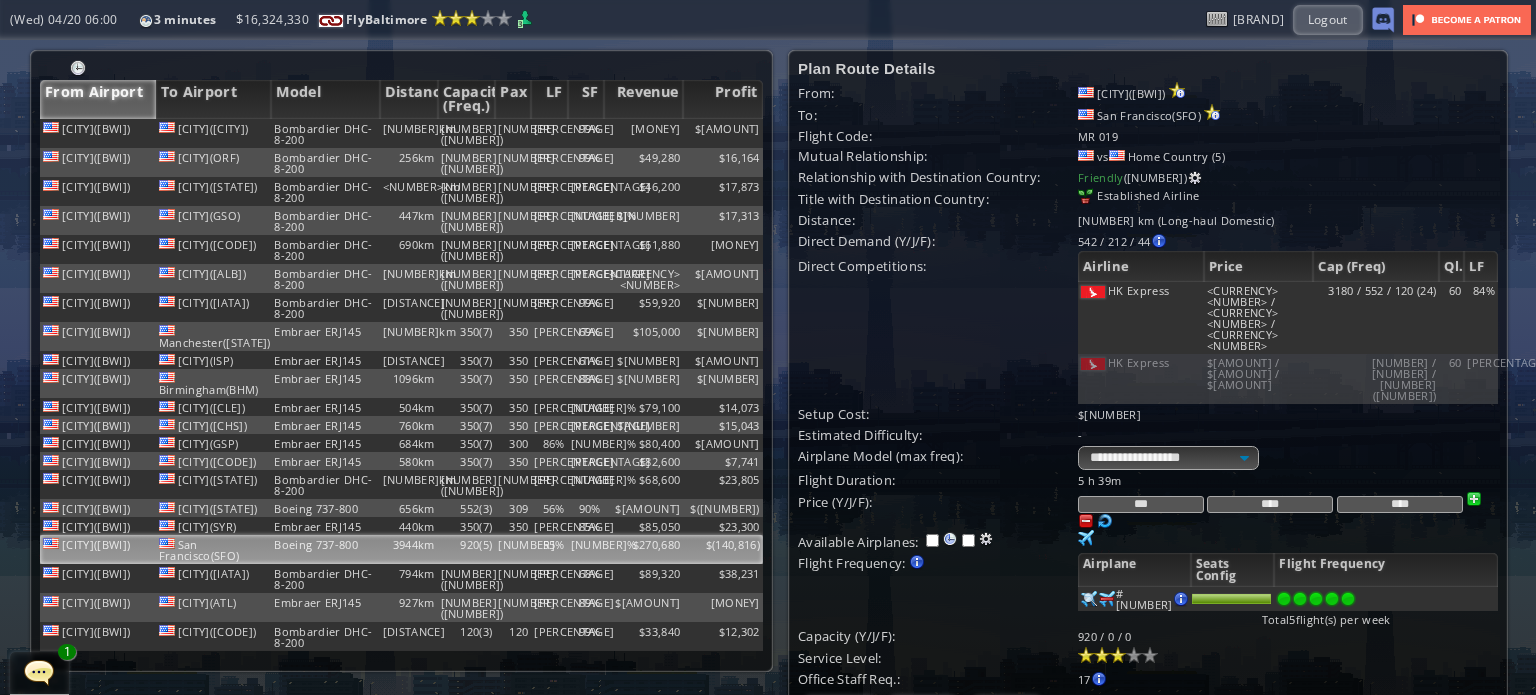 click at bounding box center [1086, 521] 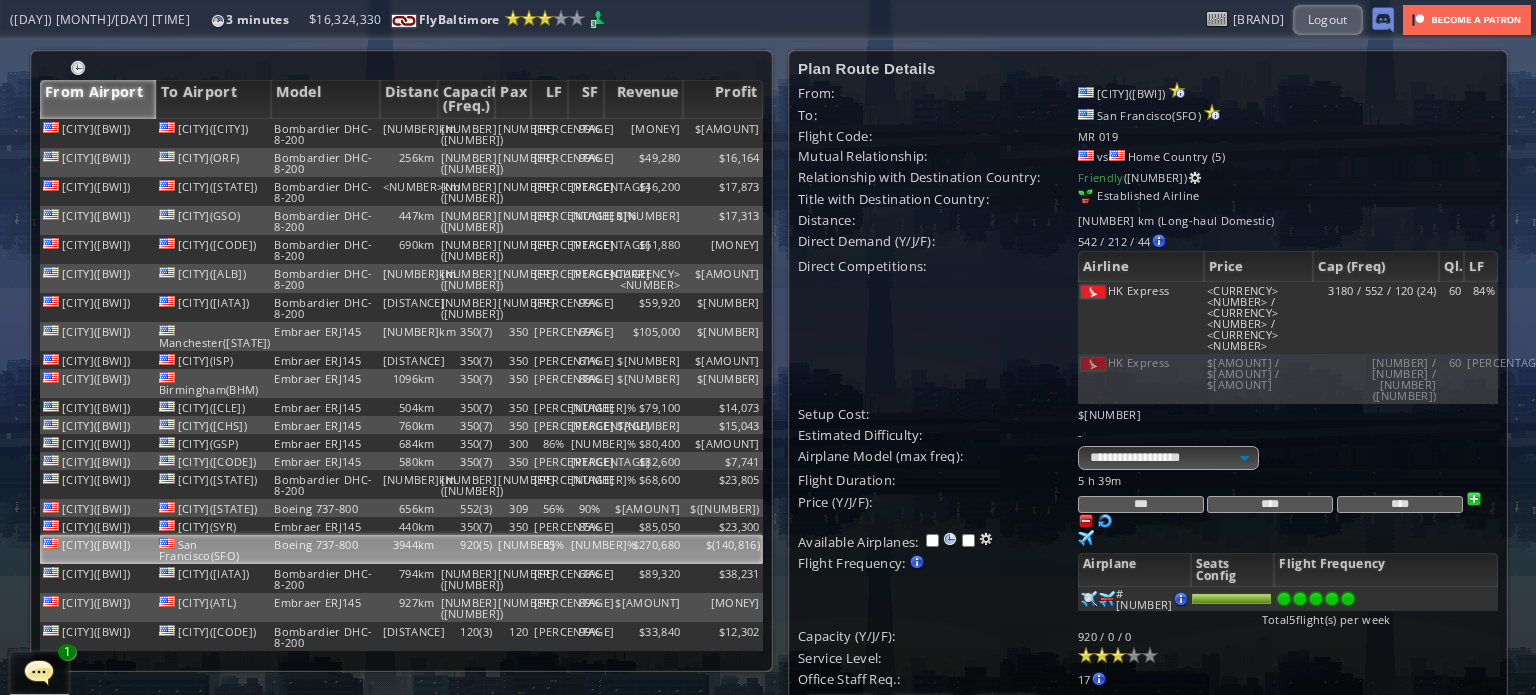 click at bounding box center (1474, 499) 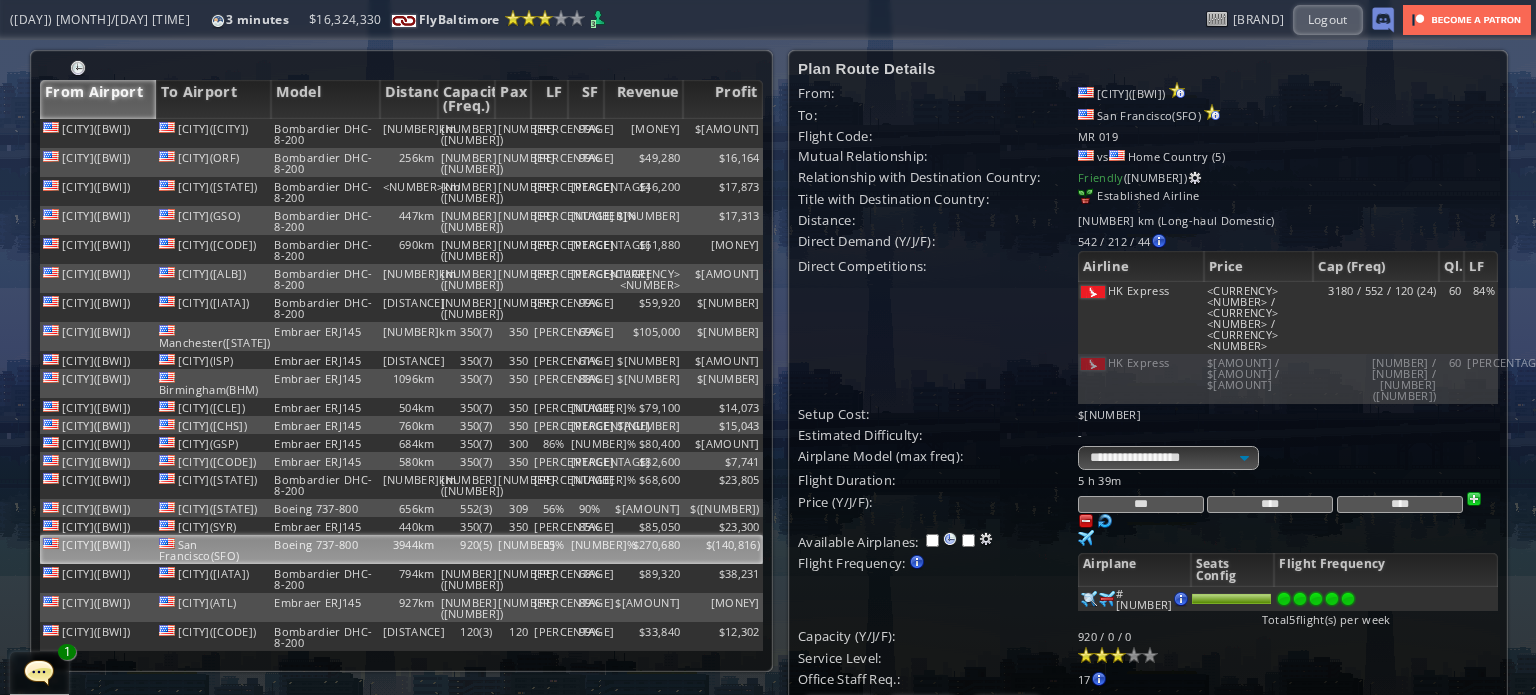 click at bounding box center [1086, 521] 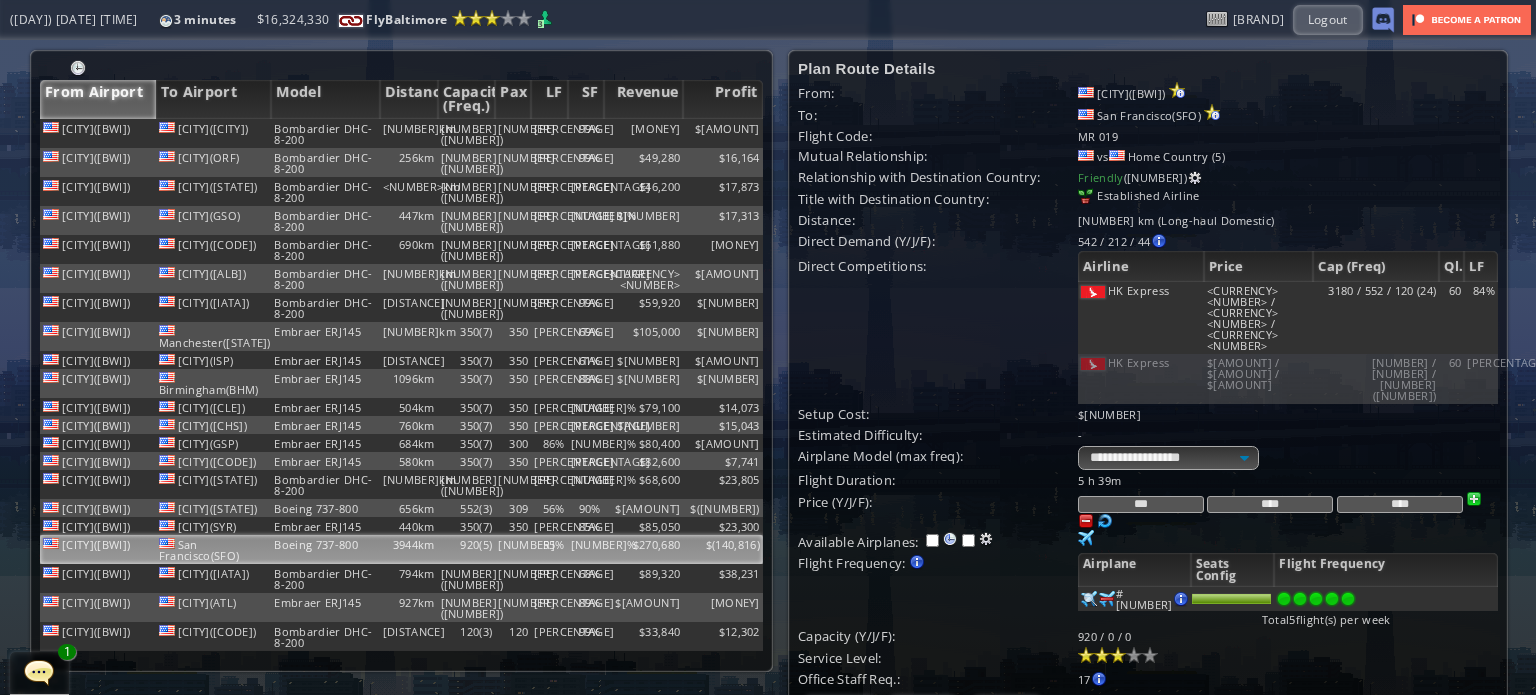 drag, startPoint x: 1008, startPoint y: 404, endPoint x: 1032, endPoint y: 420, distance: 28.84441 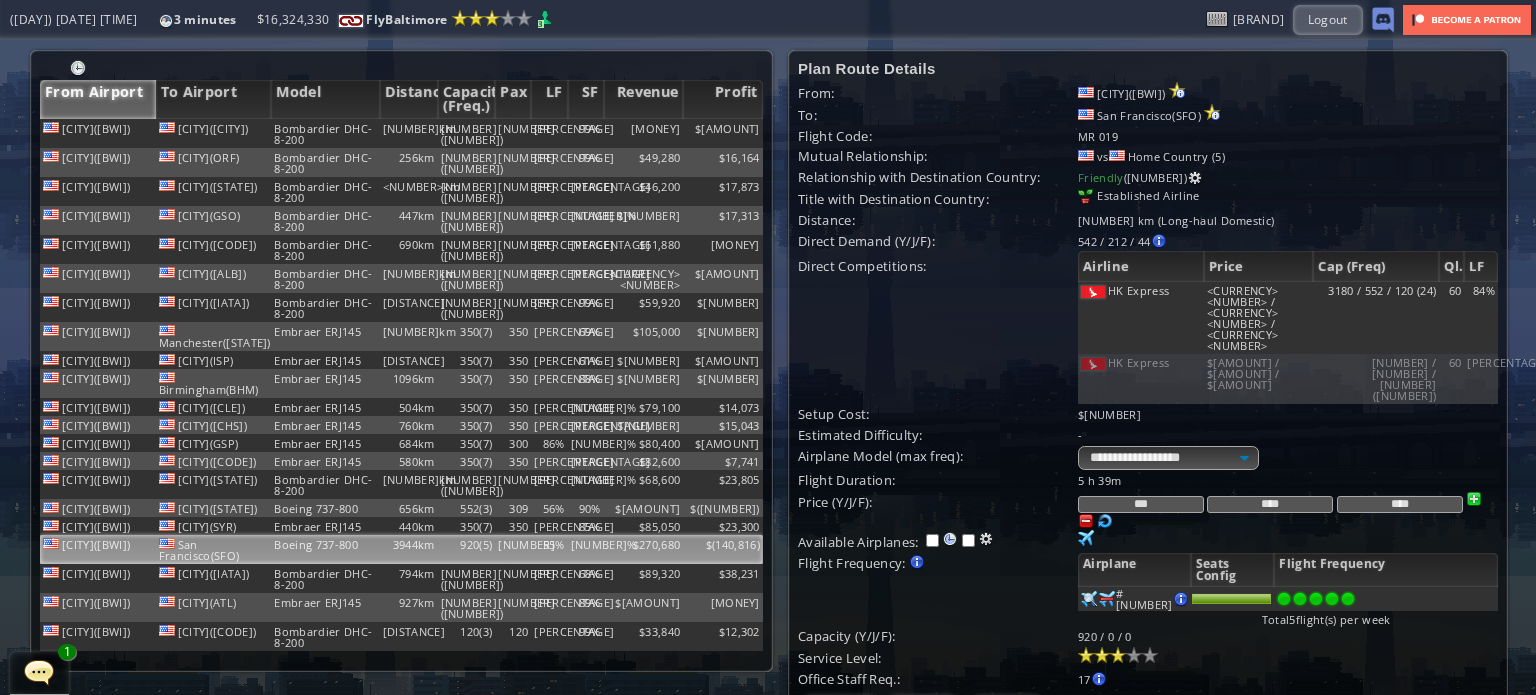 click on "Flight Duration:" at bounding box center (938, 480) 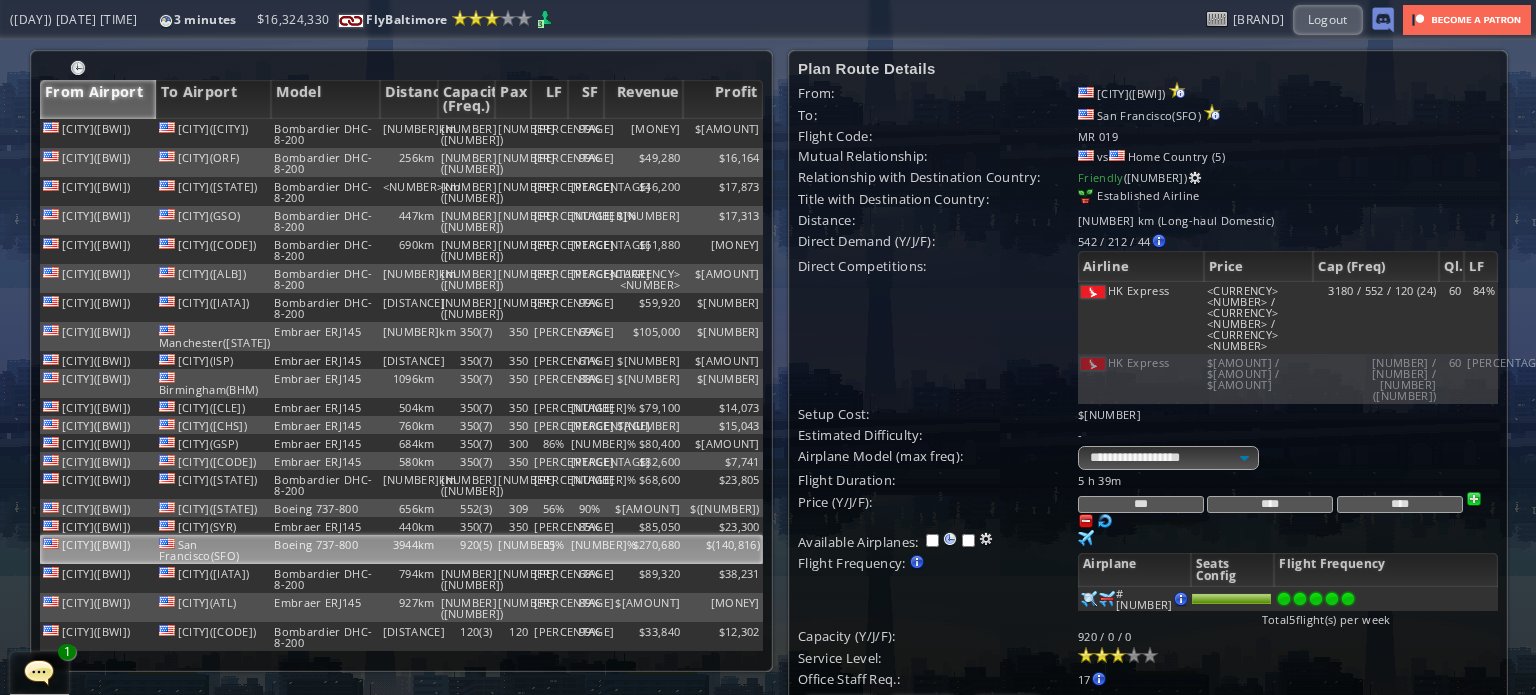 click on "Update" at bounding box center [839, 709] 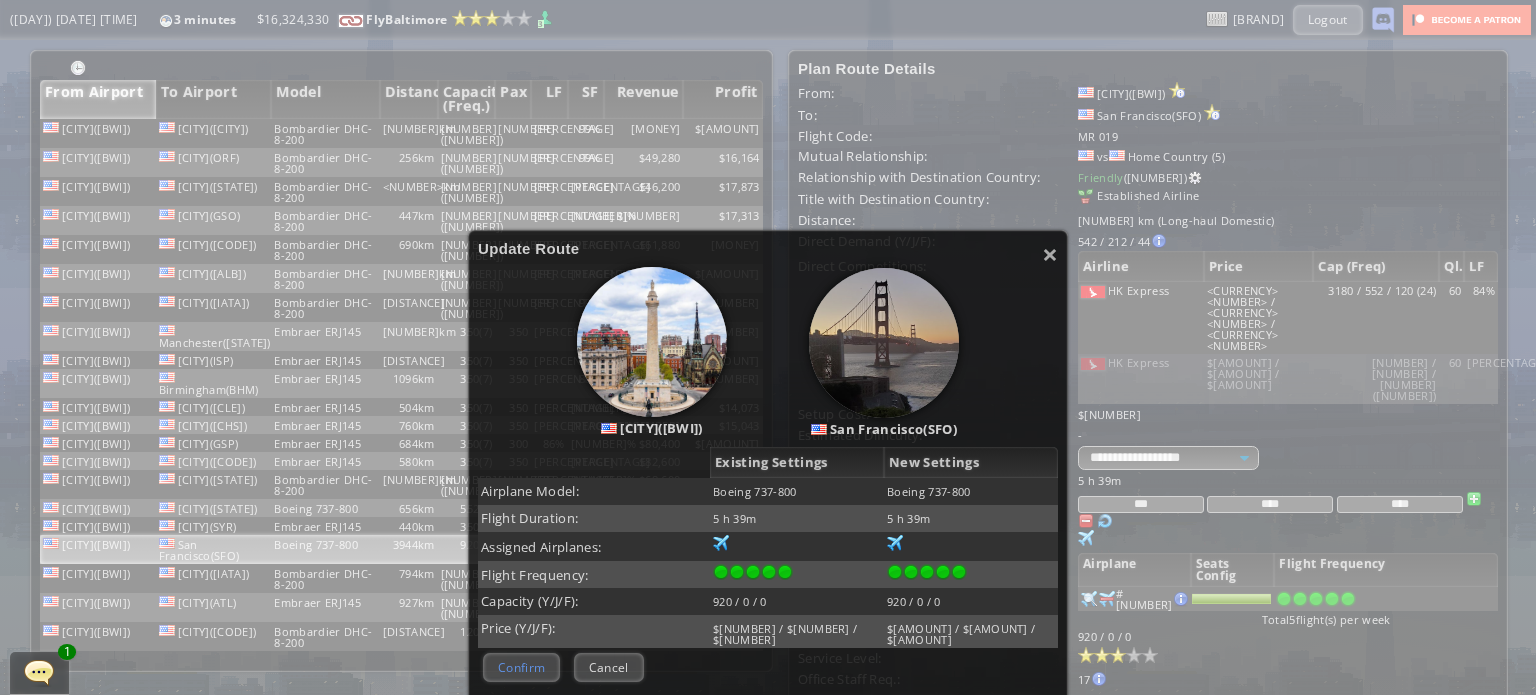 click on "Confirm" at bounding box center (521, 667) 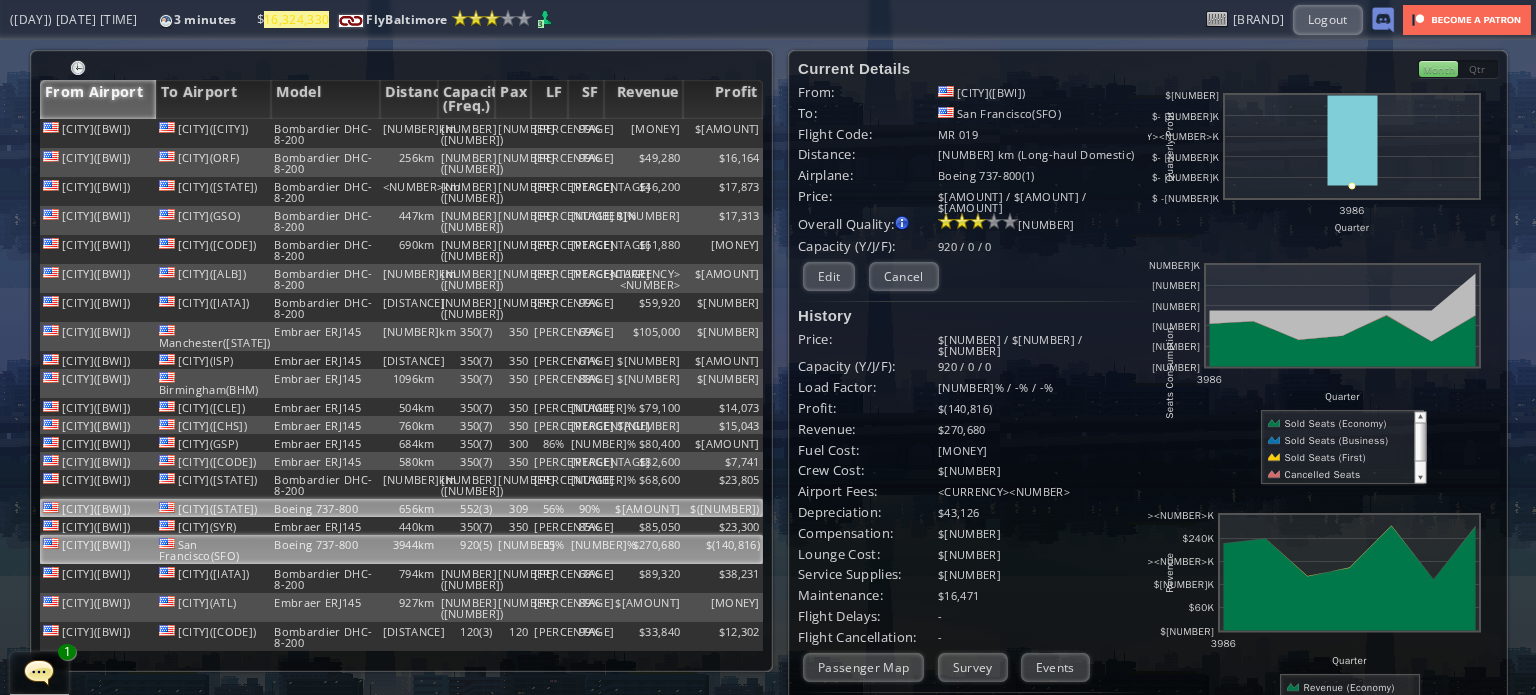click on "56%" at bounding box center [549, 133] 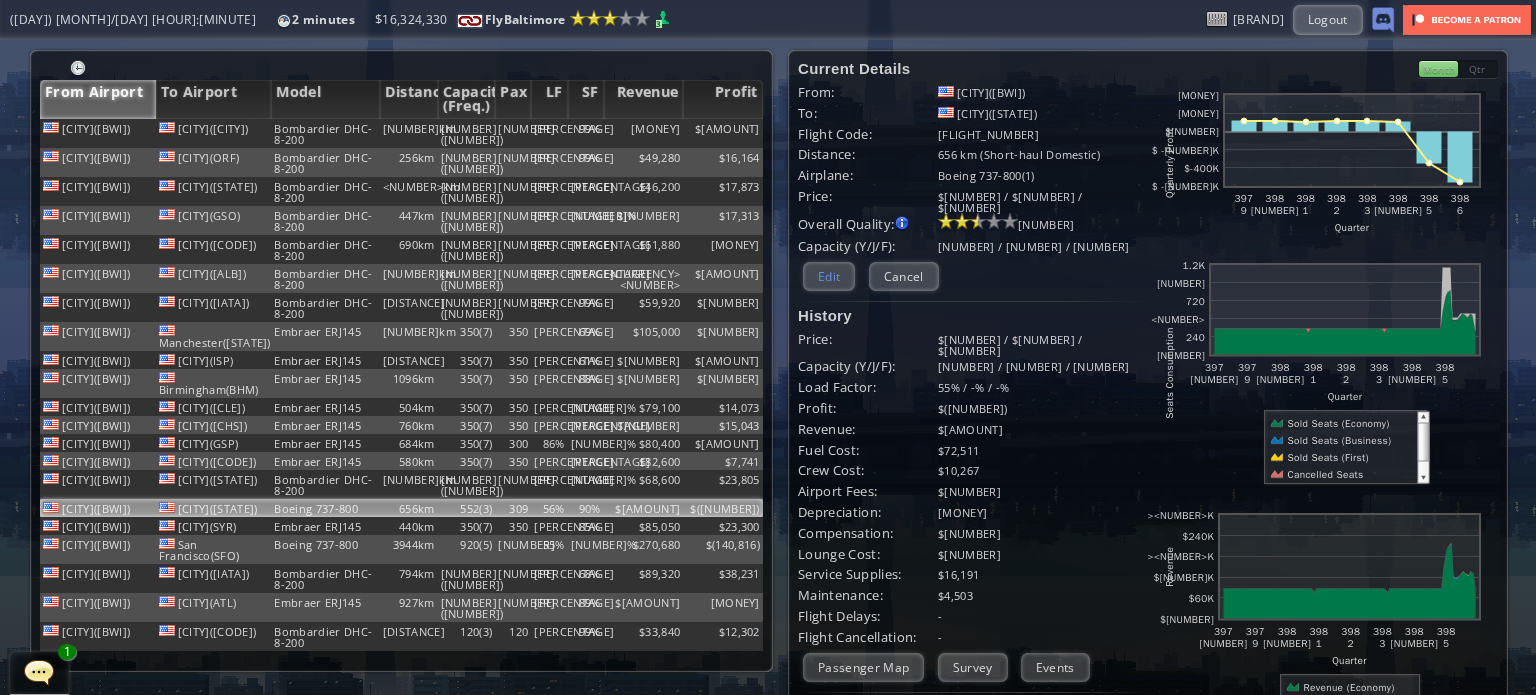 drag, startPoint x: 809, startPoint y: 268, endPoint x: 820, endPoint y: 268, distance: 11 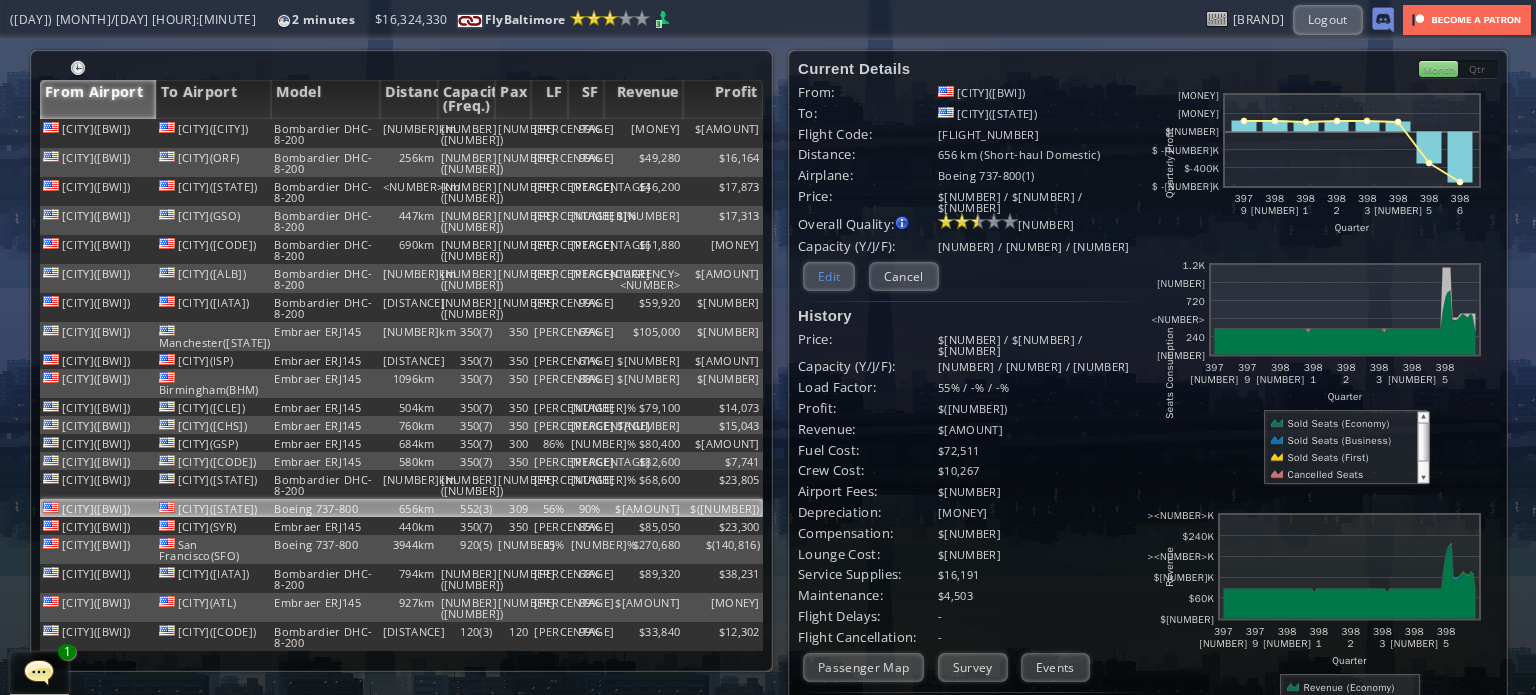 click on "Edit" at bounding box center (829, 276) 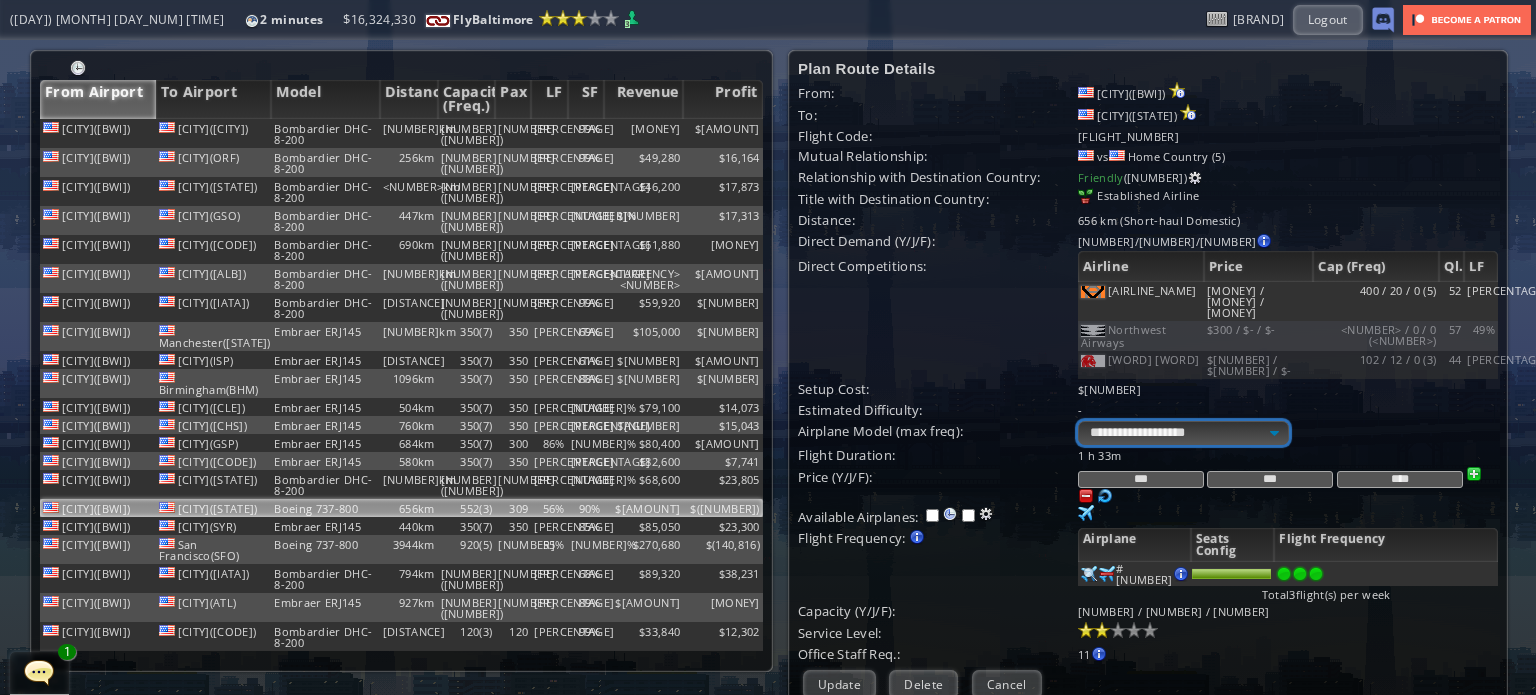 click on "**********" at bounding box center [1183, 433] 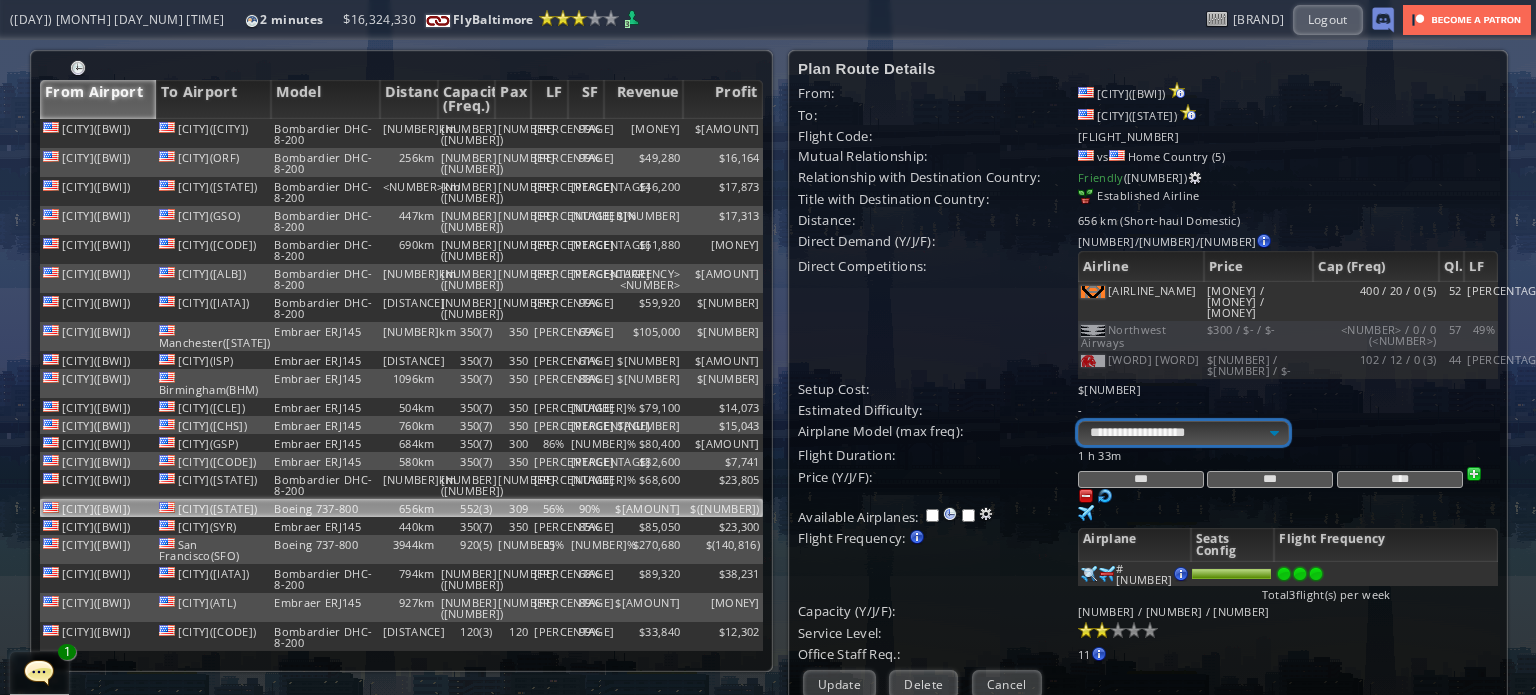click on "**********" at bounding box center (1183, 433) 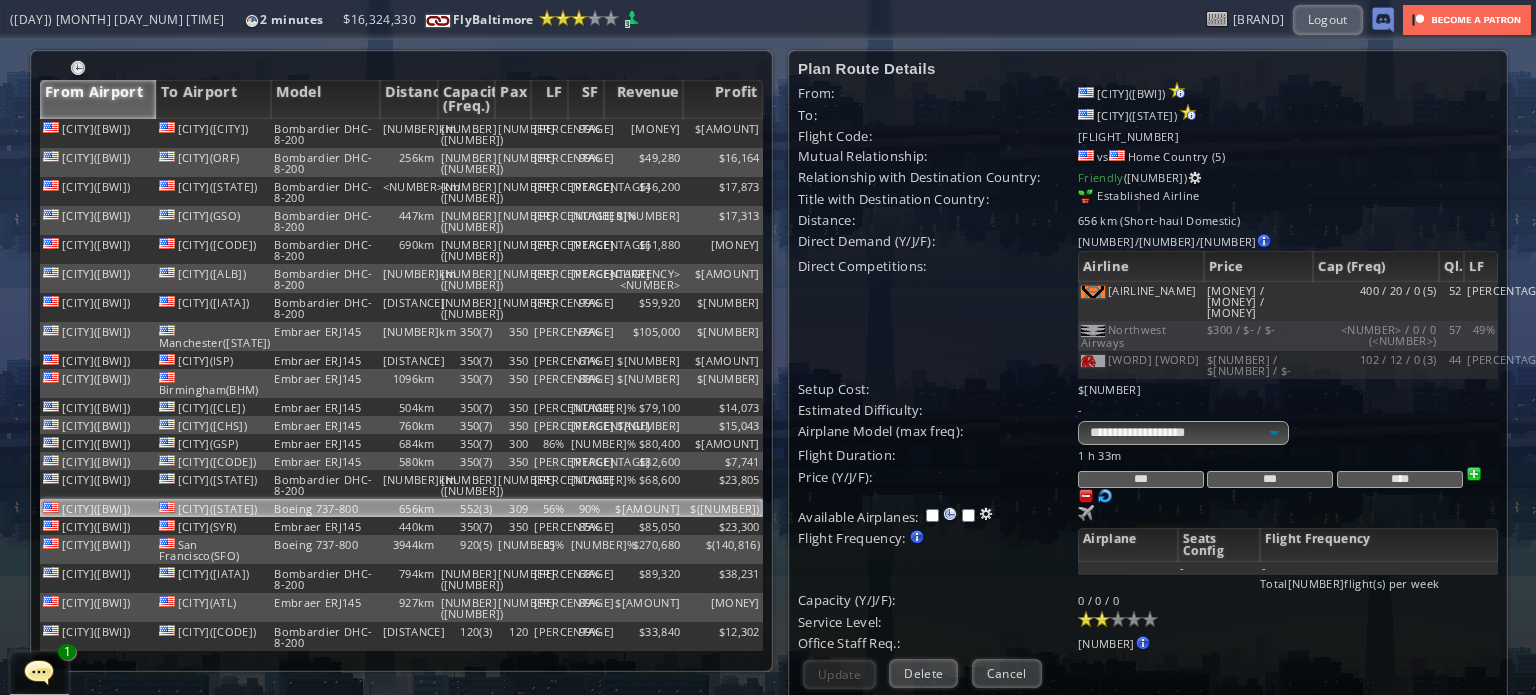 click on "Purchase airplane
Or assign airplane to this airport
No airplane with this model based in this airport
[NUMBER] [NUMBER]" at bounding box center [1288, 455] 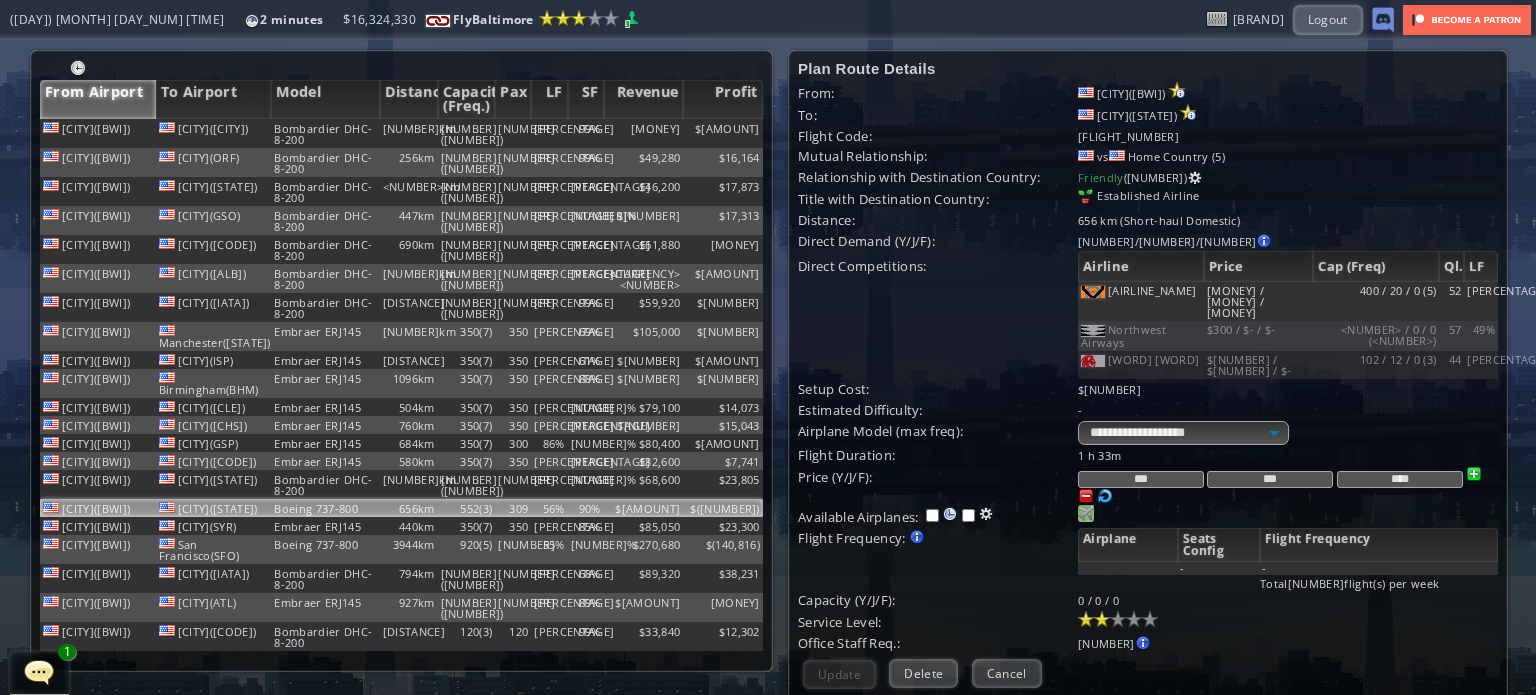 click at bounding box center [1086, 513] 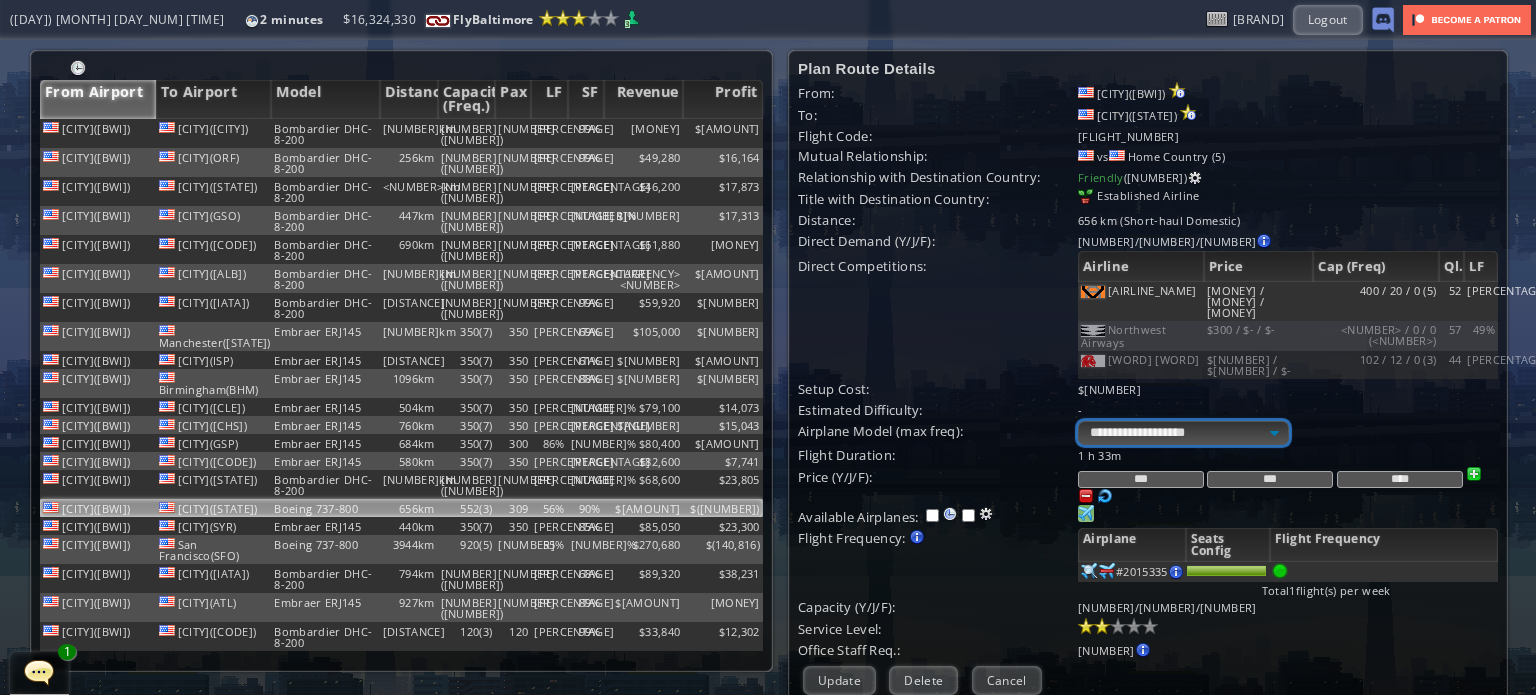 click on "**********" at bounding box center [1183, 433] 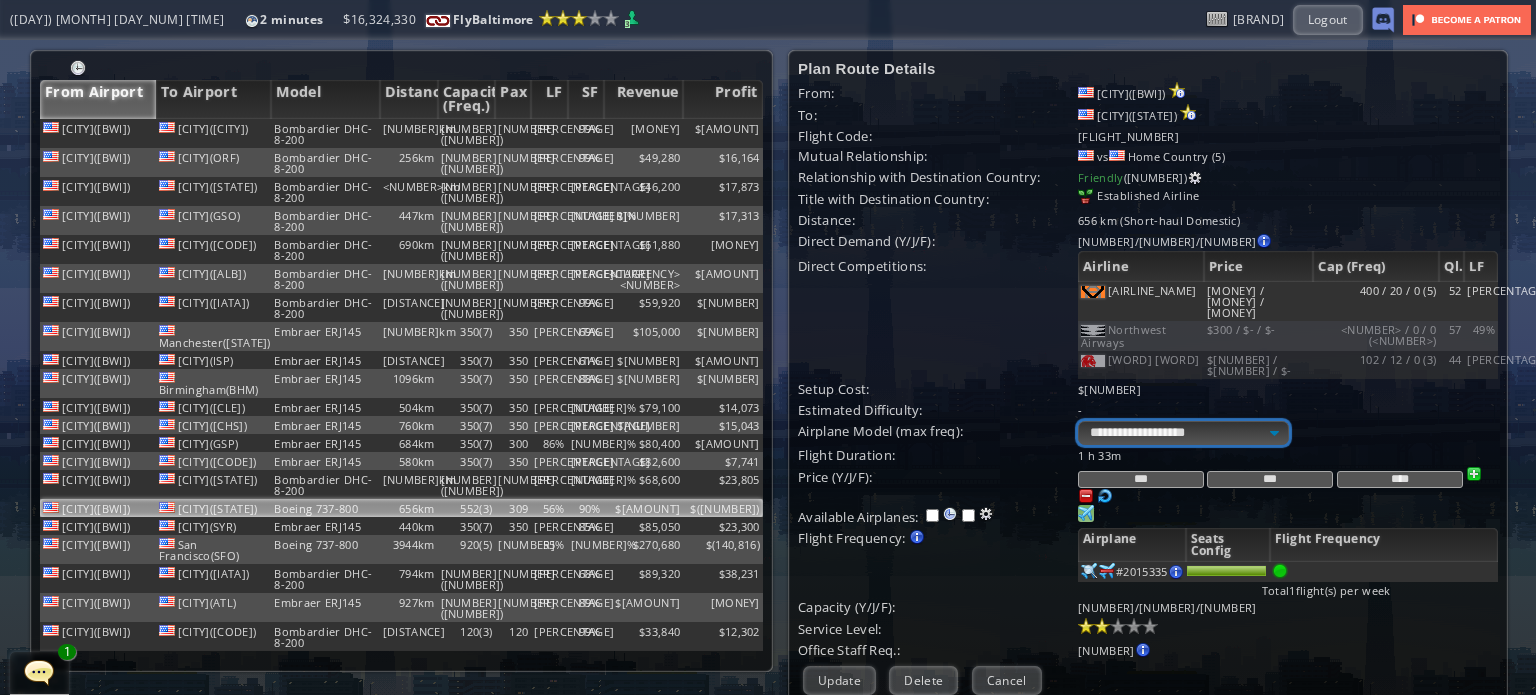 select on "**" 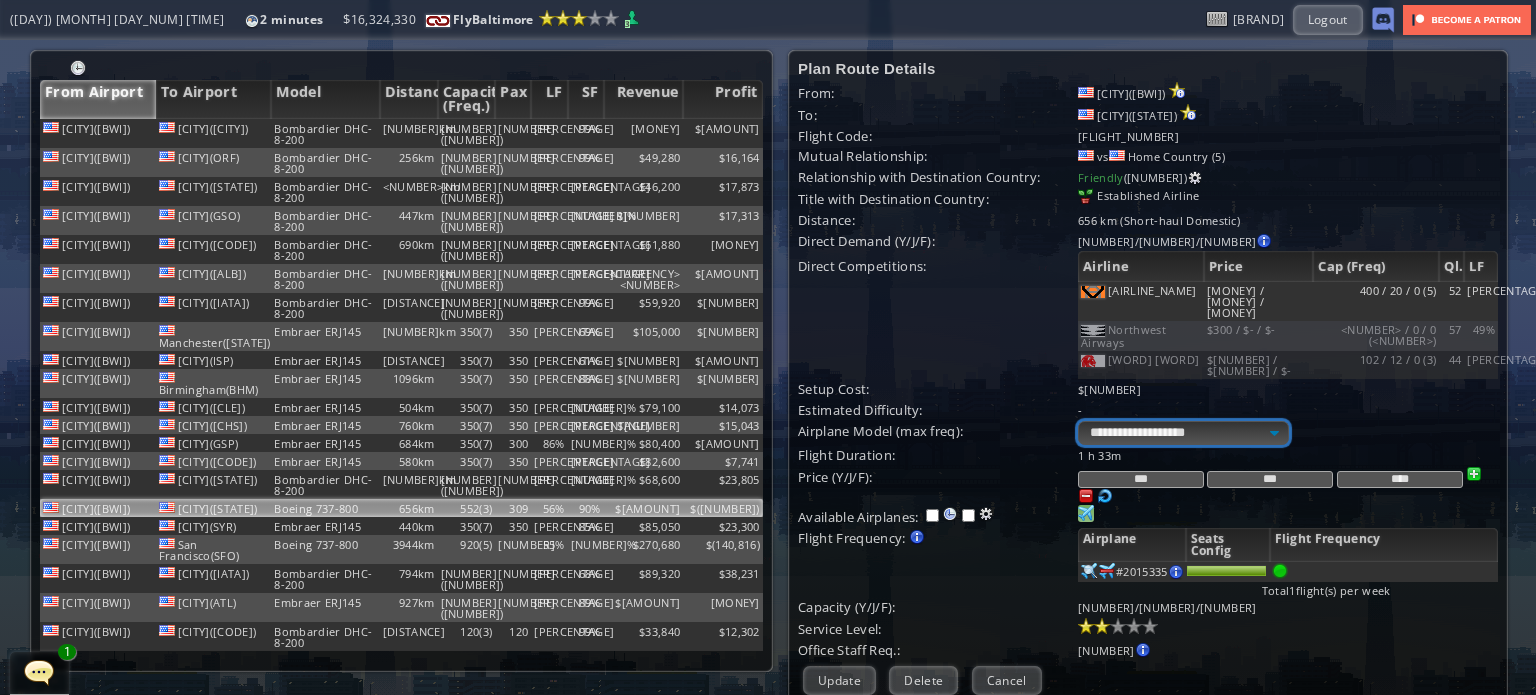 click on "**********" at bounding box center (1183, 433) 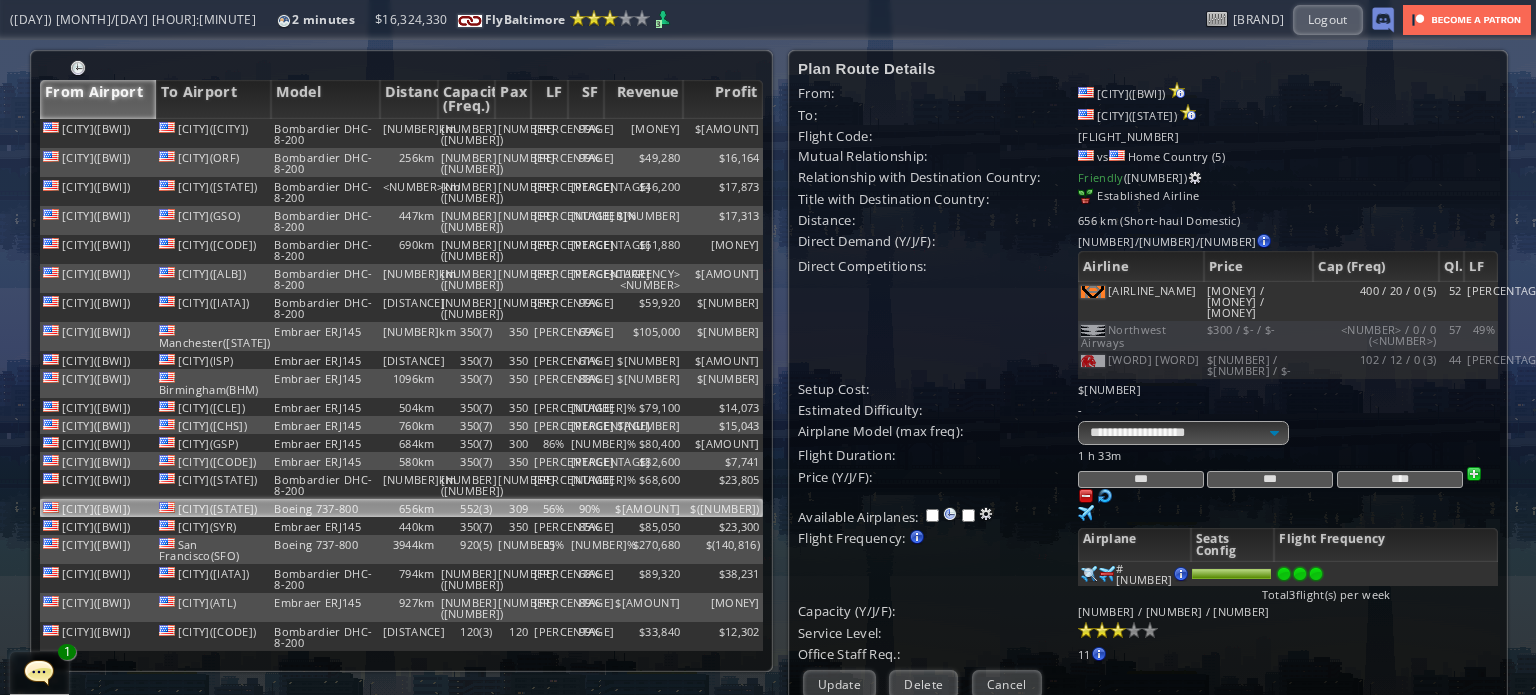 click at bounding box center (1118, 630) 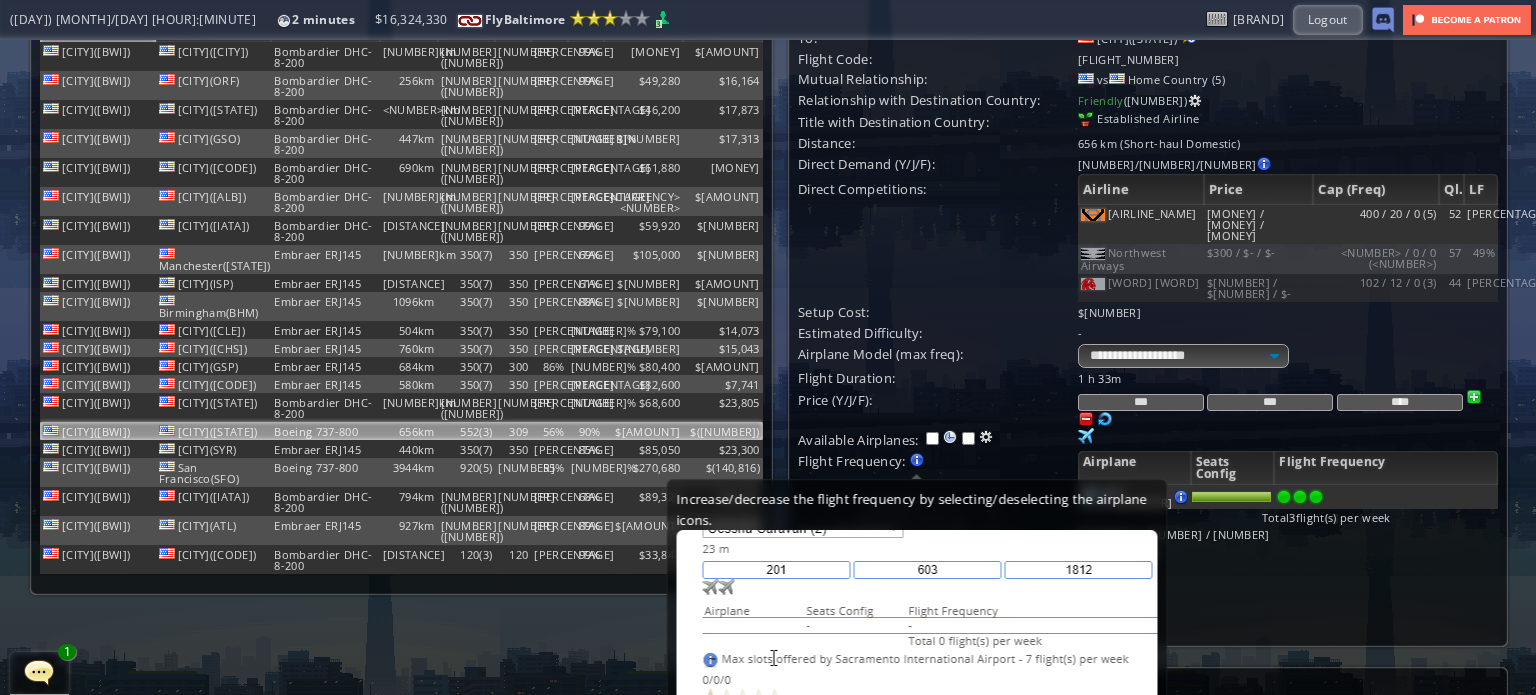 scroll, scrollTop: 200, scrollLeft: 0, axis: vertical 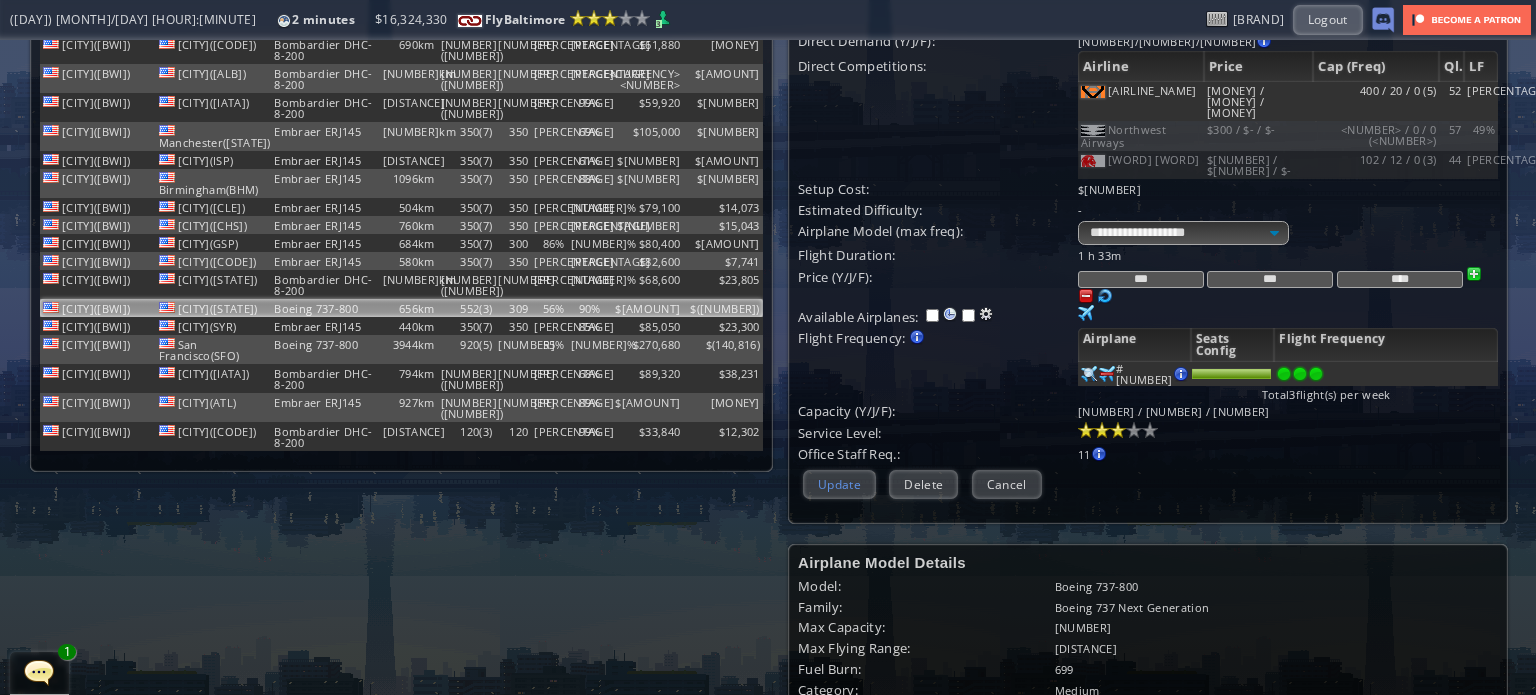 click on "Update" at bounding box center [839, 484] 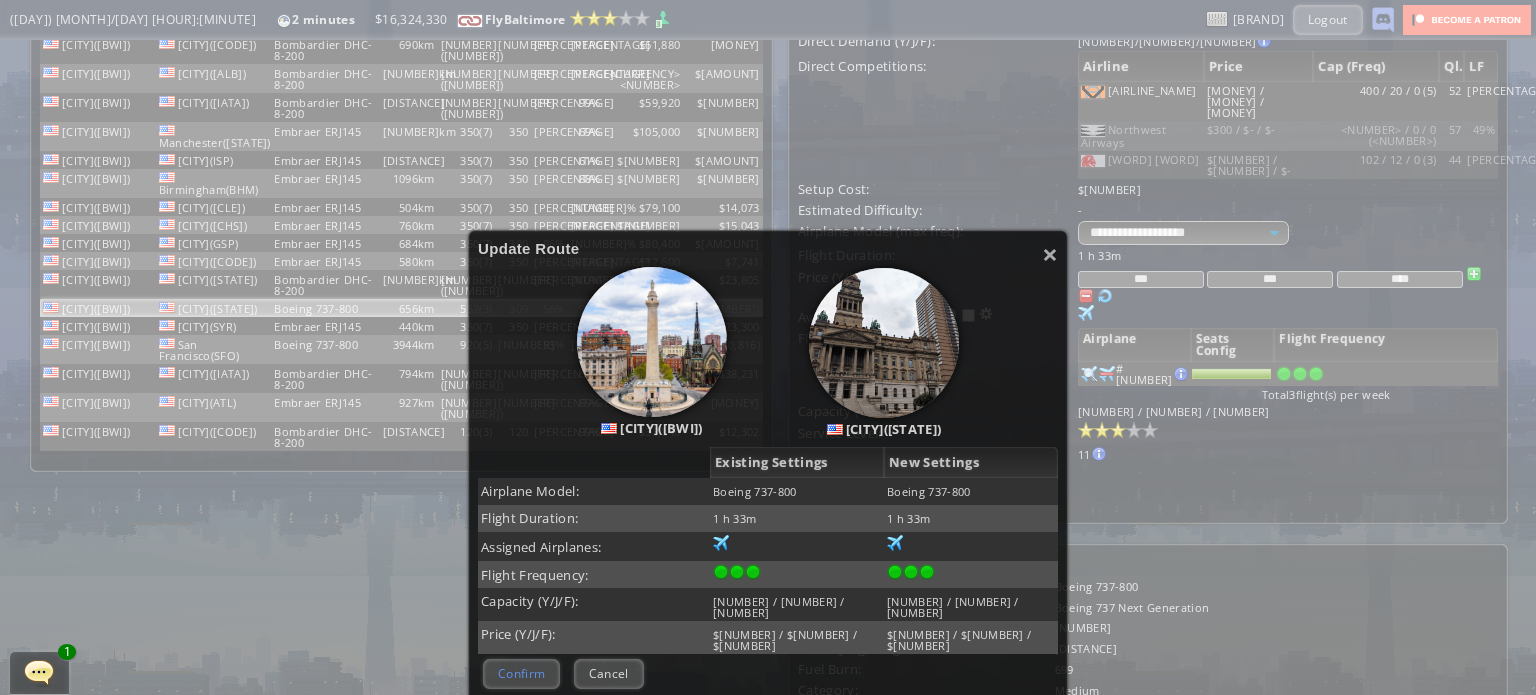 click on "Confirm" at bounding box center [521, 673] 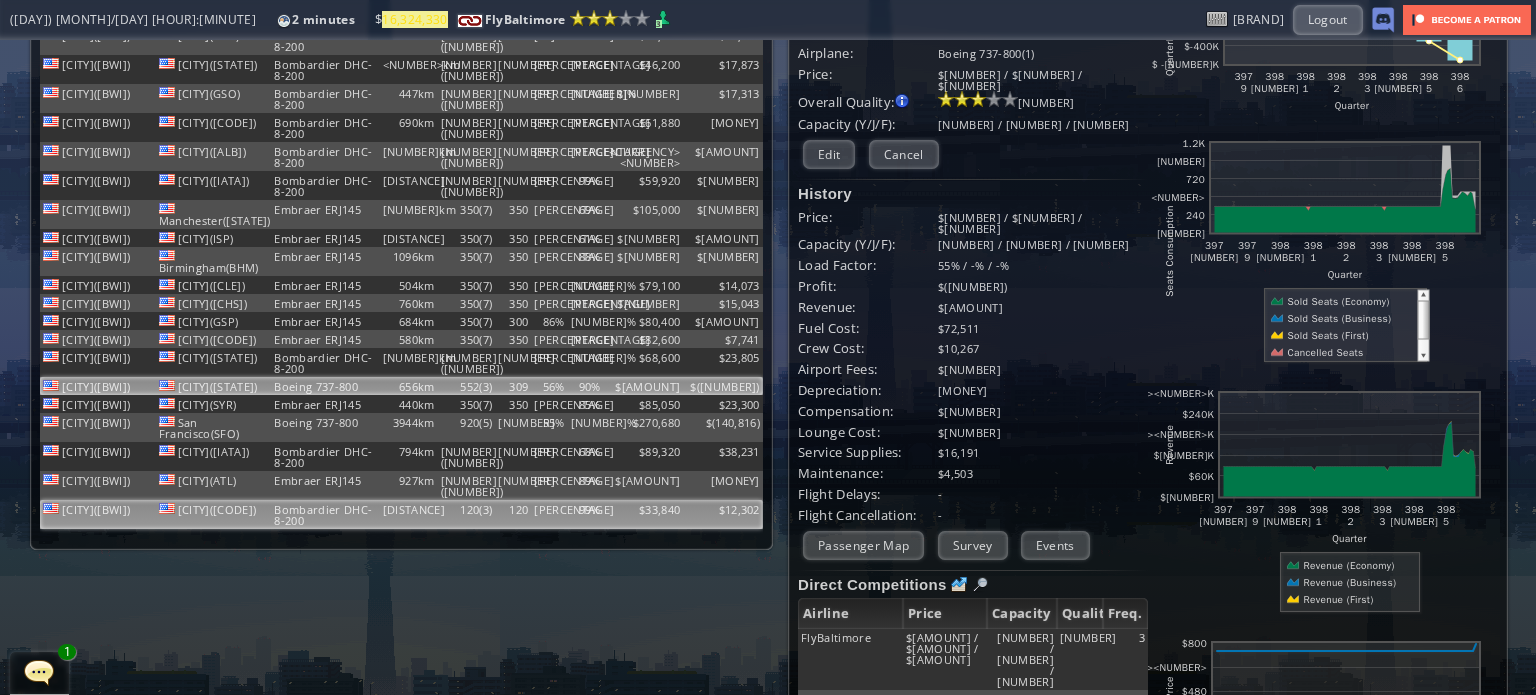 scroll, scrollTop: 100, scrollLeft: 0, axis: vertical 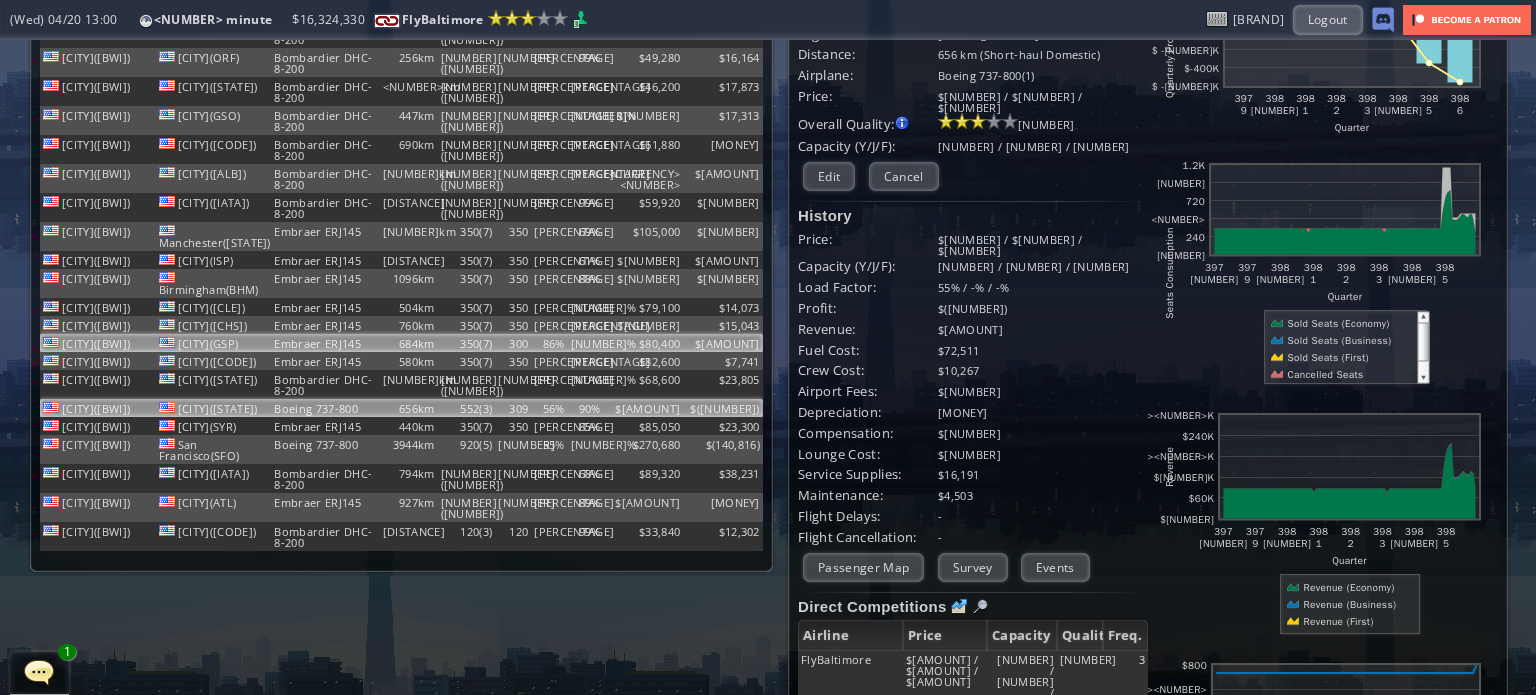 click on "$80,400" at bounding box center [644, 33] 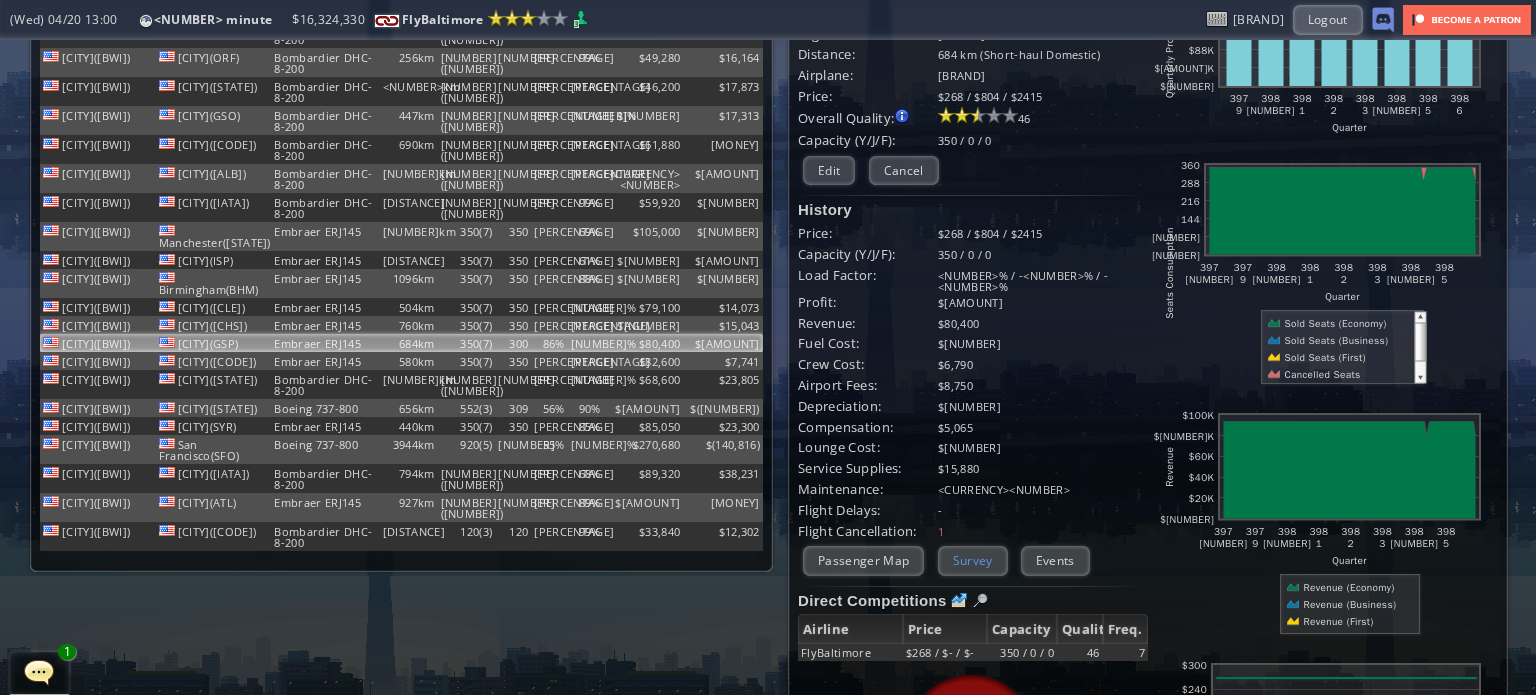 click on "Survey" at bounding box center (973, 560) 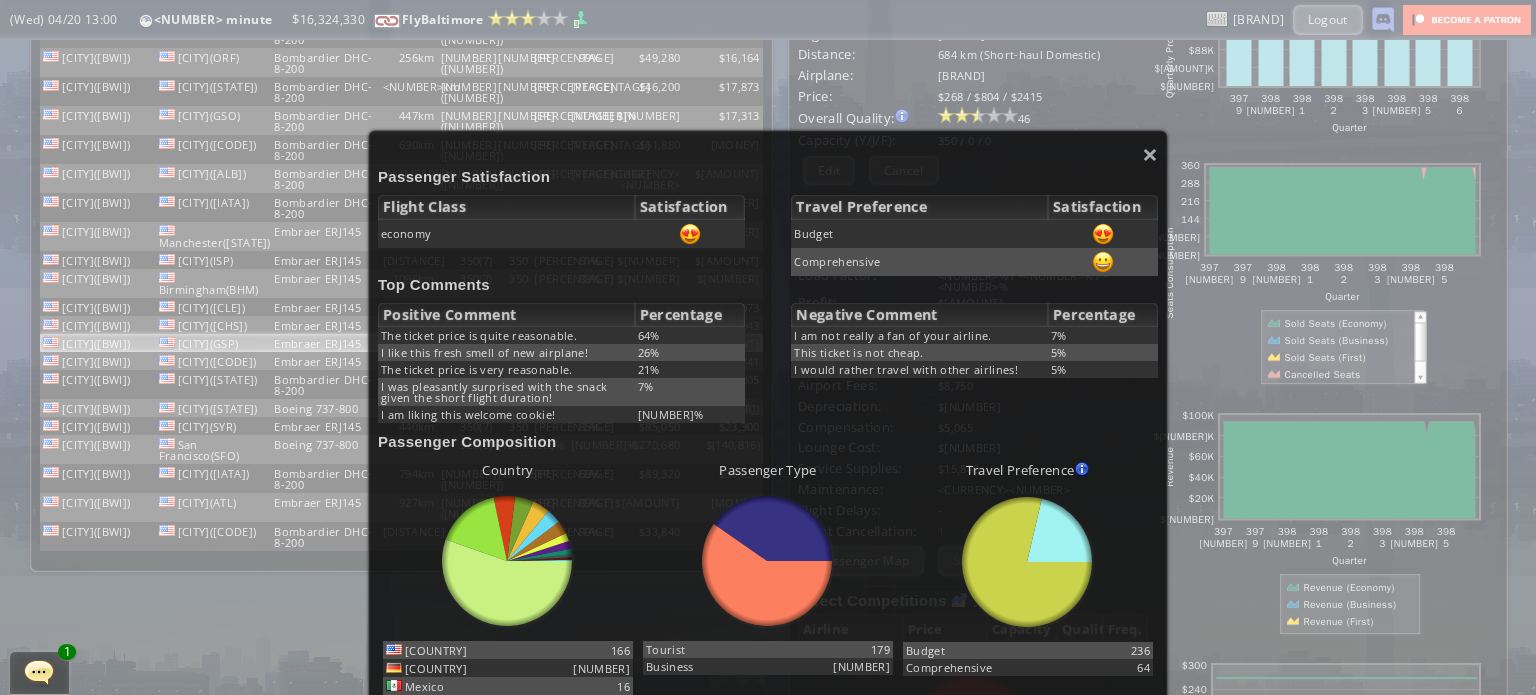 scroll, scrollTop: 100, scrollLeft: 0, axis: vertical 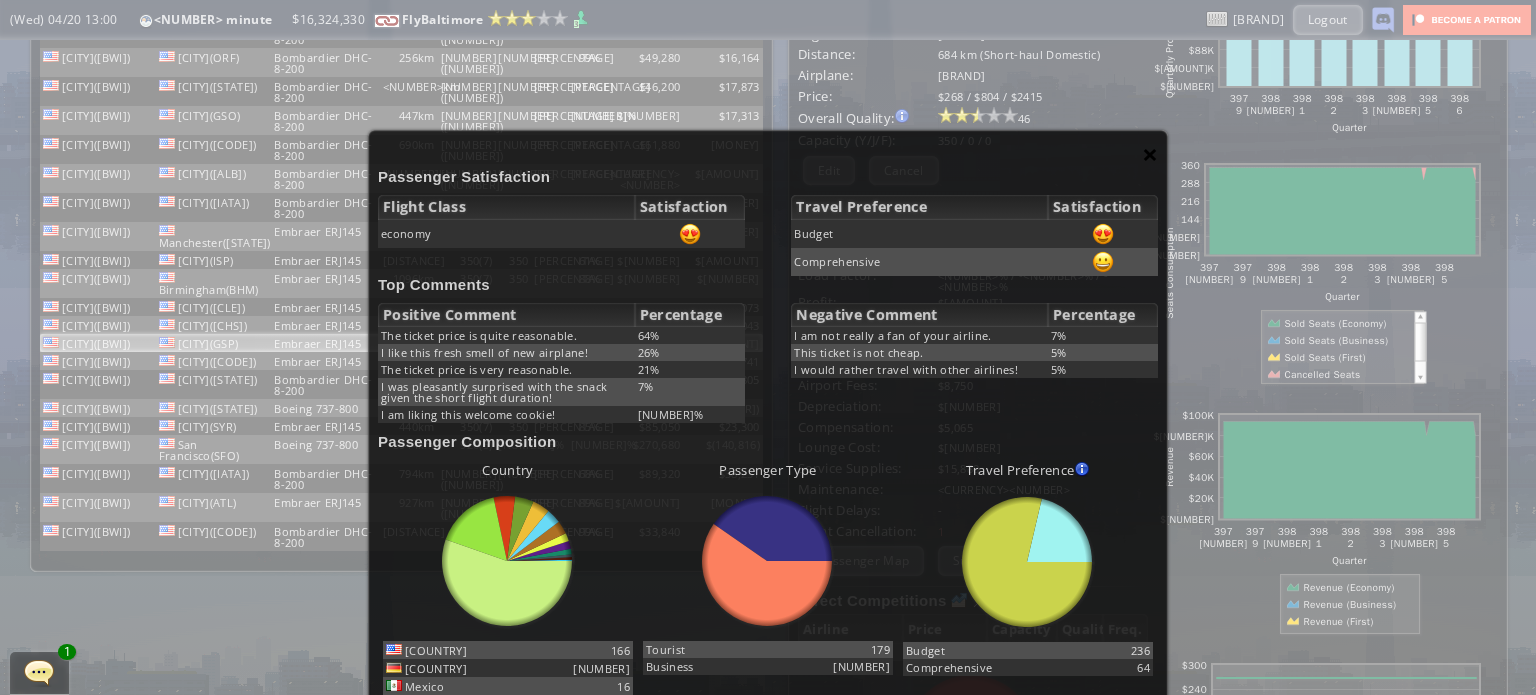 click on "×" at bounding box center (1150, 154) 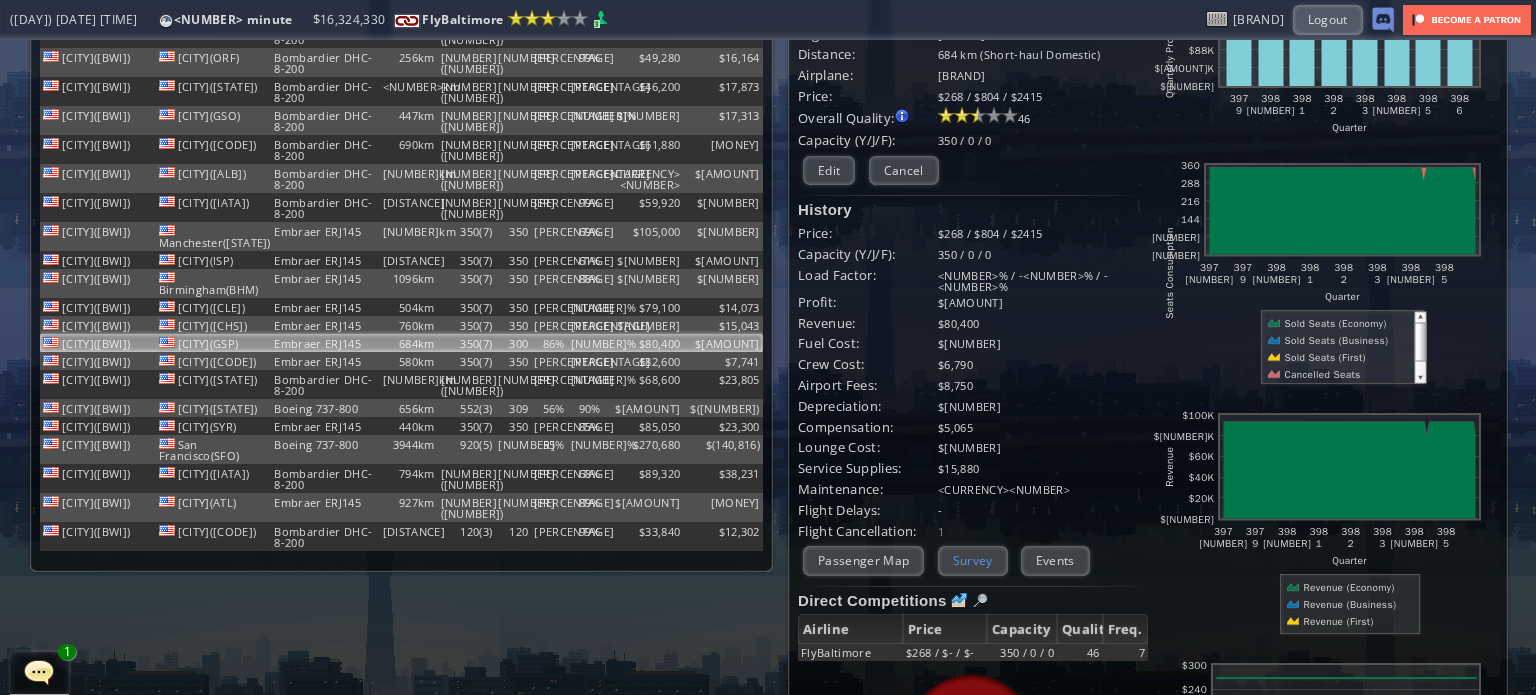 click on "Survey" at bounding box center [973, 560] 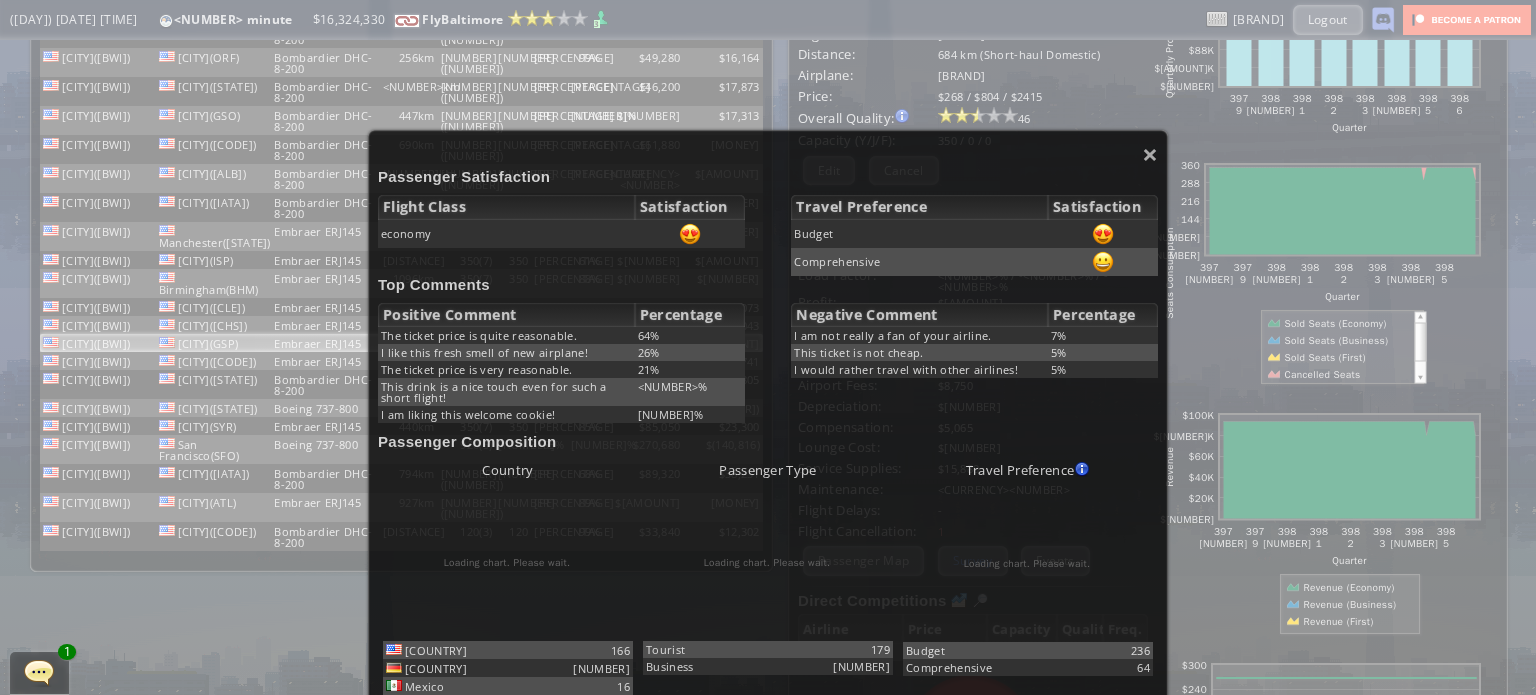 scroll, scrollTop: 100, scrollLeft: 0, axis: vertical 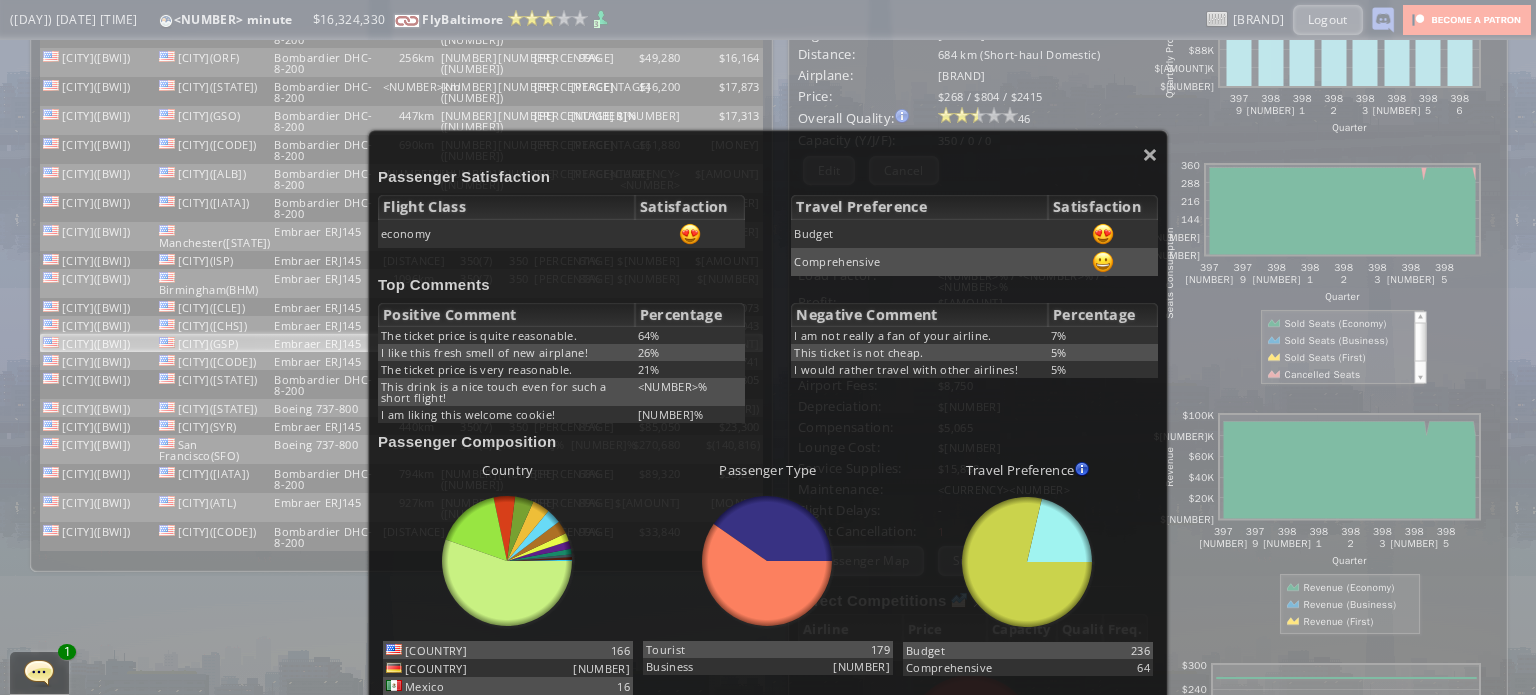click on "Canada" at bounding box center (768, 646) 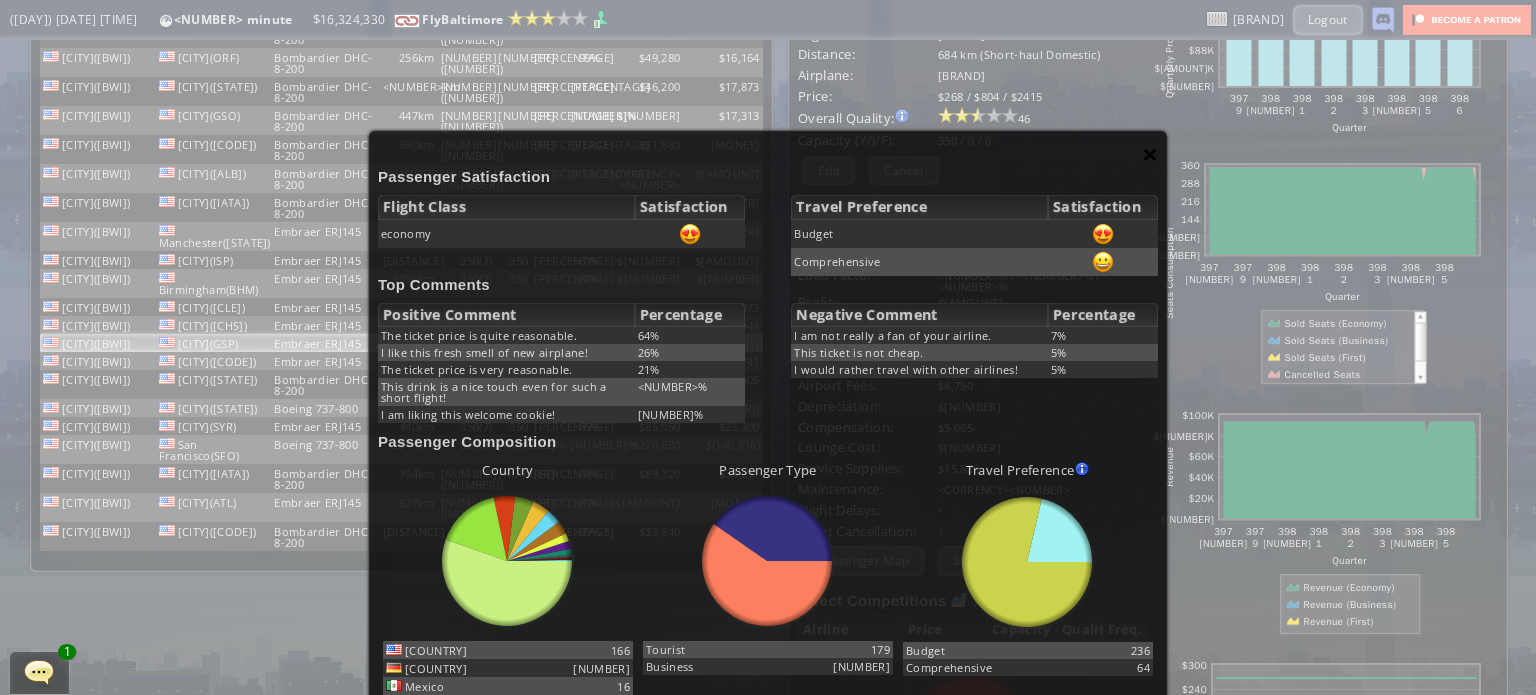 click on "×" at bounding box center (1150, 154) 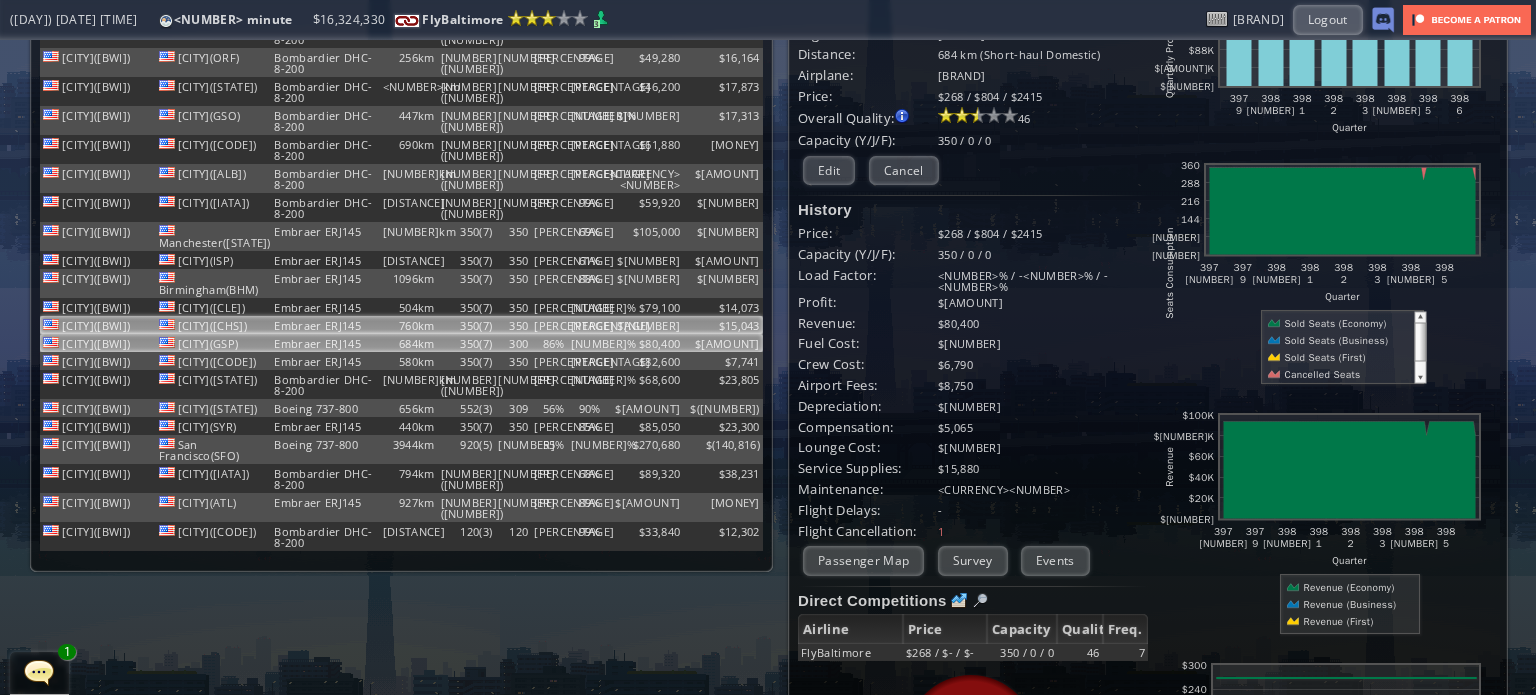 scroll, scrollTop: 0, scrollLeft: 0, axis: both 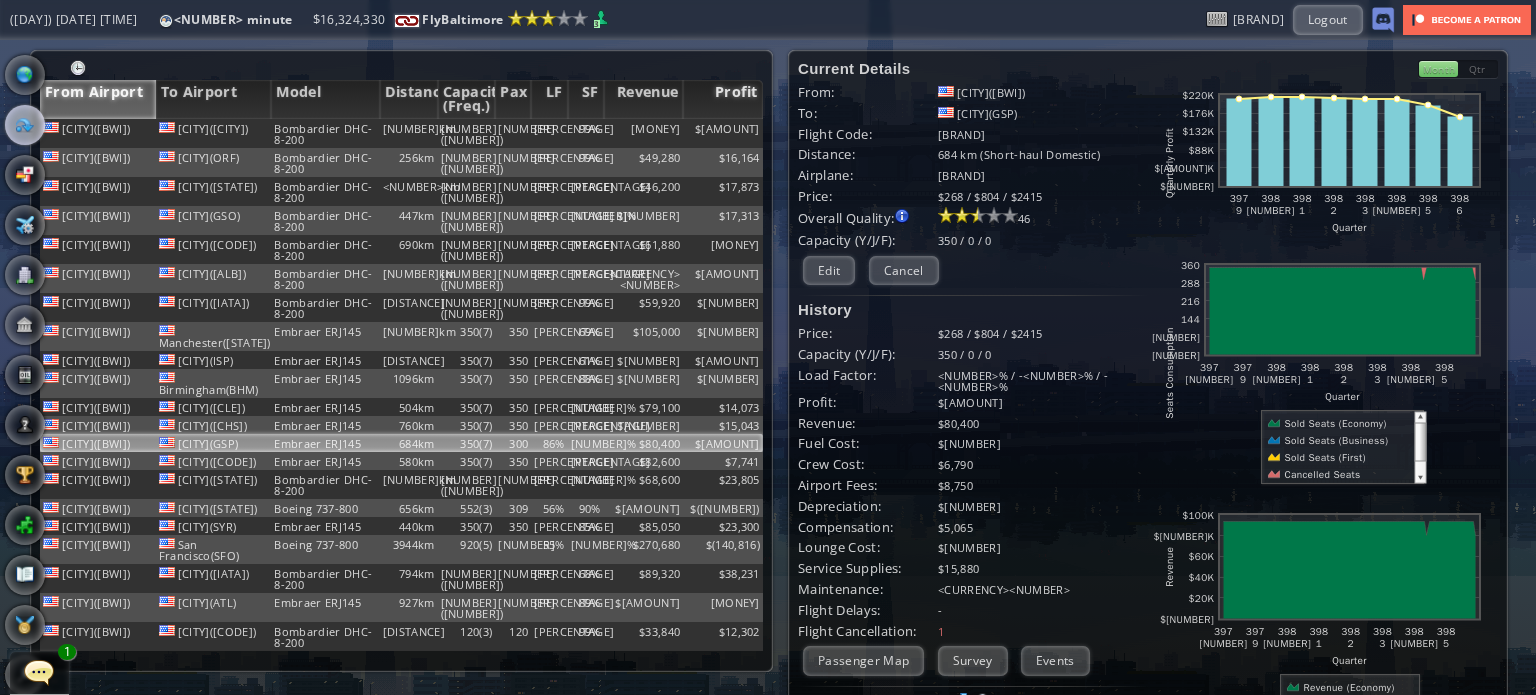 click on "Profit" at bounding box center [723, 99] 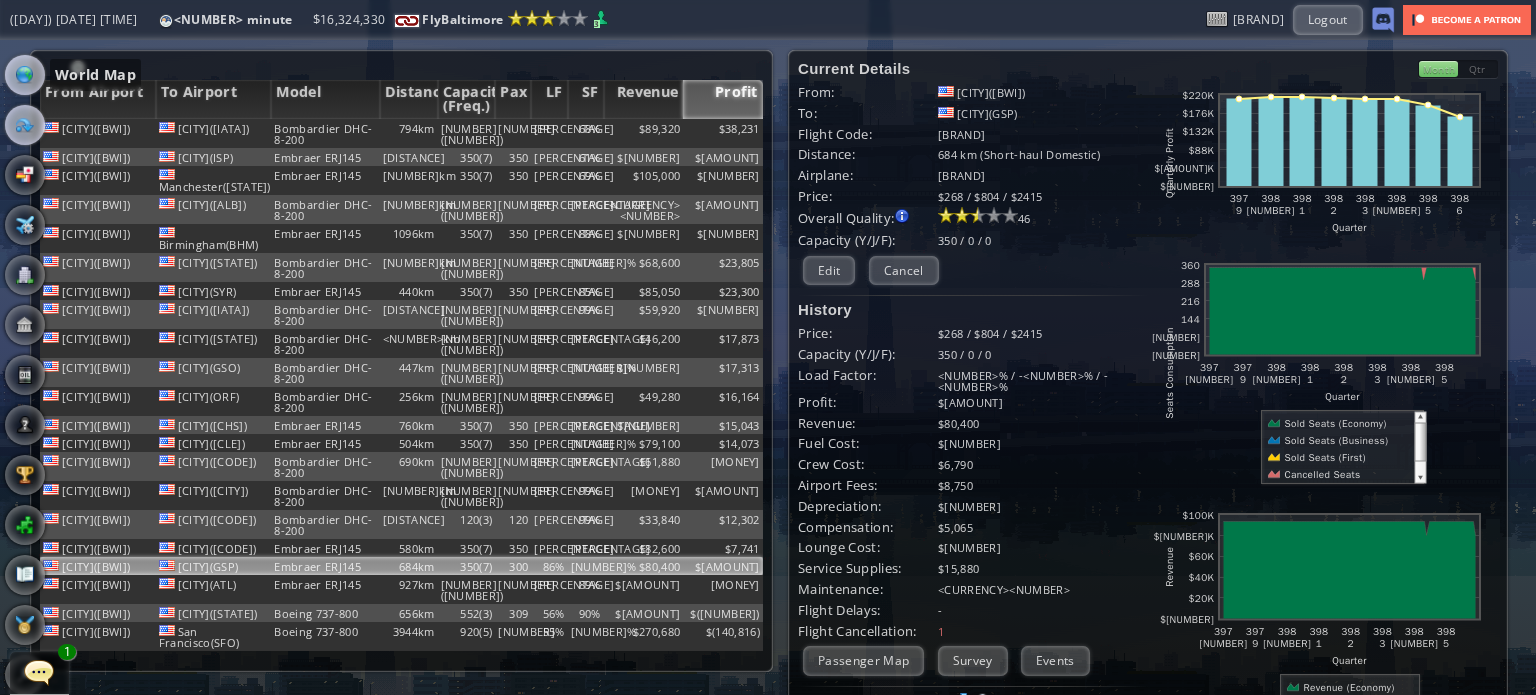 click at bounding box center (25, 75) 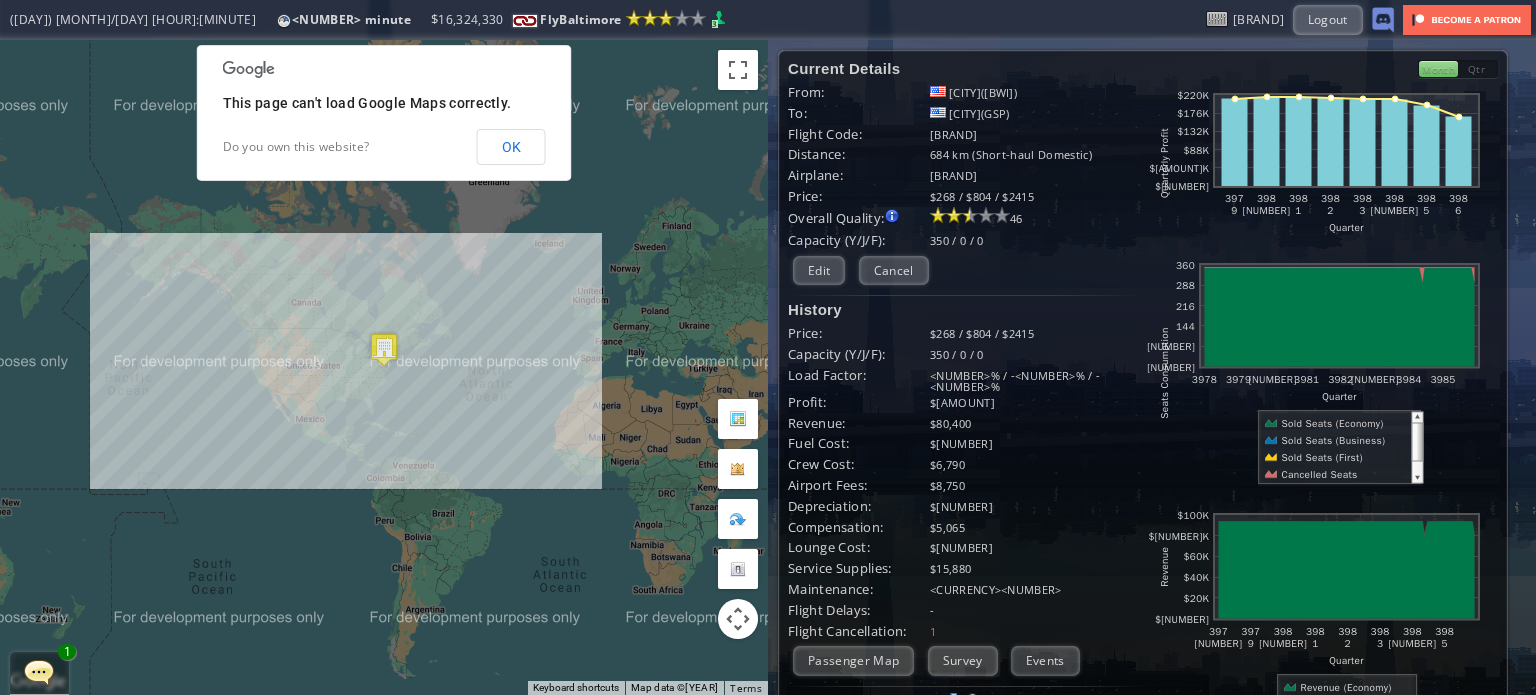 click on "OK" at bounding box center [511, 147] 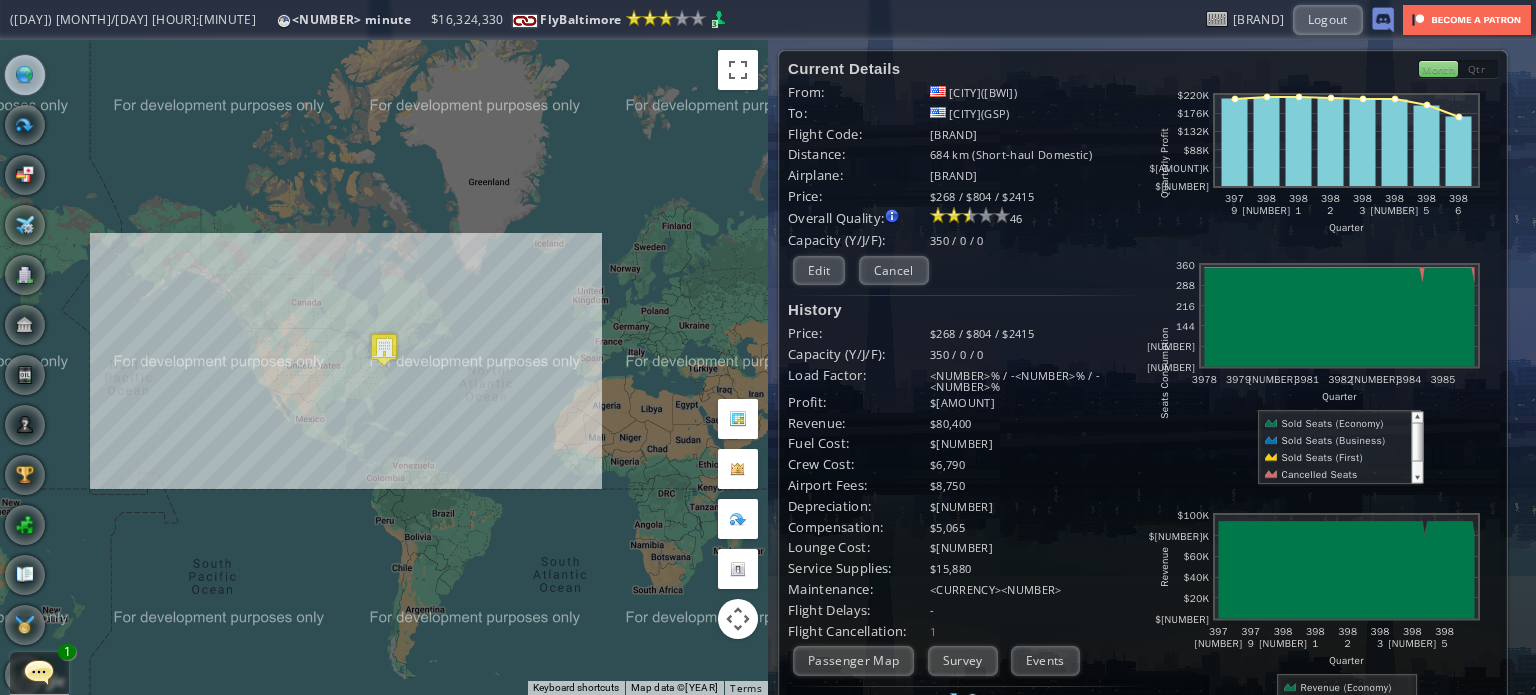 click on "World Map" at bounding box center (25, 75) 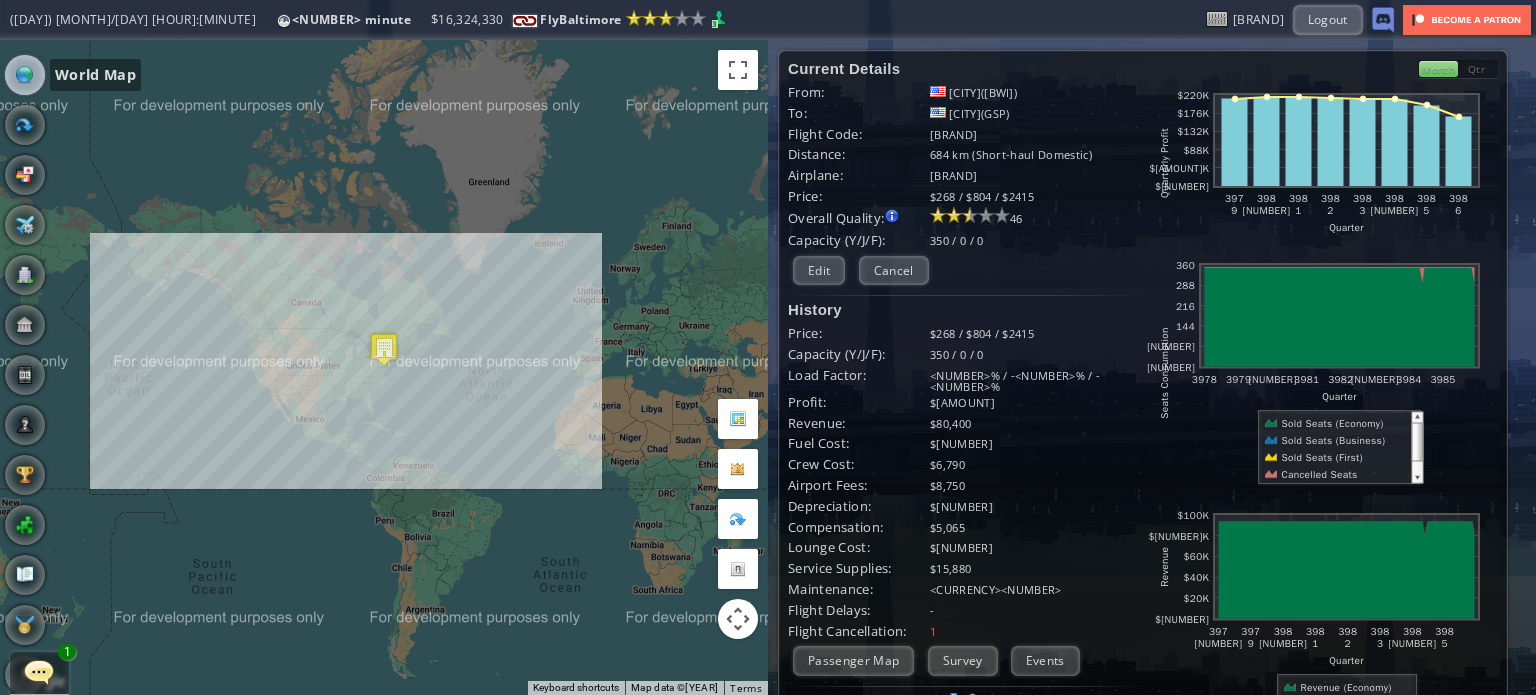 click at bounding box center (25, 75) 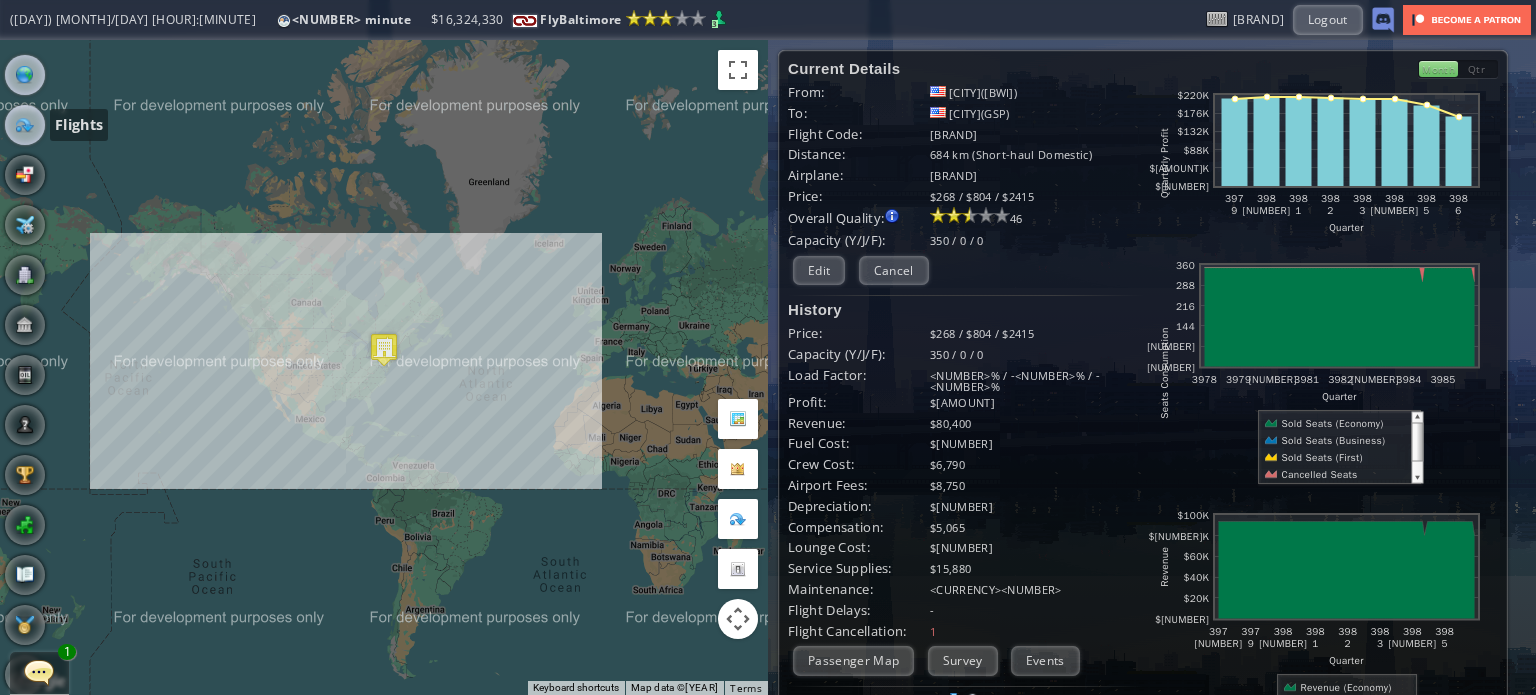 click at bounding box center (25, 125) 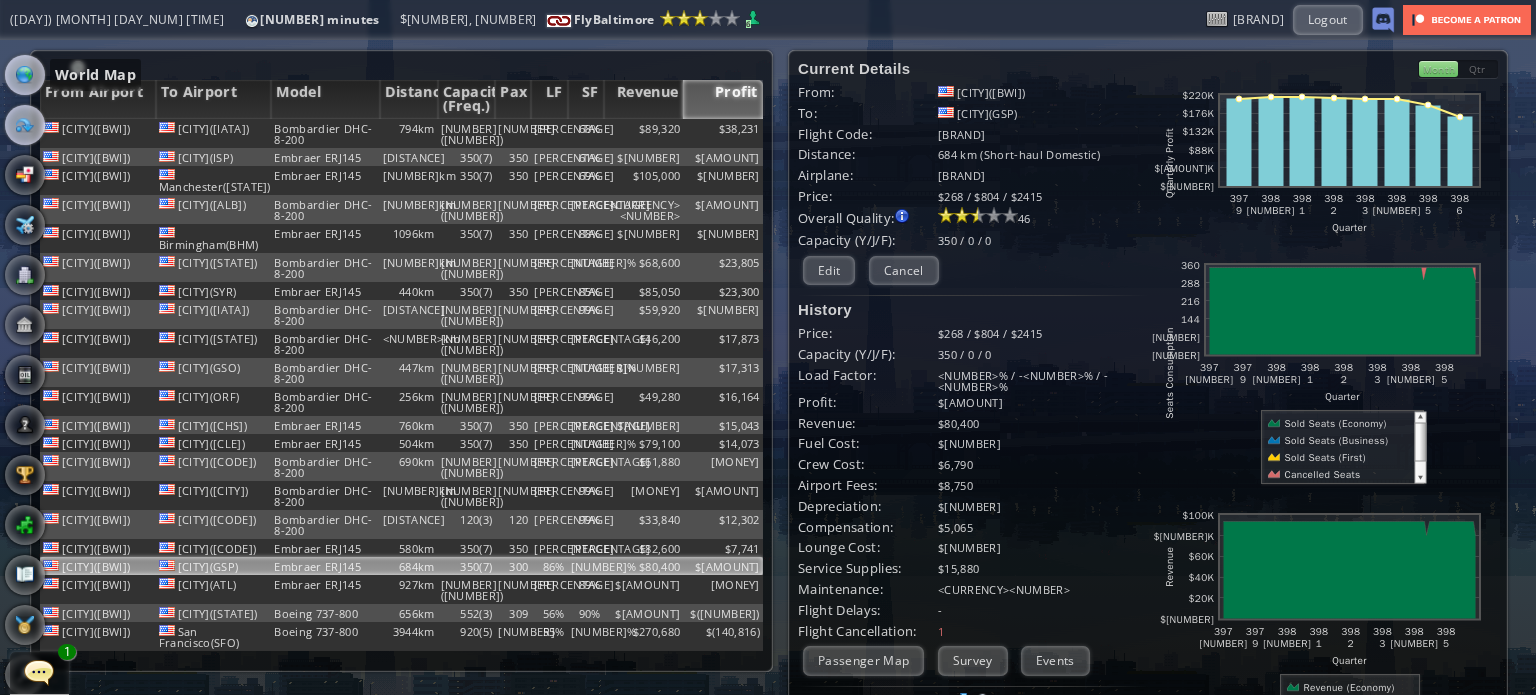 click at bounding box center [25, 75] 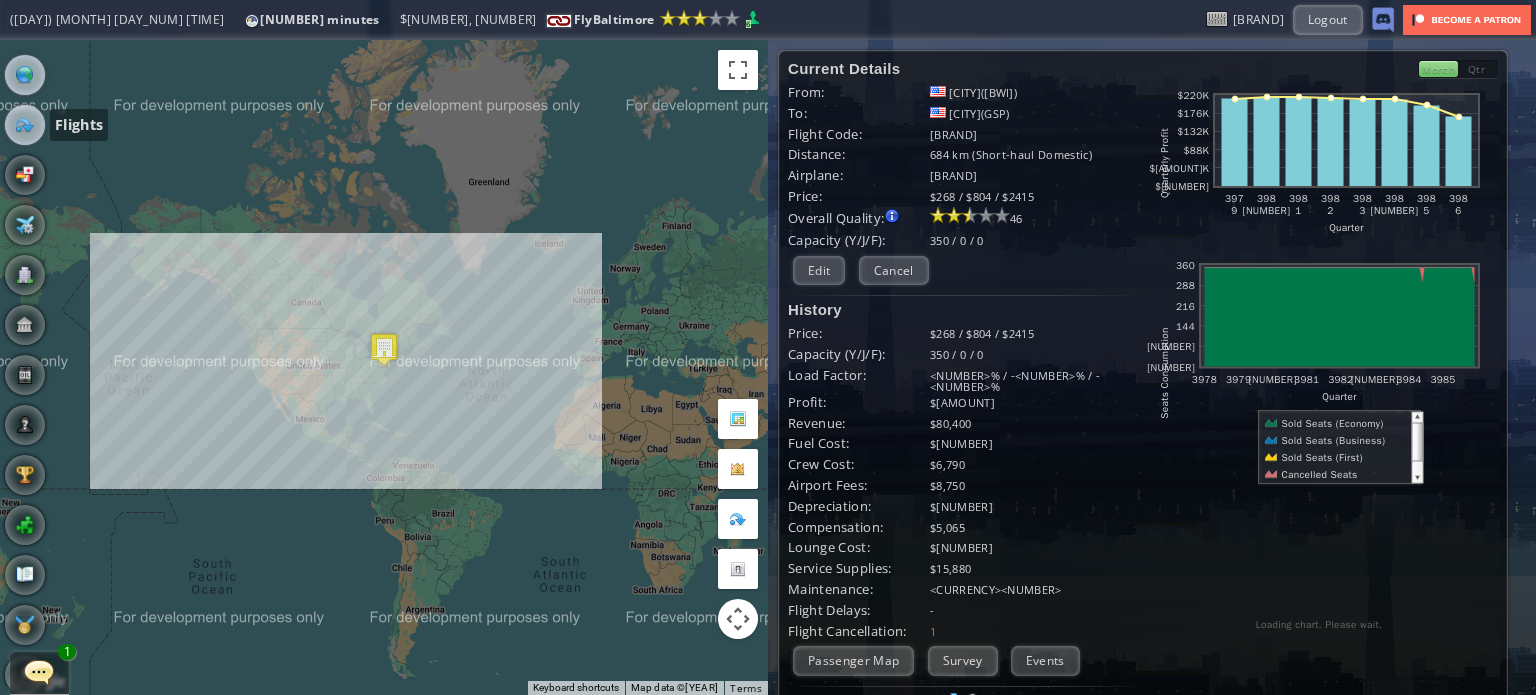 click at bounding box center (25, 125) 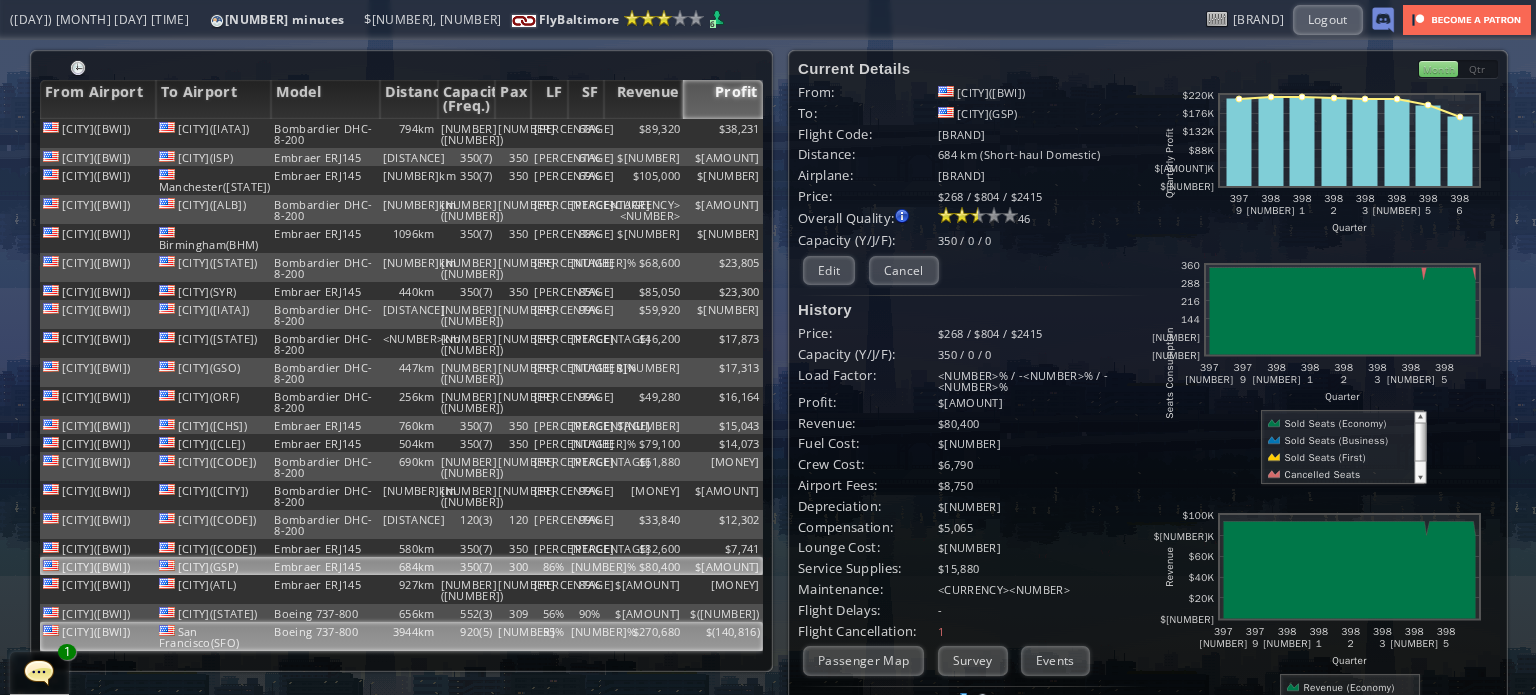 click on "$(140,816)" at bounding box center (723, 133) 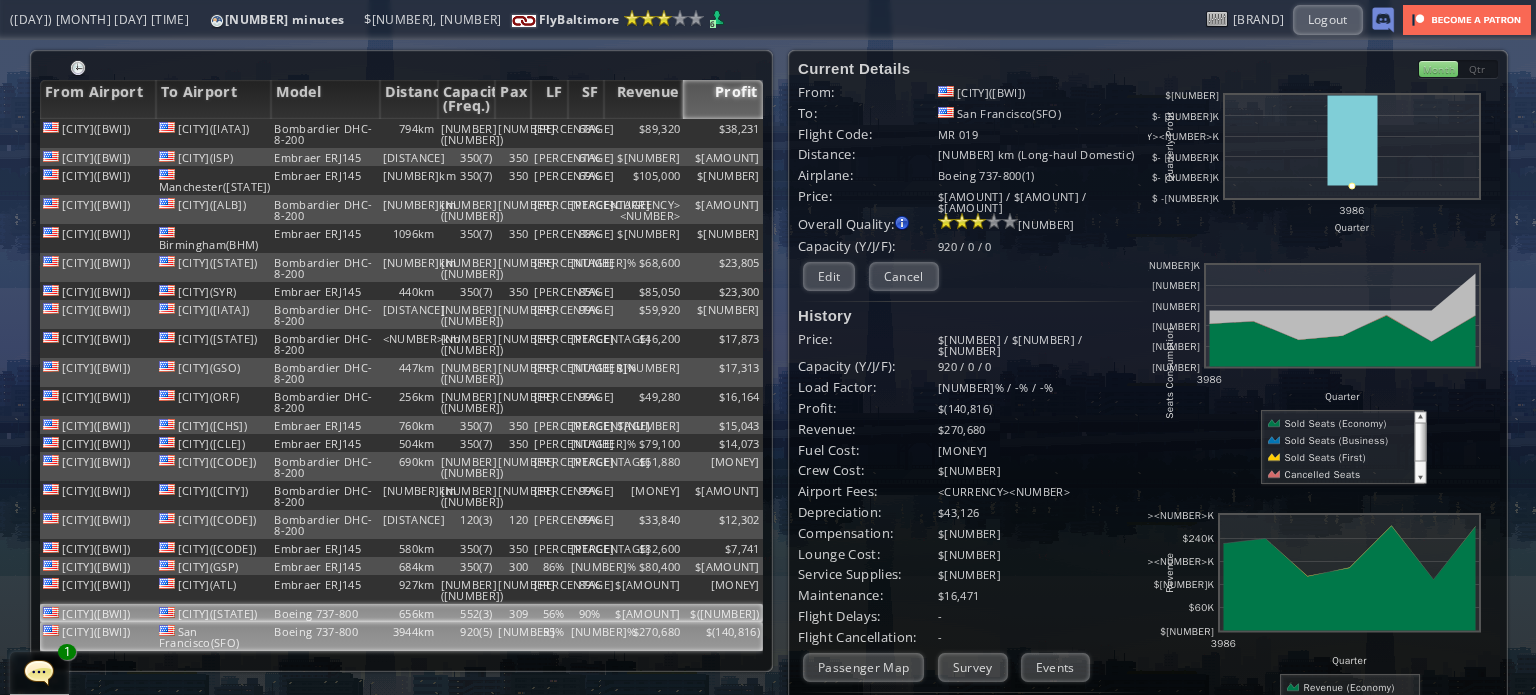 click on "$([NUMBER])" at bounding box center (723, 133) 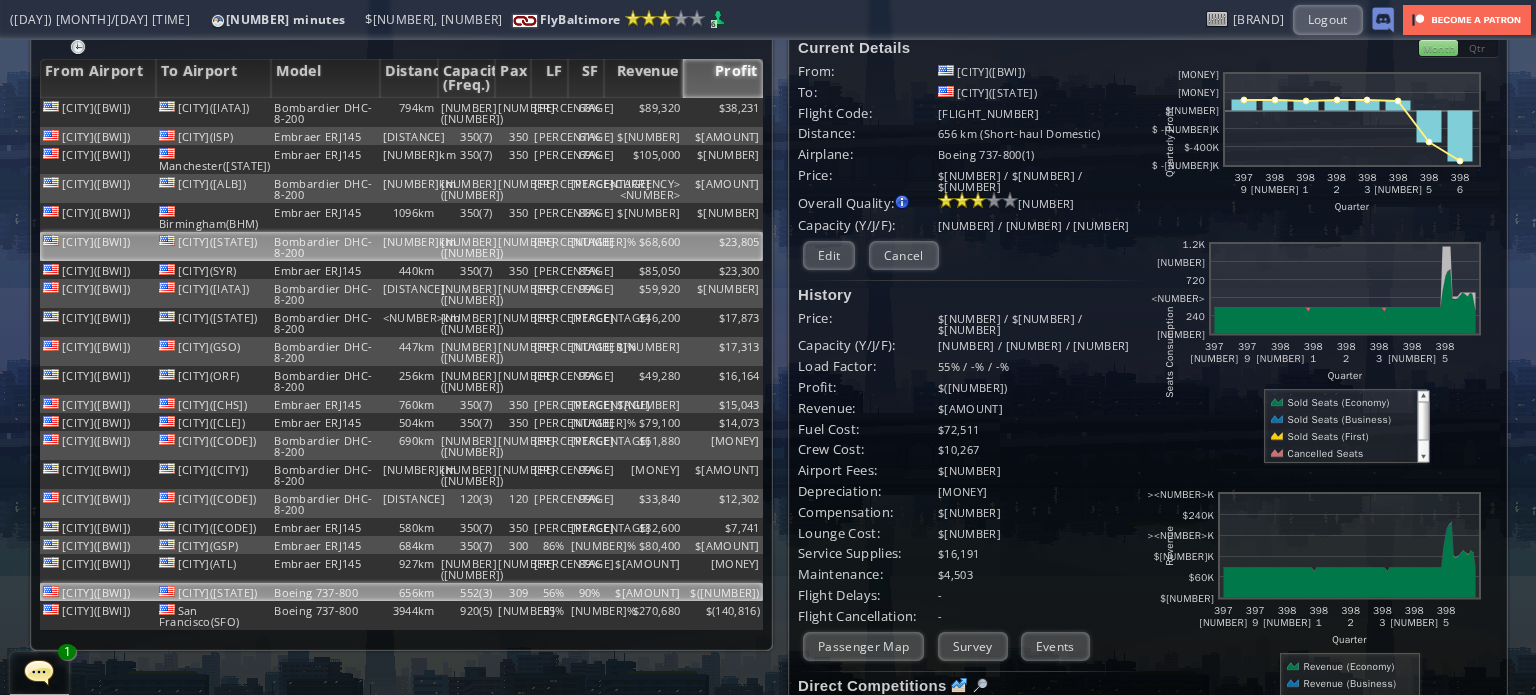 scroll, scrollTop: 0, scrollLeft: 0, axis: both 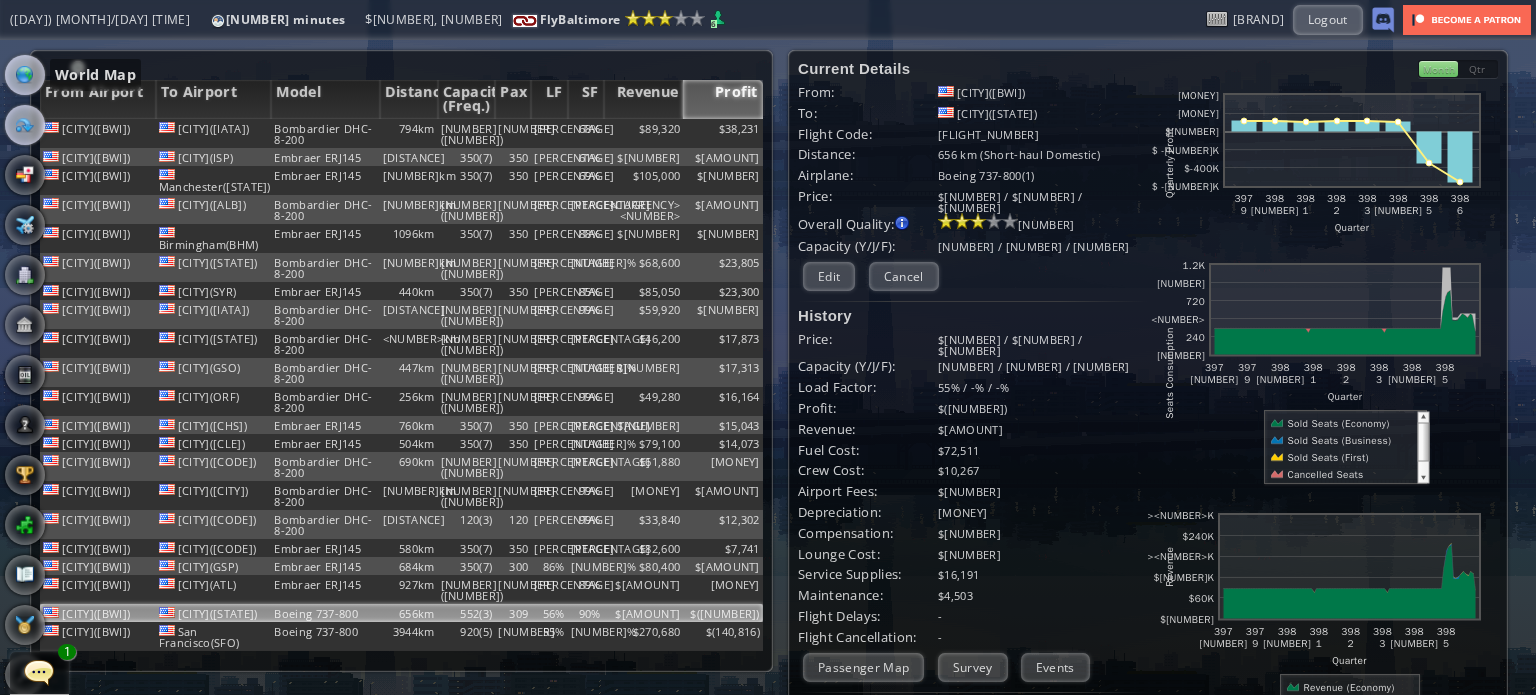 click at bounding box center [25, 75] 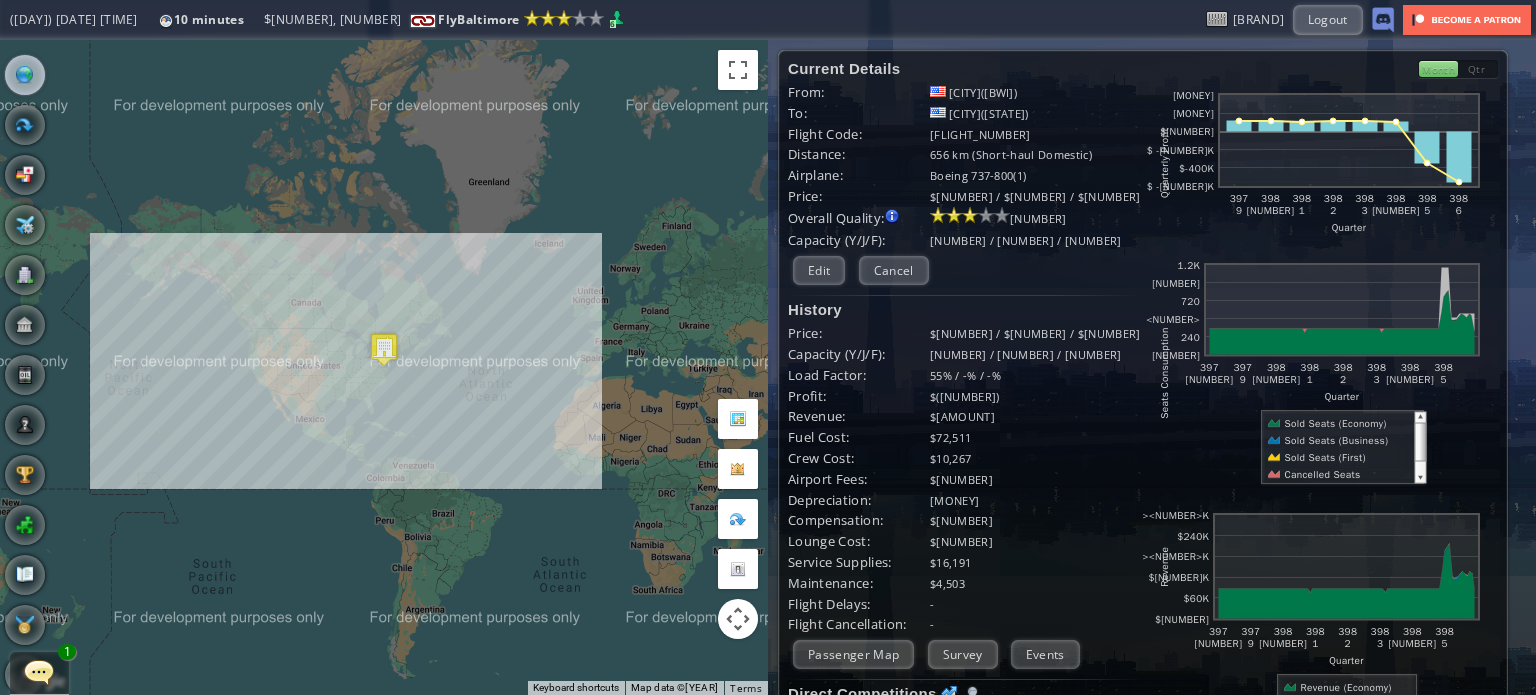 click at bounding box center [7, 347] 